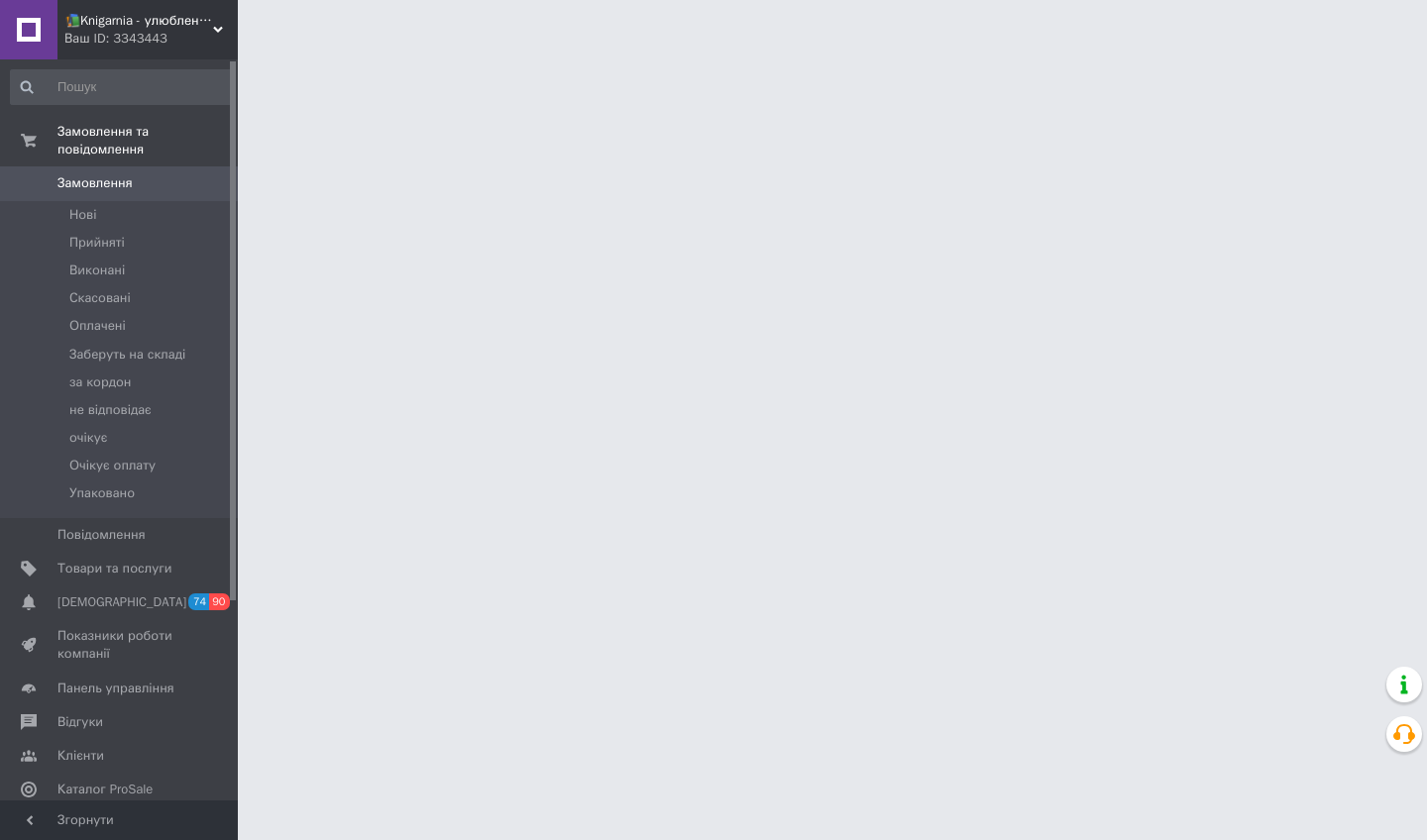 scroll, scrollTop: 0, scrollLeft: 0, axis: both 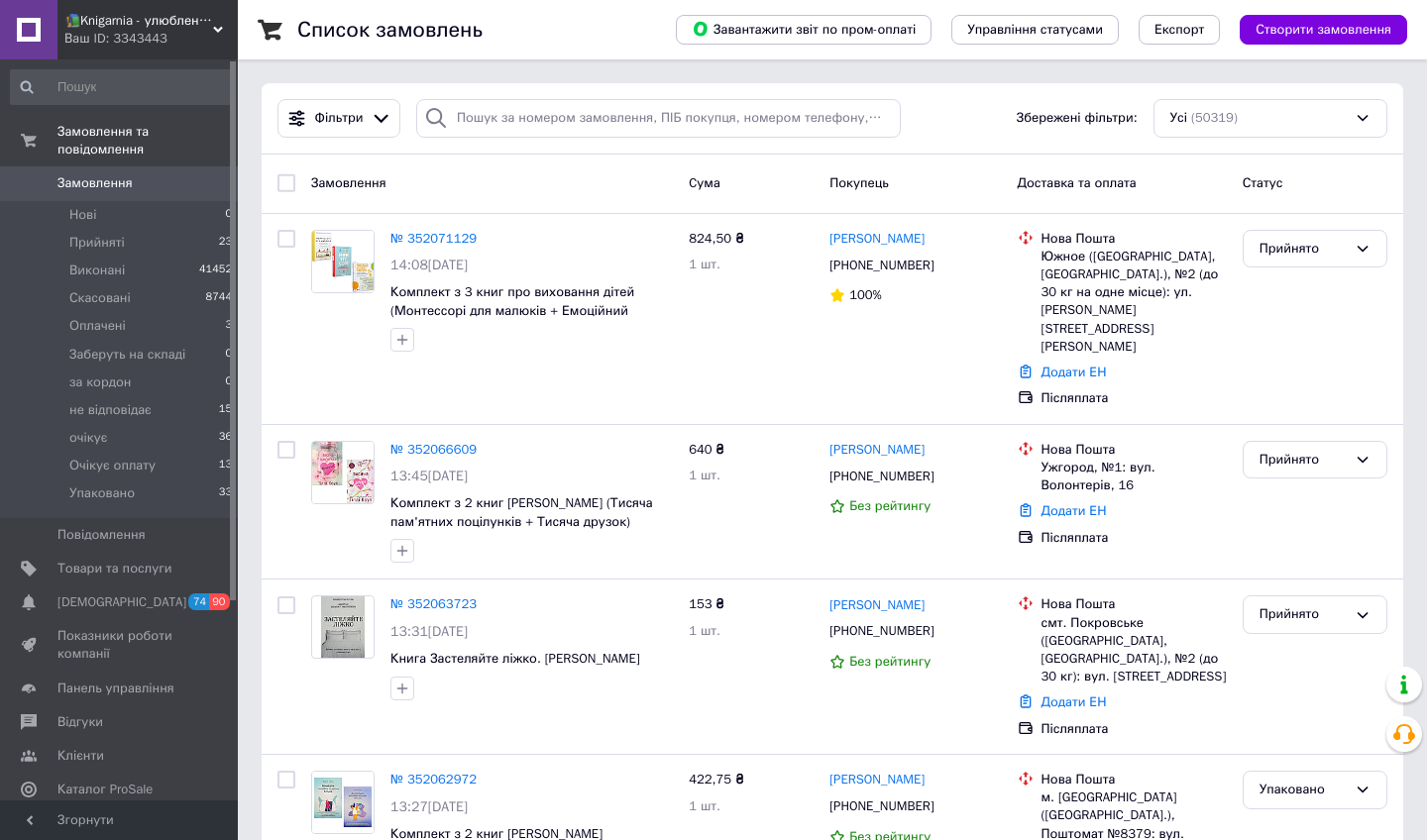 click on "Фільтри Збережені фільтри: Усі (50319)" at bounding box center (832, 119) 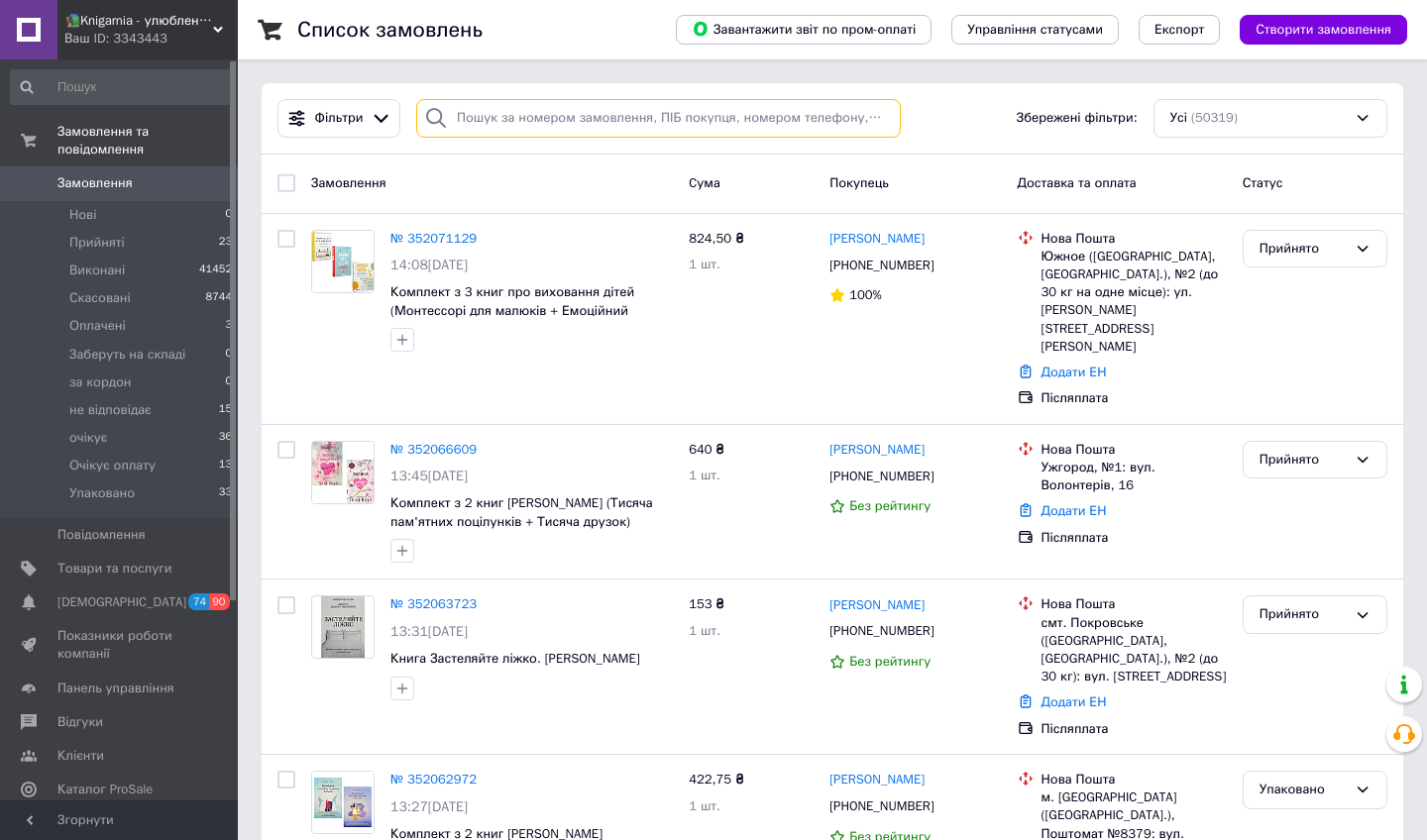 click at bounding box center [658, 118] 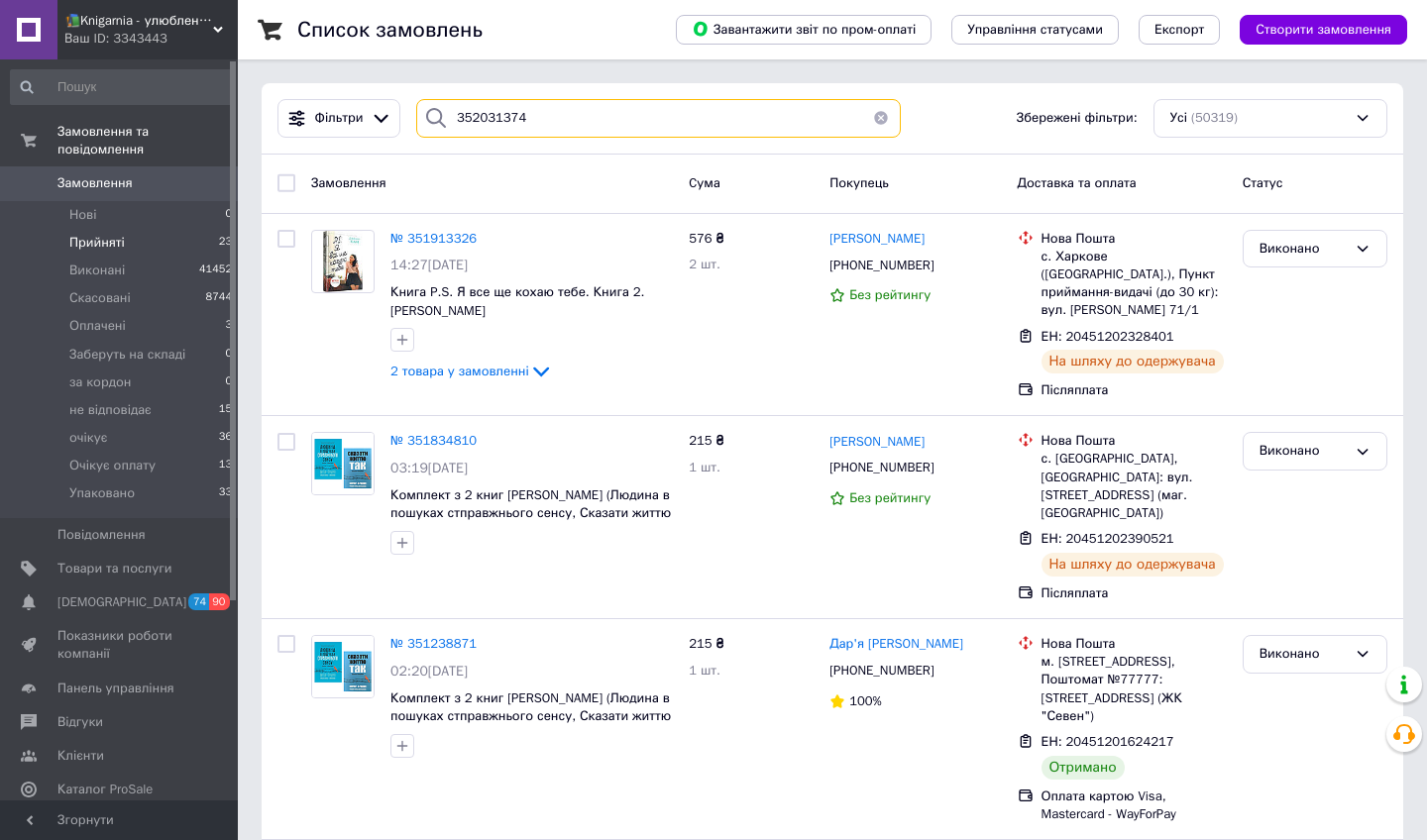 type on "352031374" 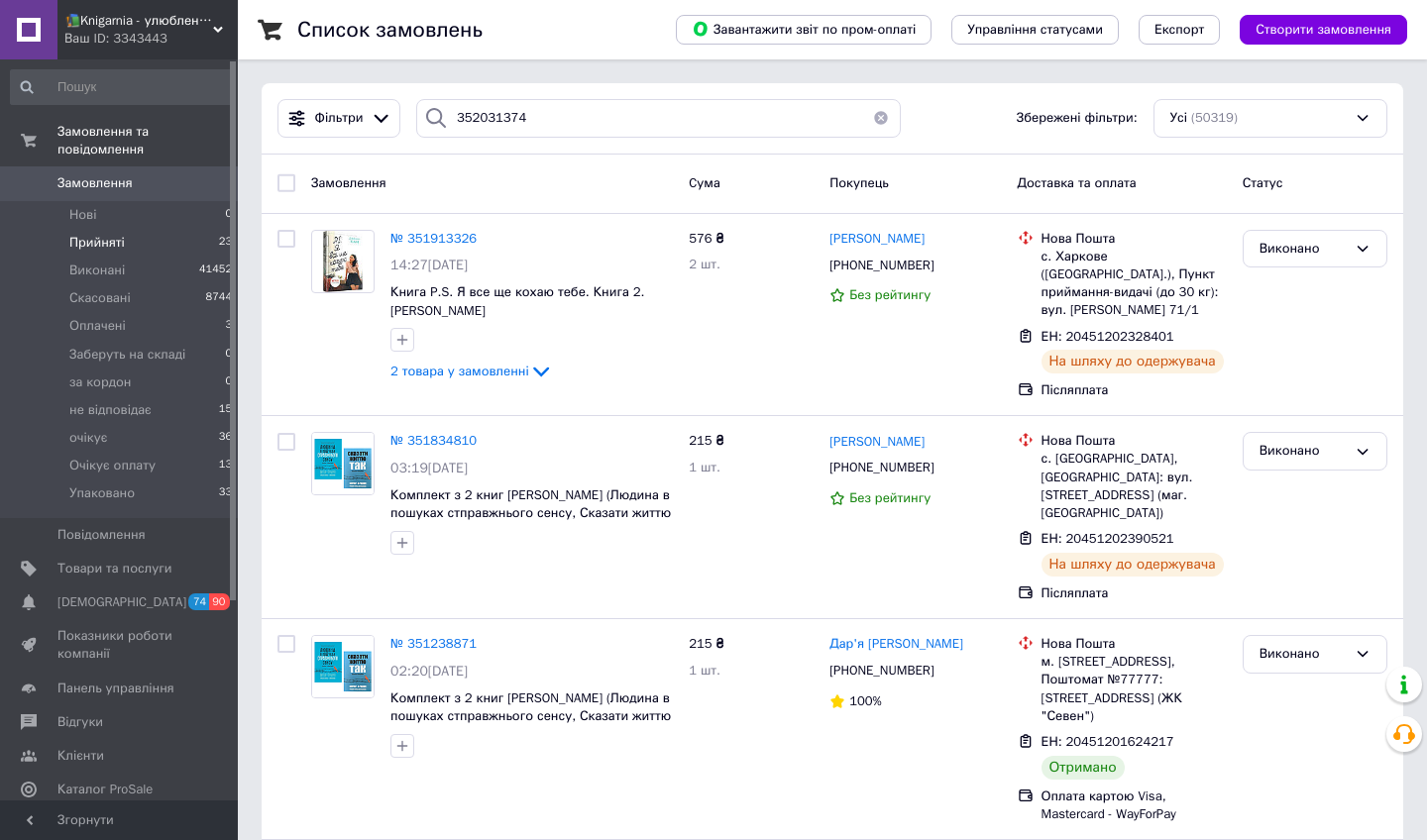 click on "Прийняті" at bounding box center (97, 243) 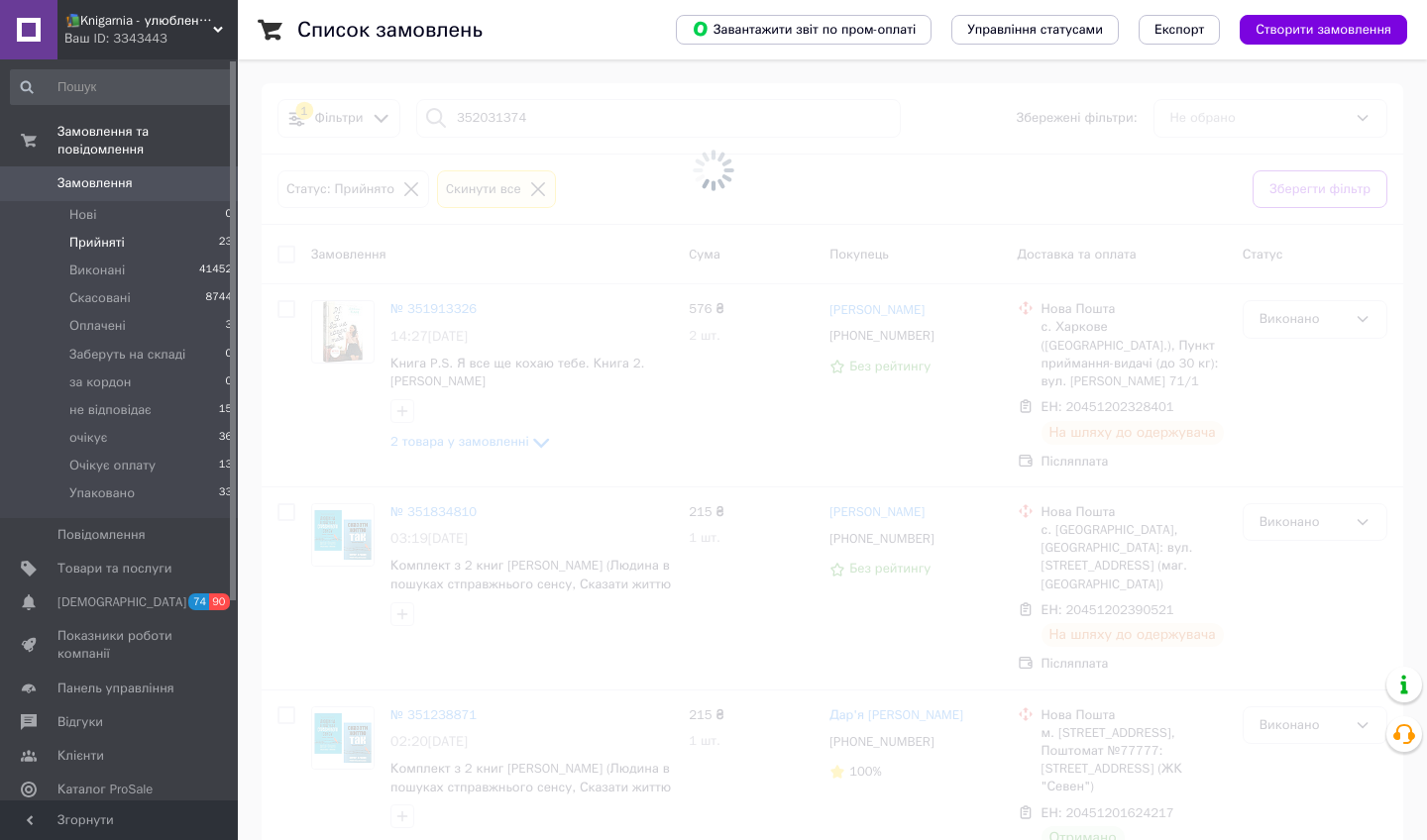 type 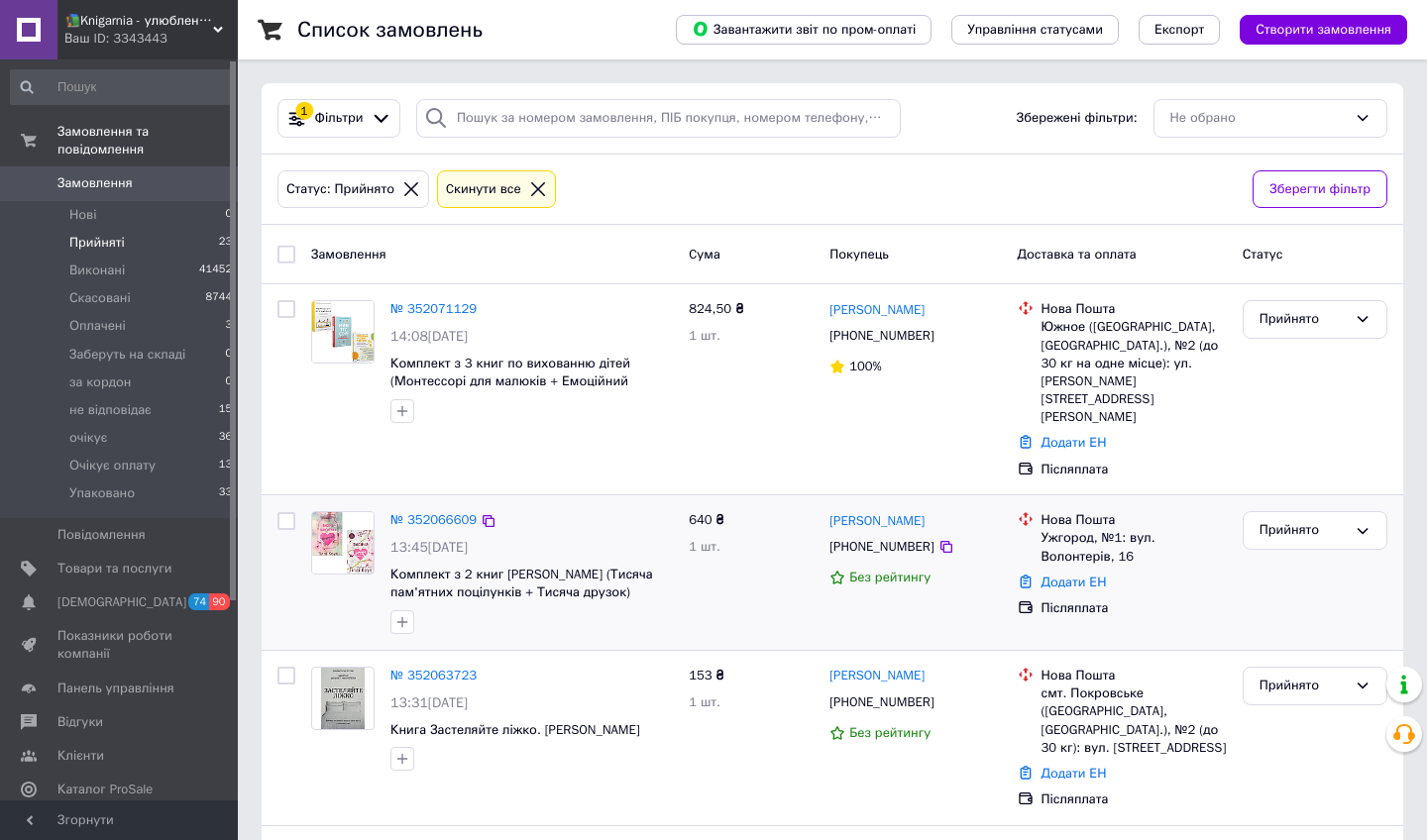scroll, scrollTop: 0, scrollLeft: 0, axis: both 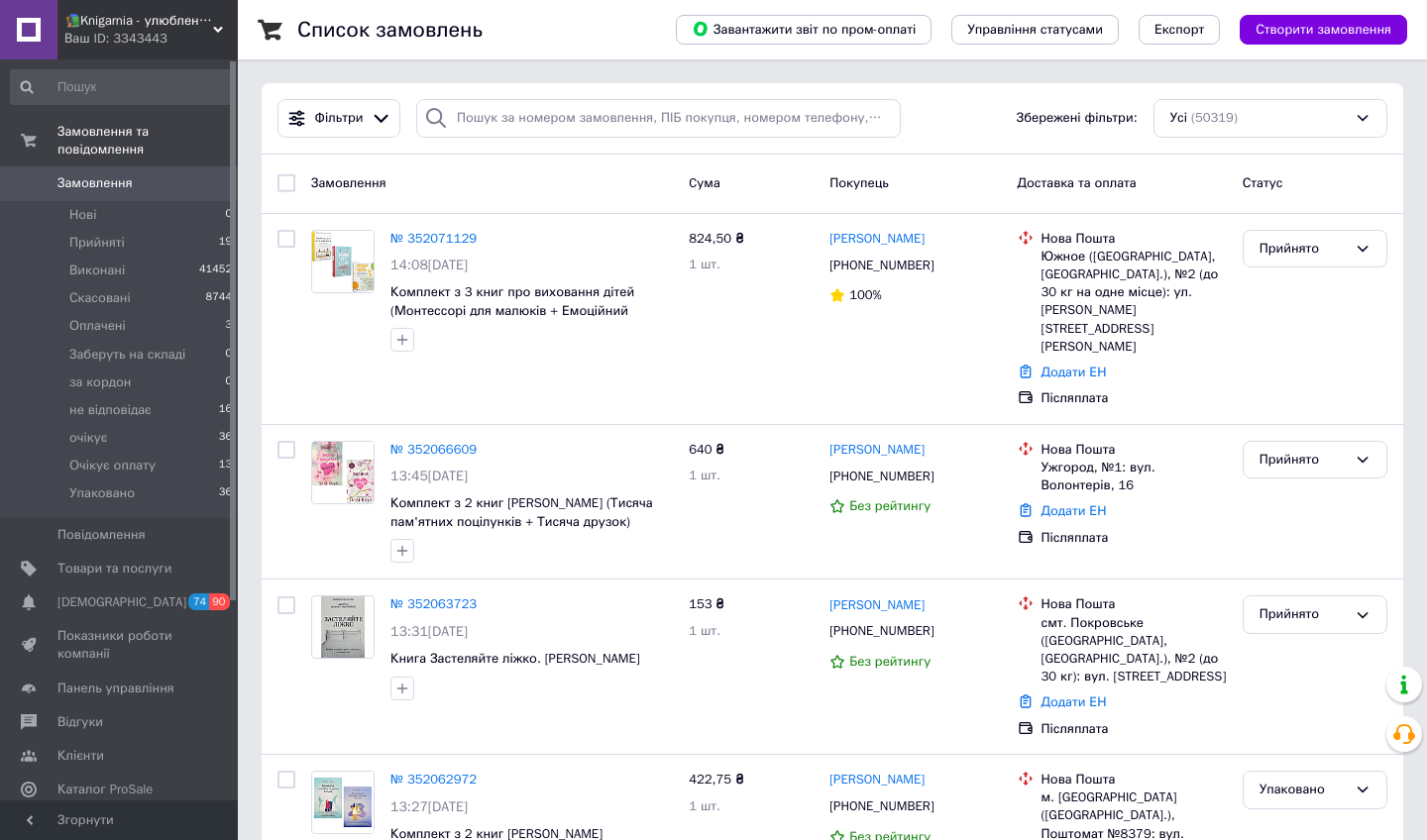 click on "Замовлення" at bounding box center [95, 183] 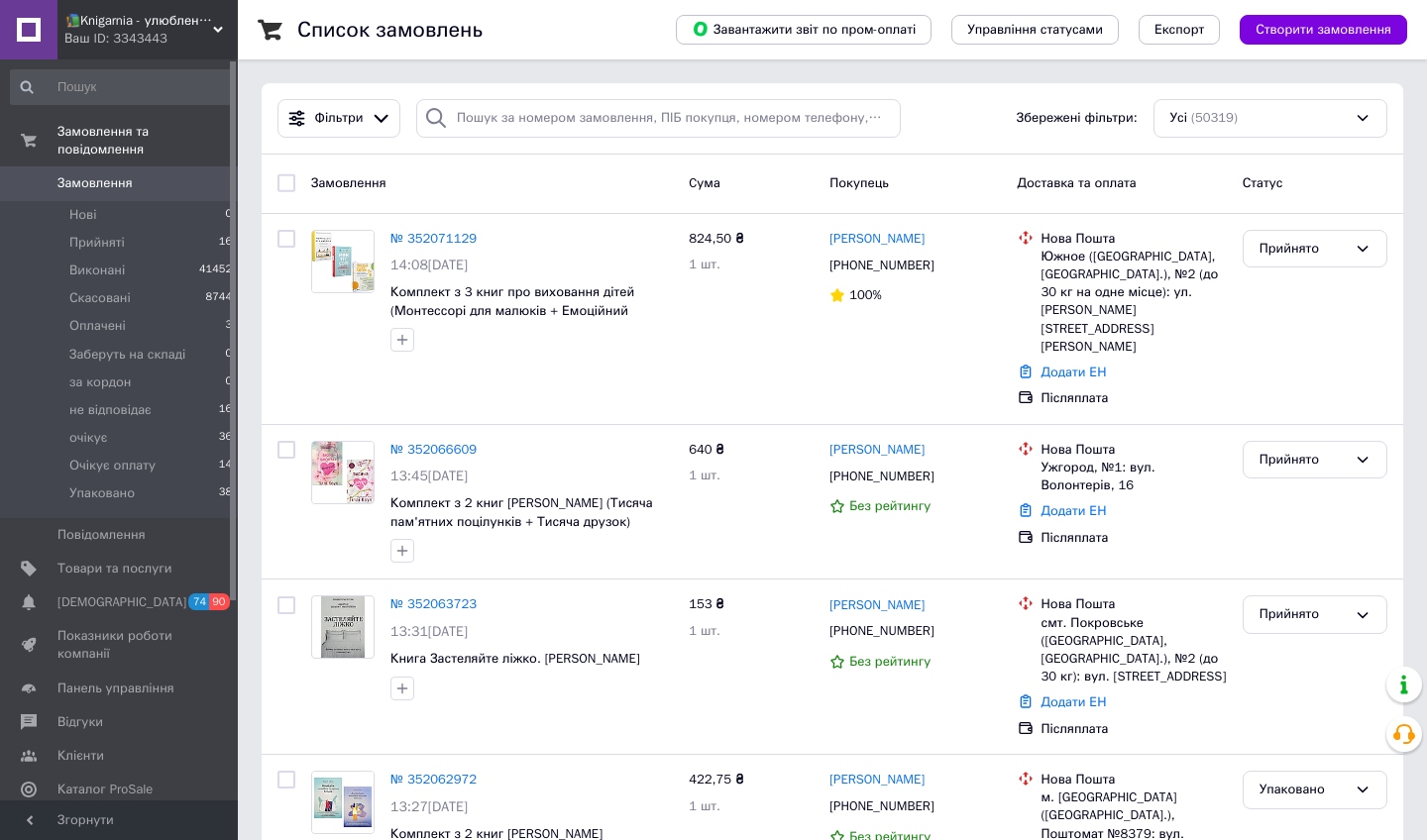 click on "Замовлення" at bounding box center [120, 183] 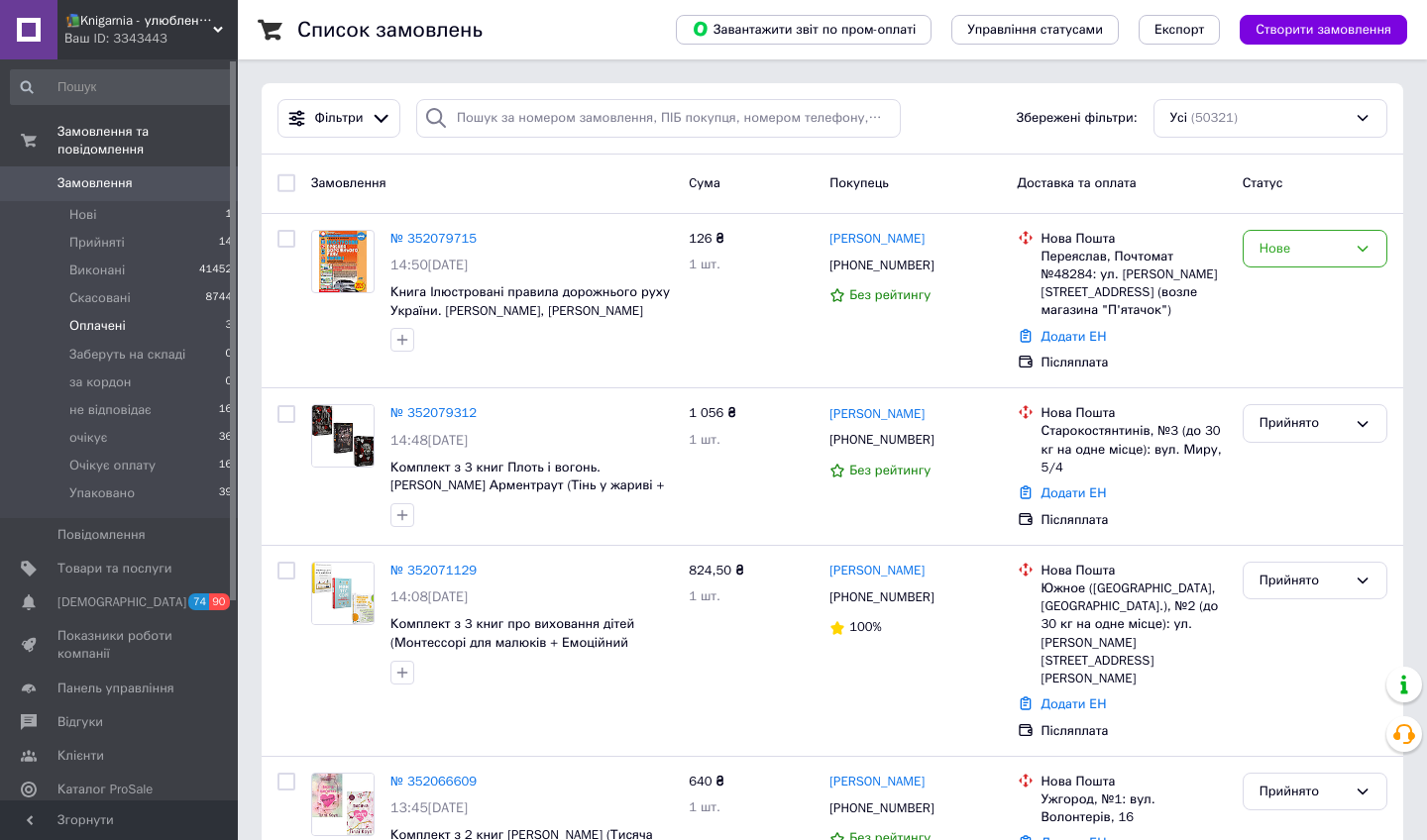 click on "Оплачені 3" at bounding box center (122, 326) 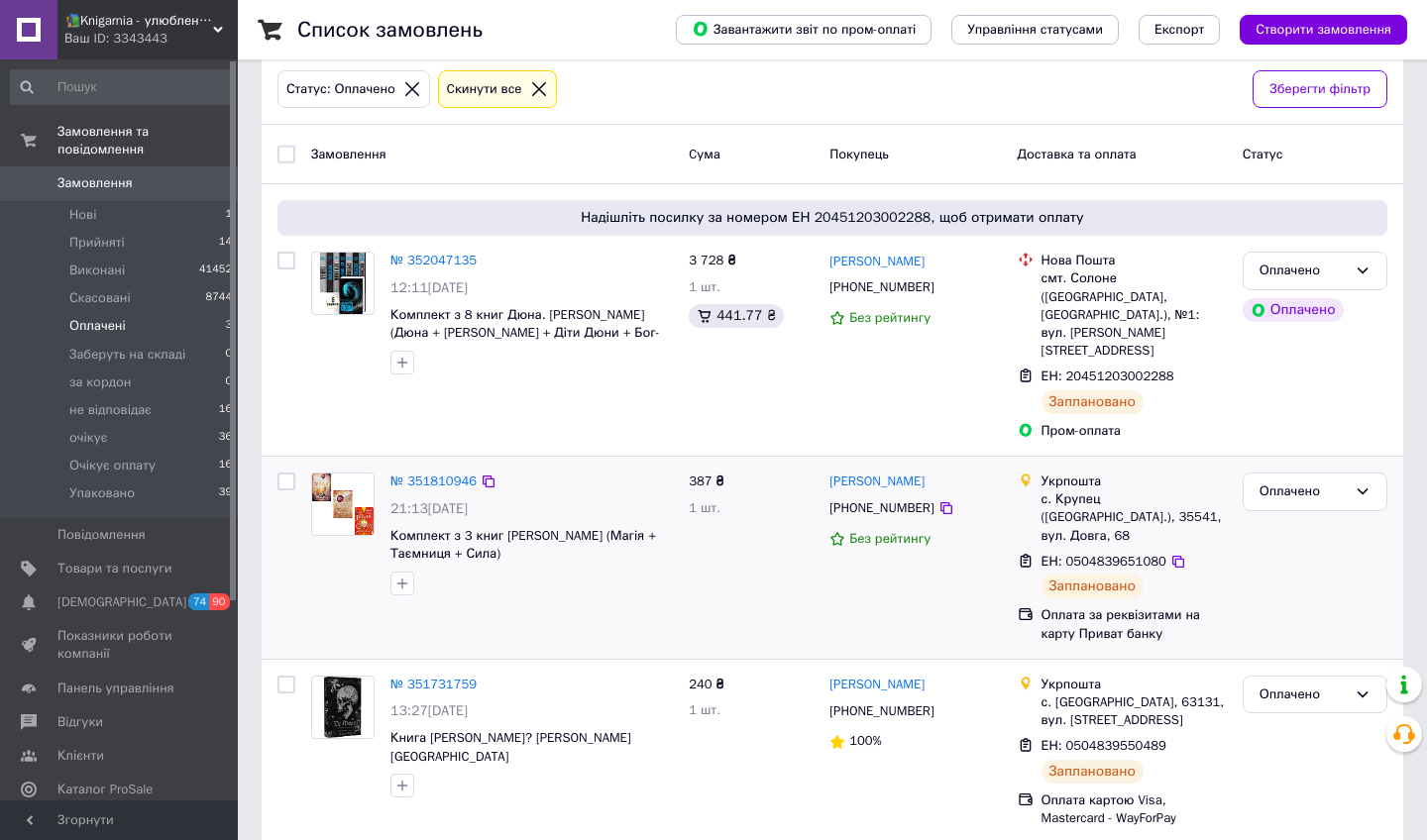 scroll, scrollTop: 99, scrollLeft: 0, axis: vertical 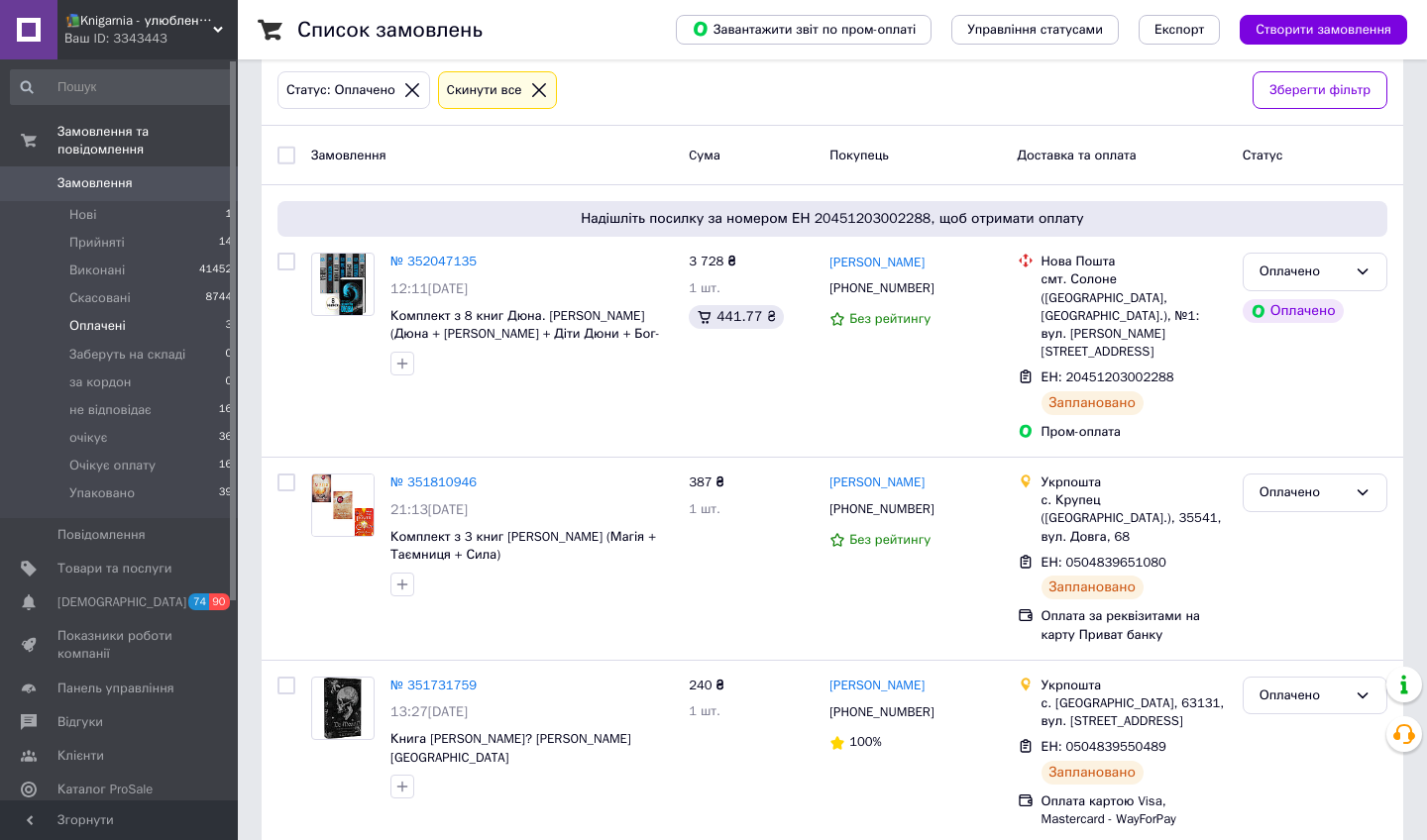 click on "Замовлення 0" at bounding box center [122, 183] 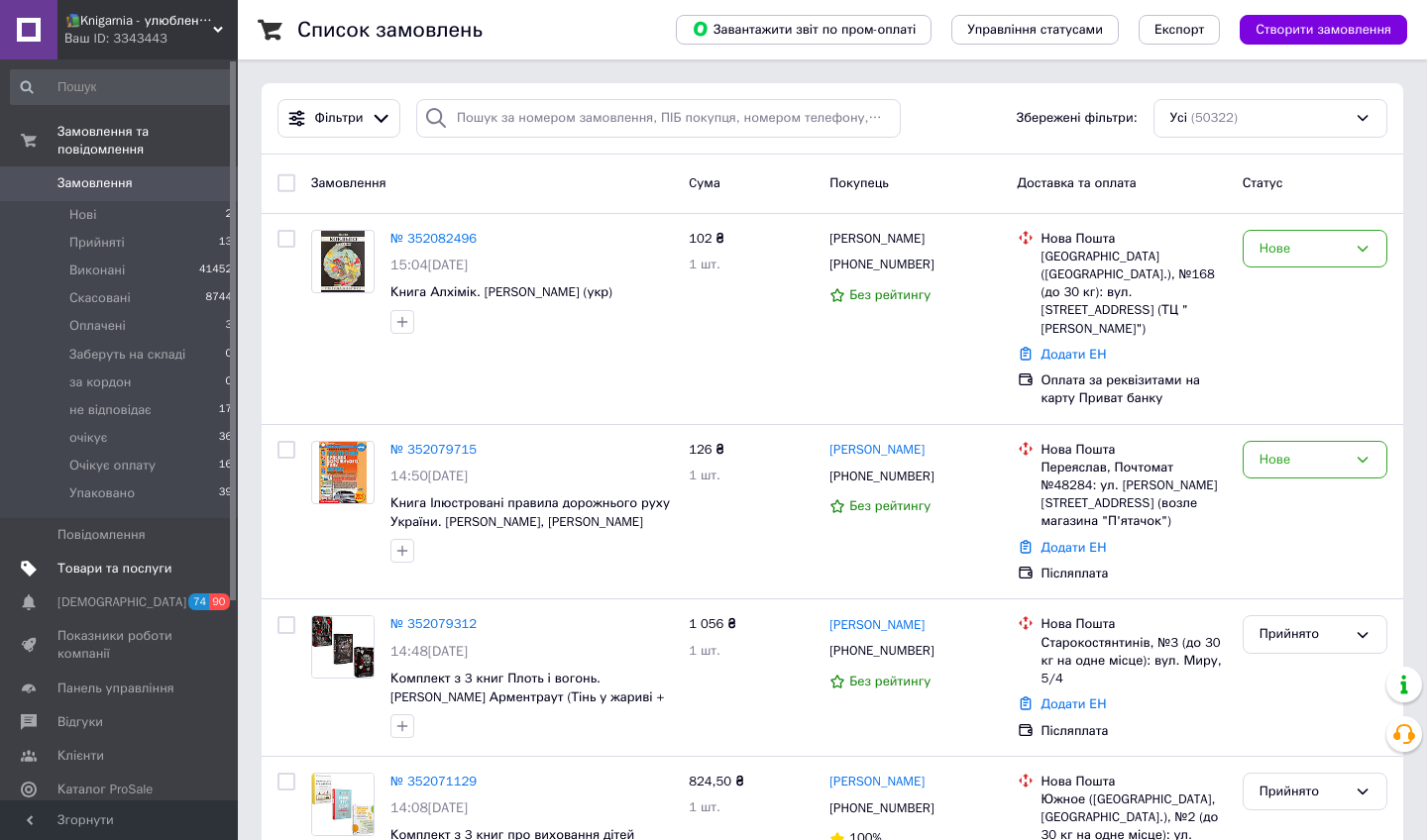 click on "Товари та послуги" at bounding box center (114, 569) 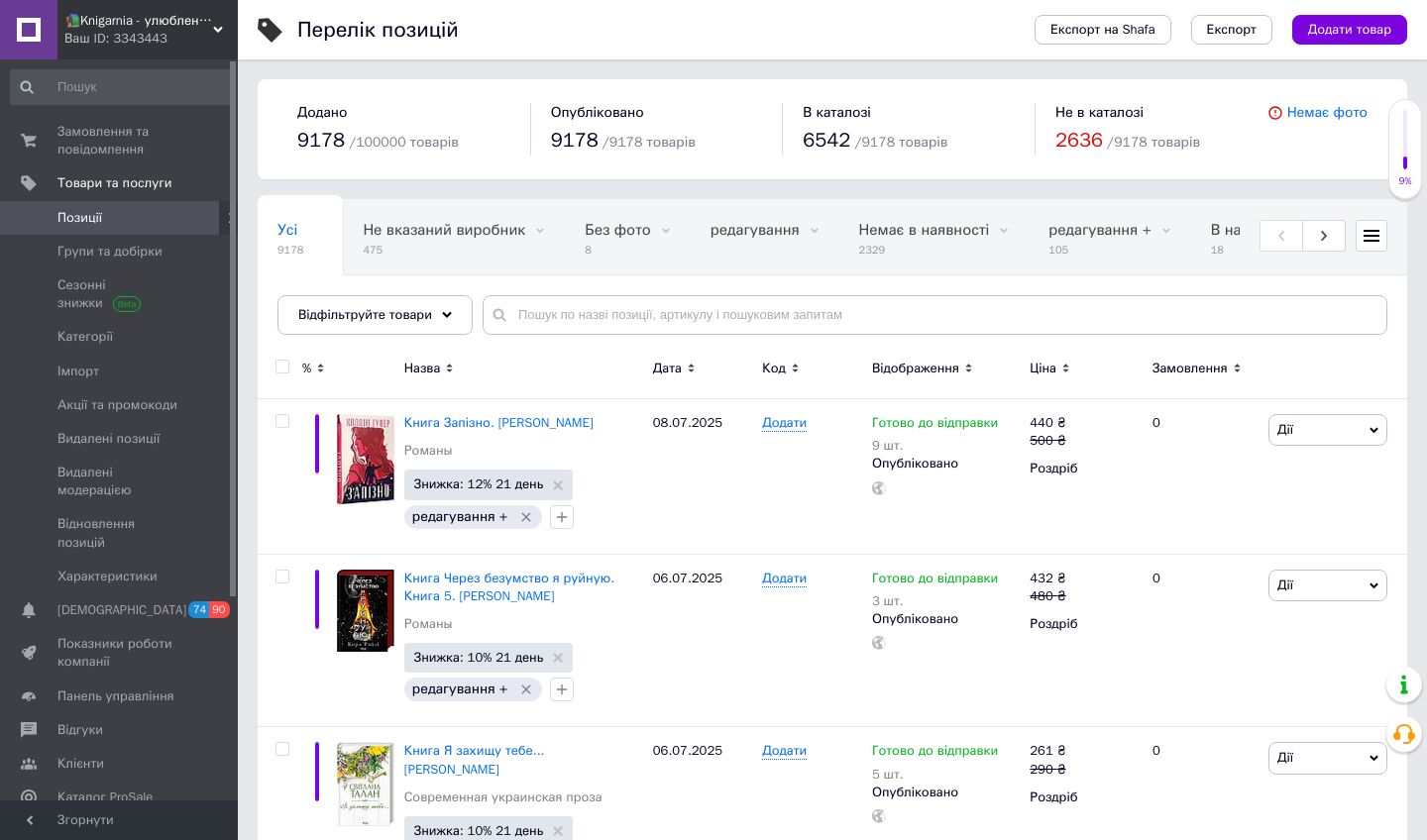 click on "Відфільтруйте товари" at bounding box center (375, 315) 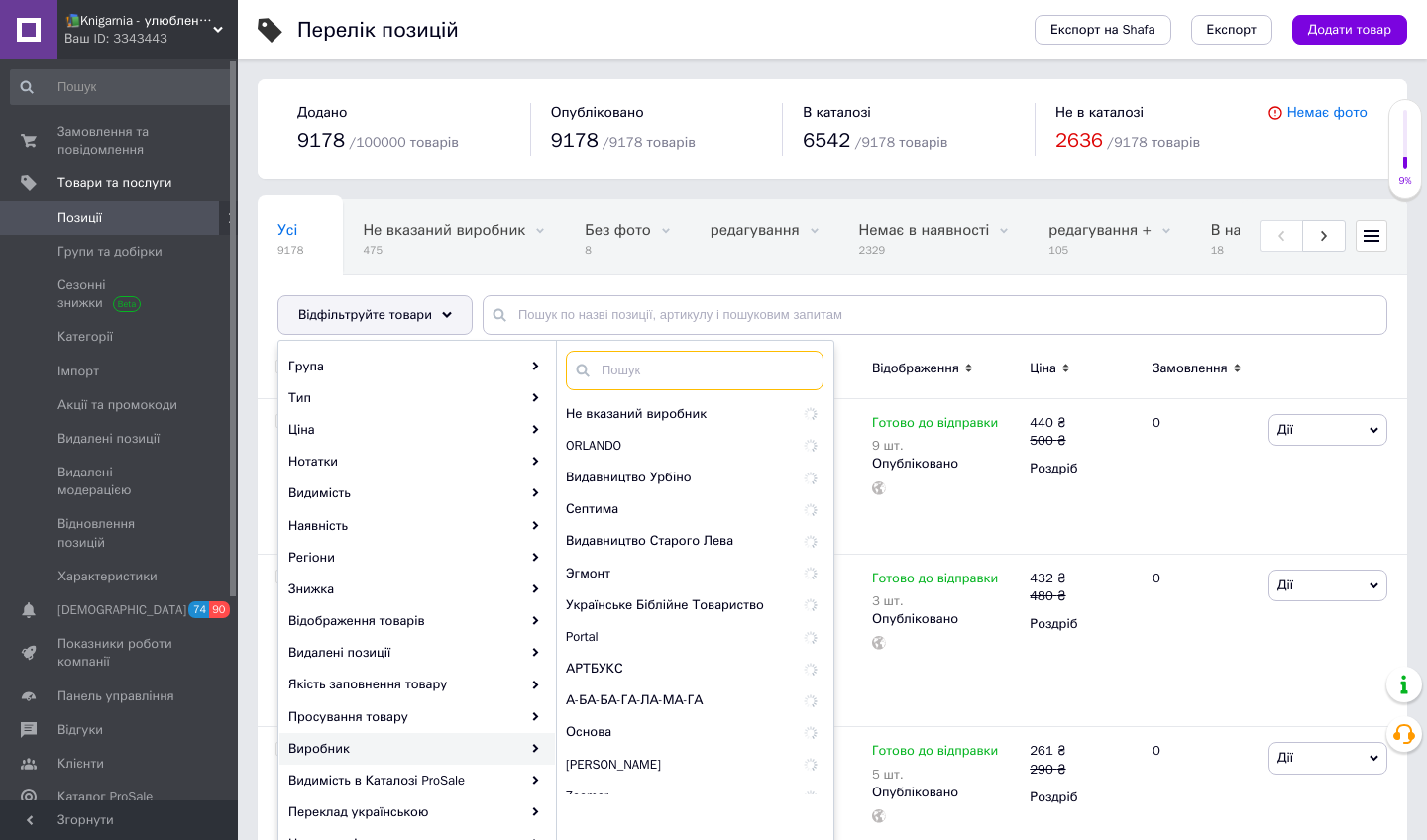 click at bounding box center (695, 370) 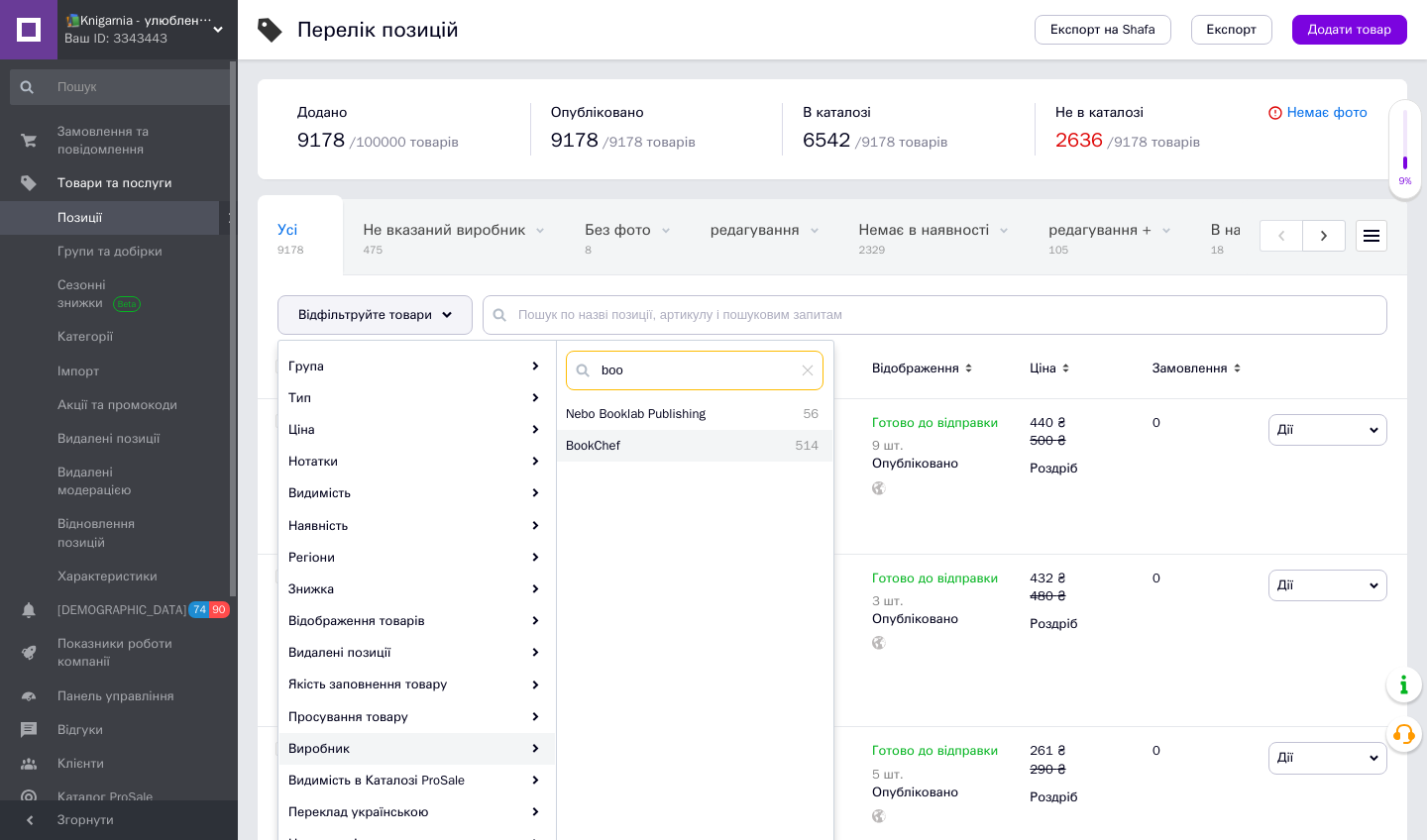 type on "boo" 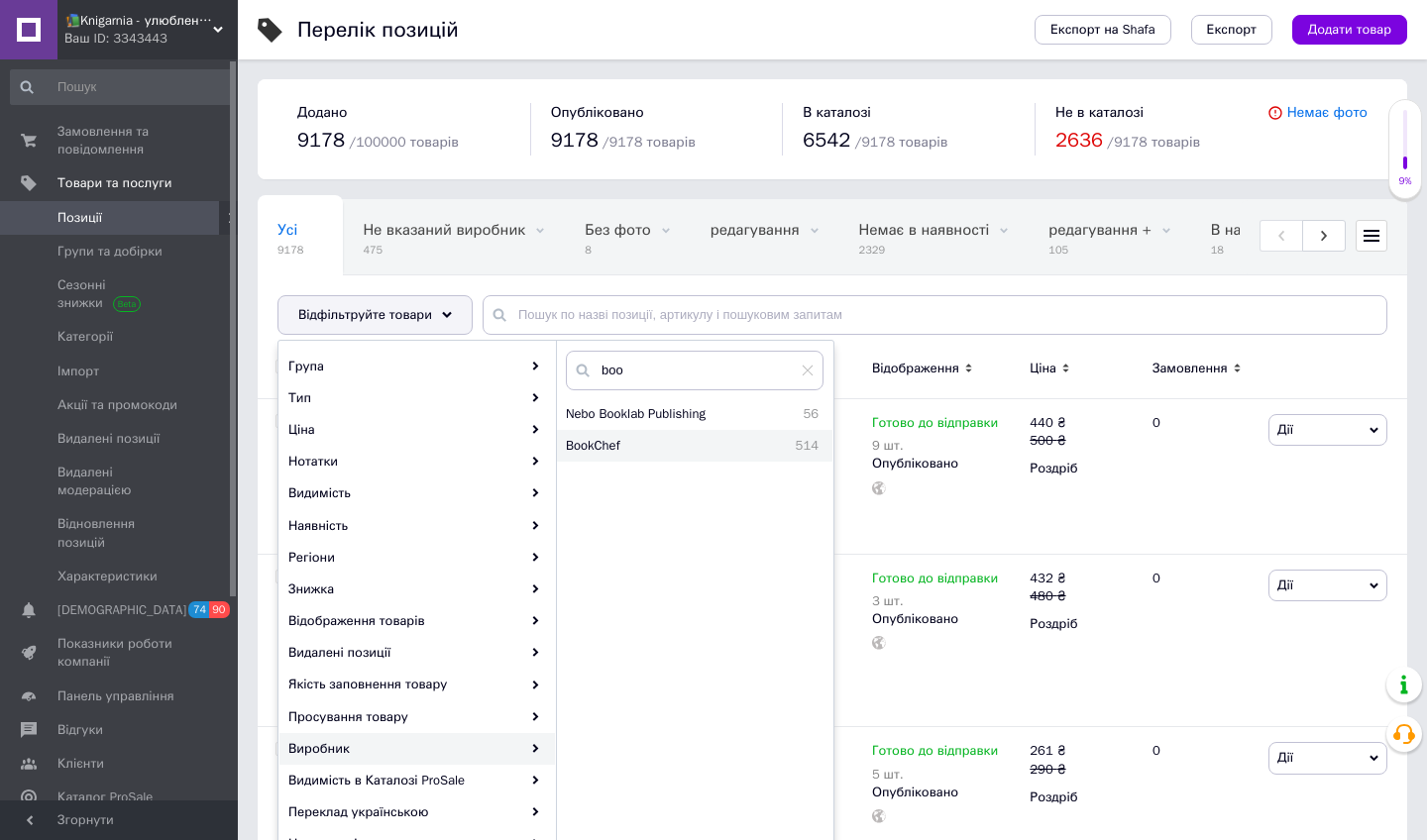 click on "BookChef" at bounding box center (644, 446) 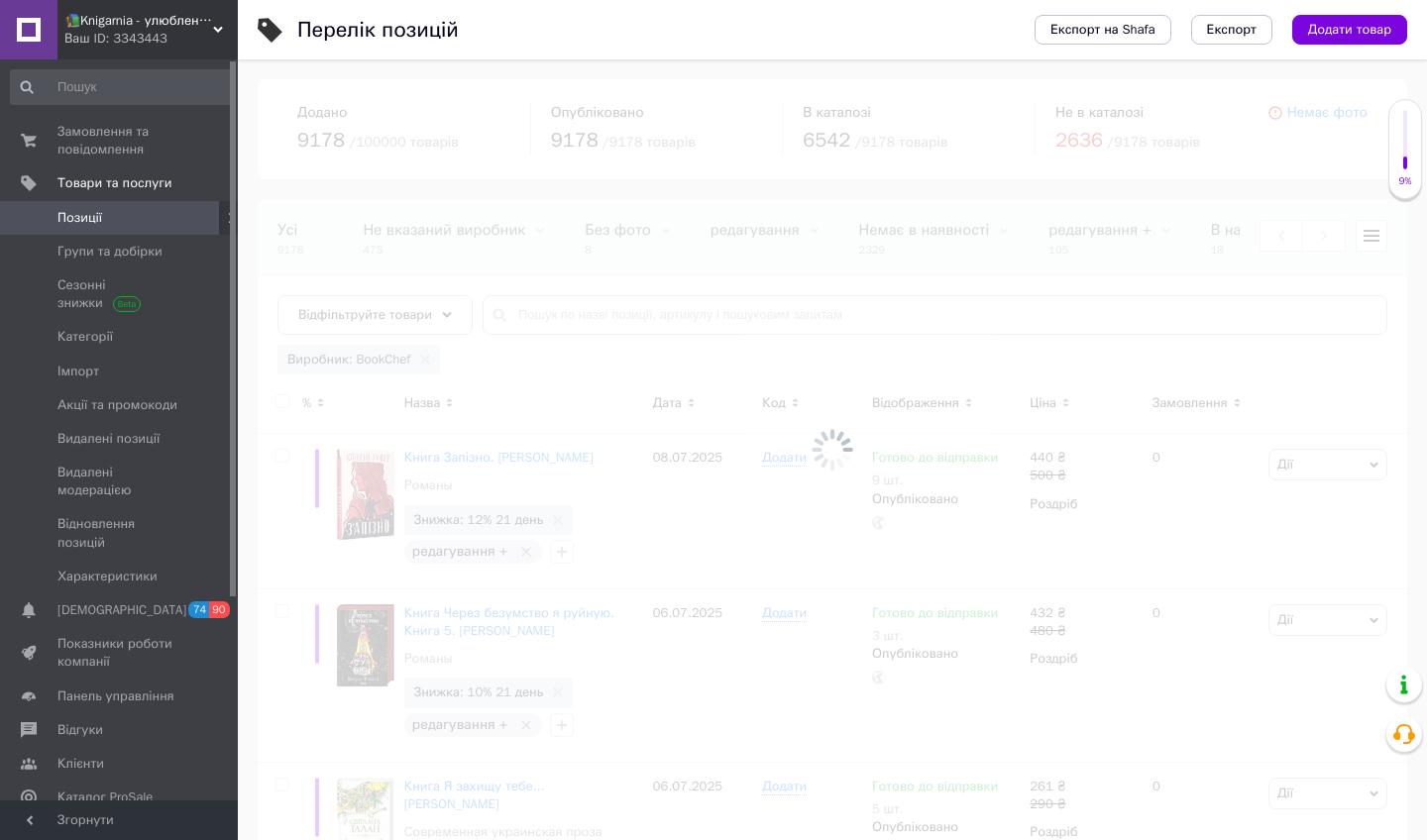 scroll, scrollTop: 0, scrollLeft: 684, axis: horizontal 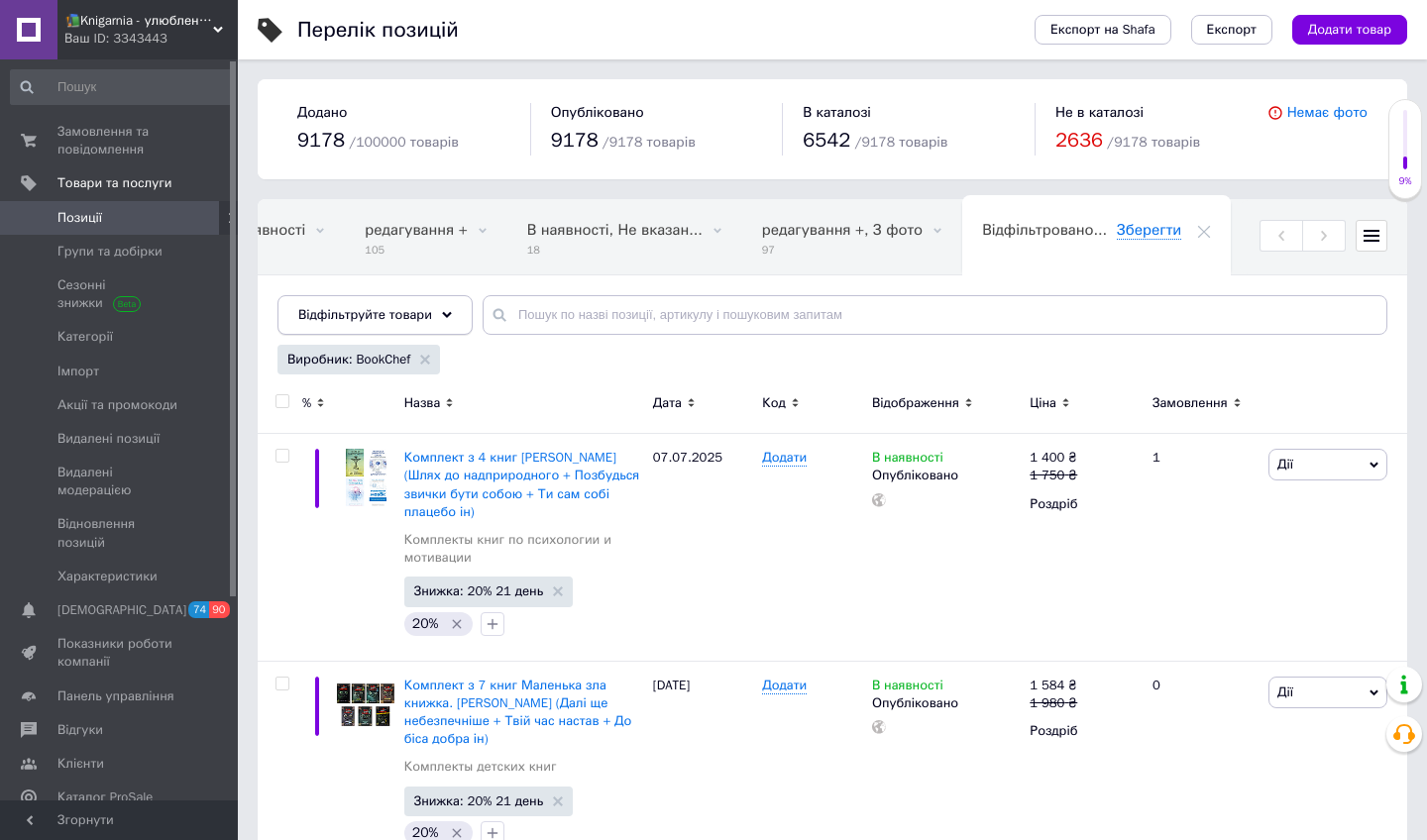 click on "Відфільтруйте товари" at bounding box center [375, 315] 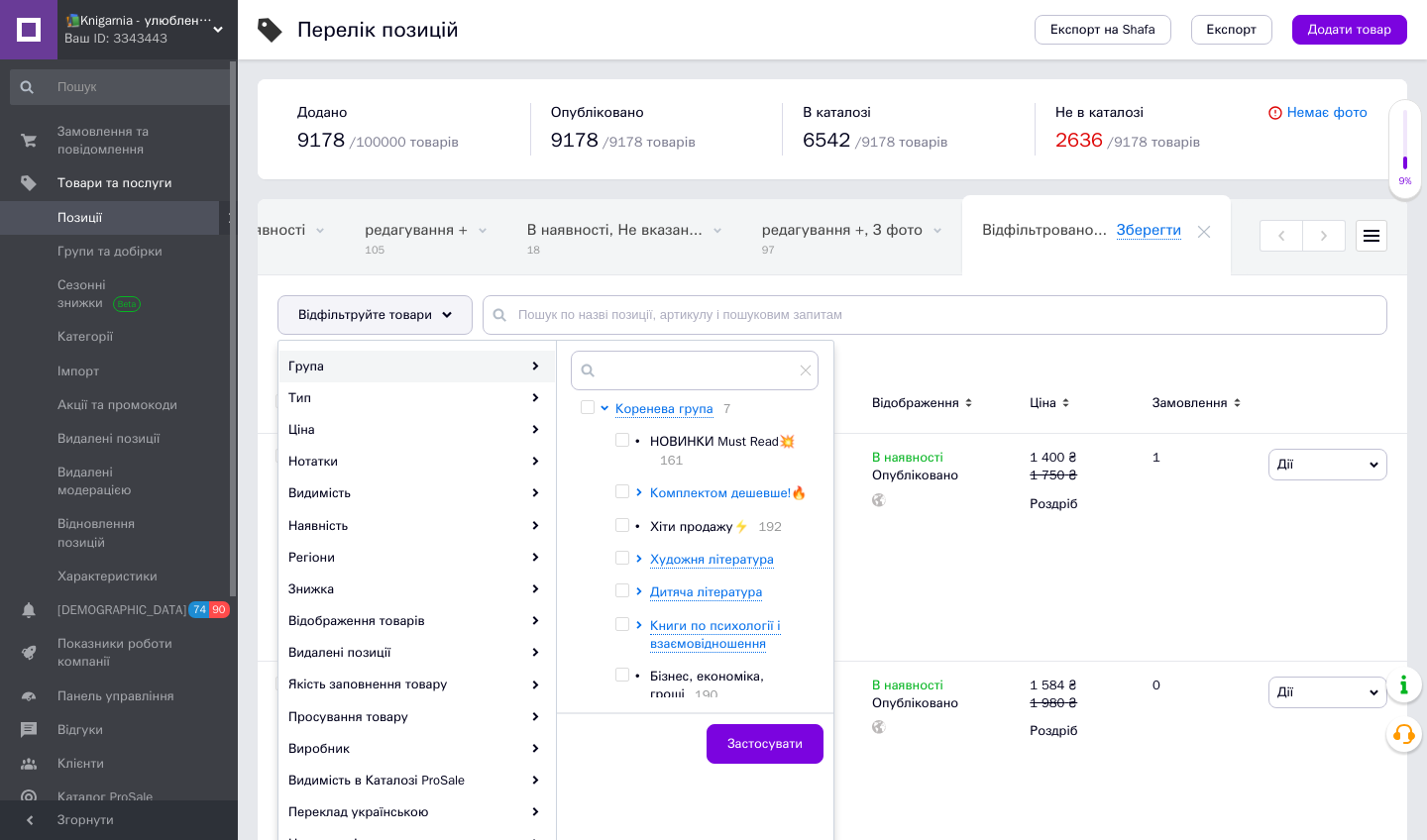 click on "Комплектом дешевше!🔥" at bounding box center (728, 492) 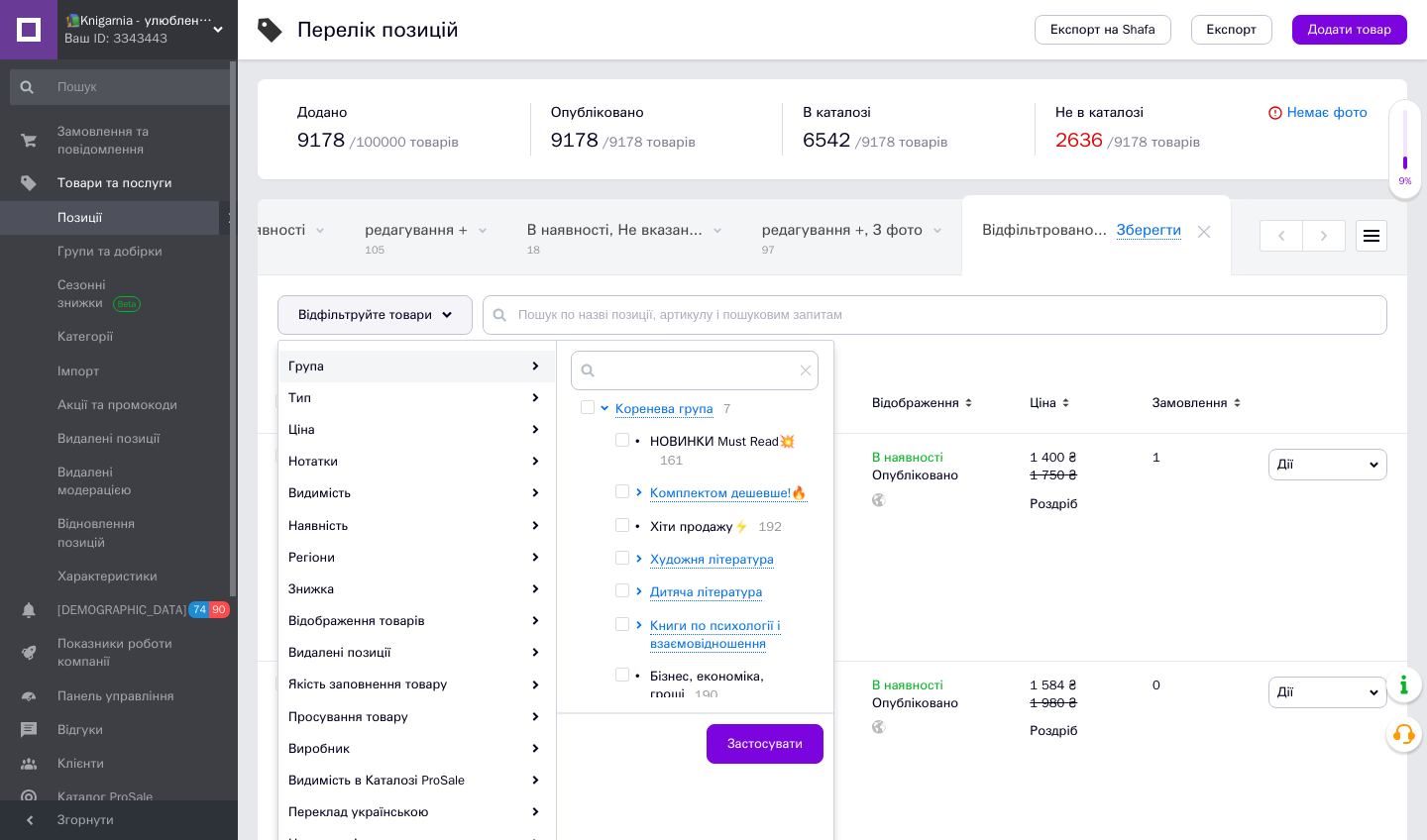 click at bounding box center (621, 491) 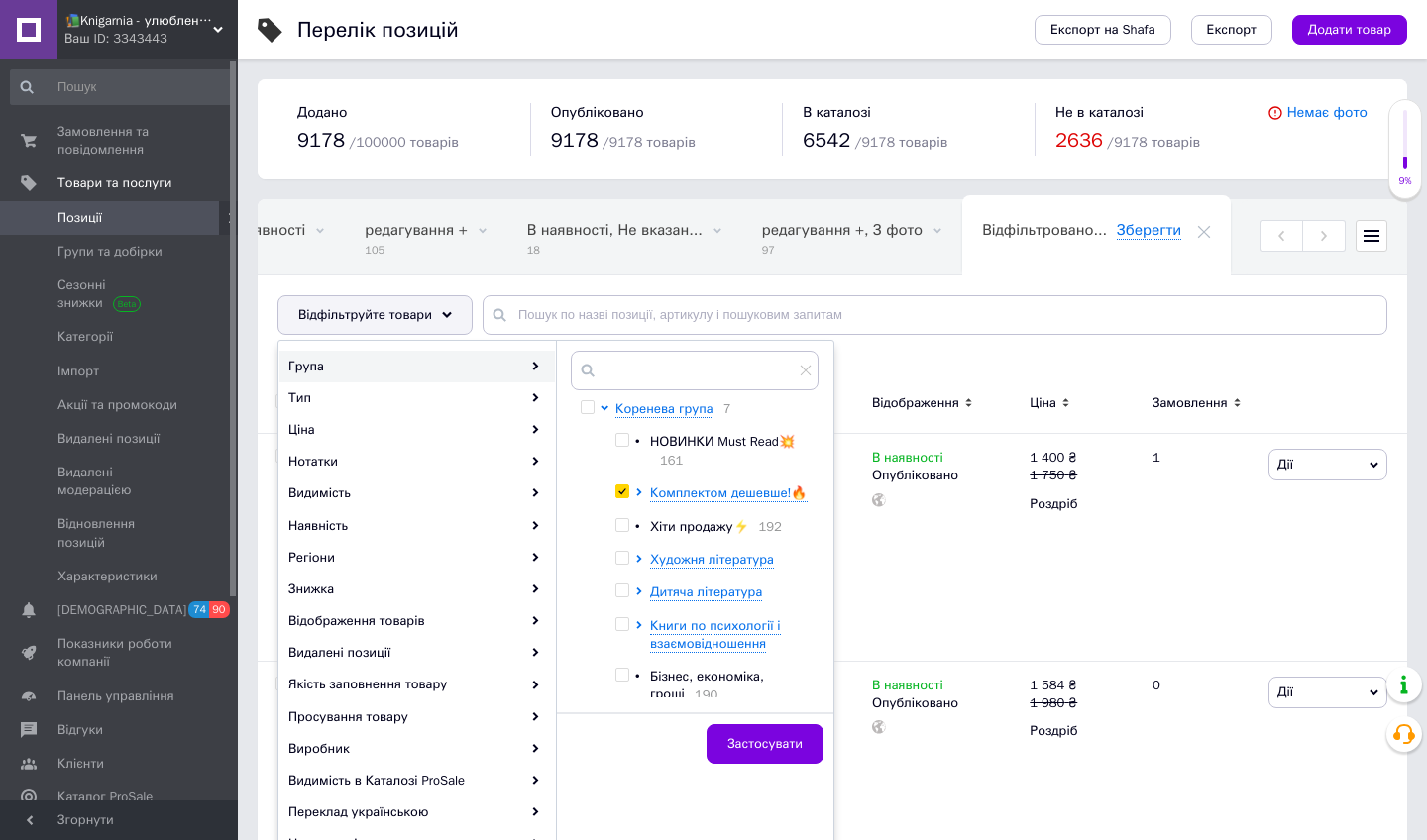 checkbox on "true" 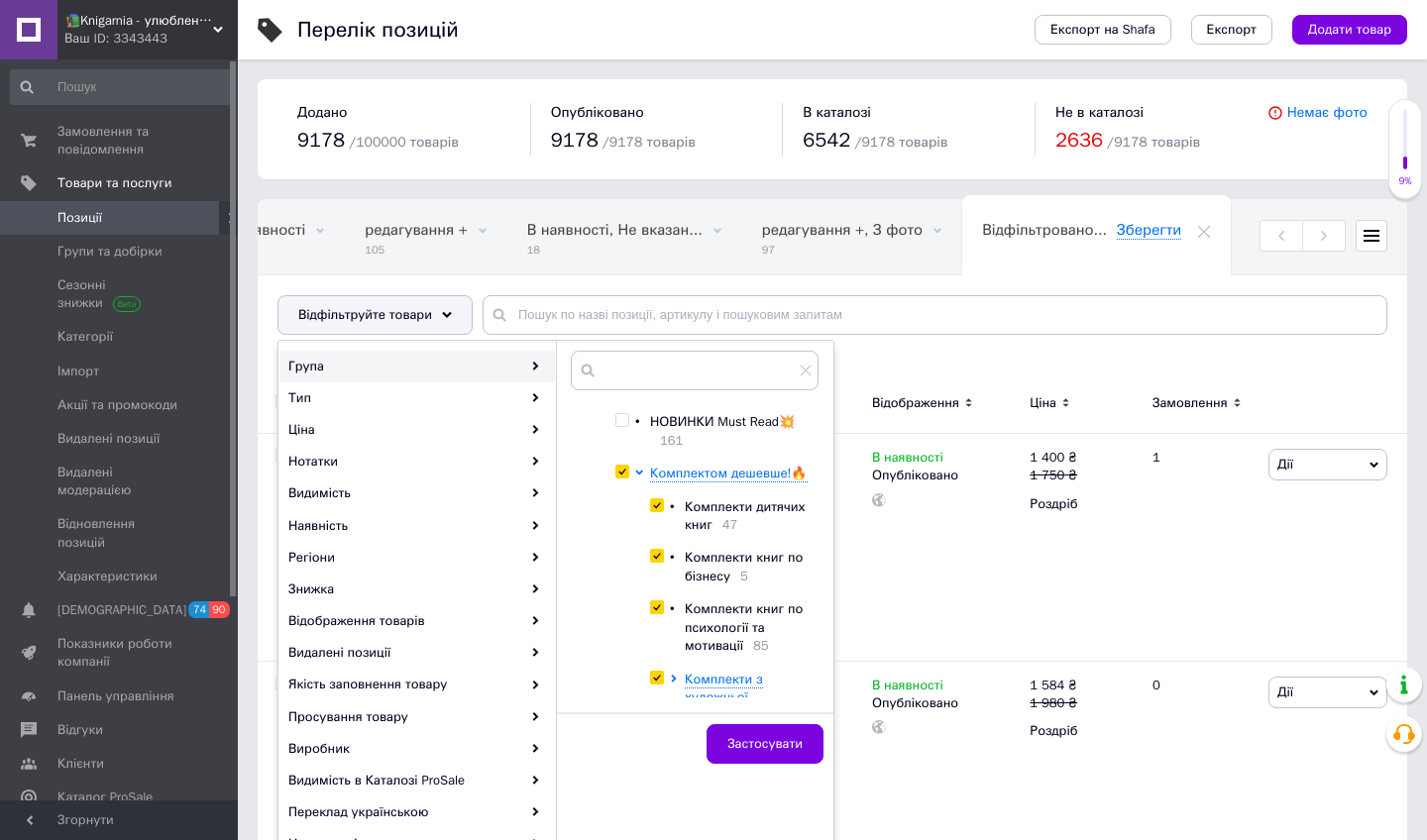 scroll, scrollTop: 0, scrollLeft: 0, axis: both 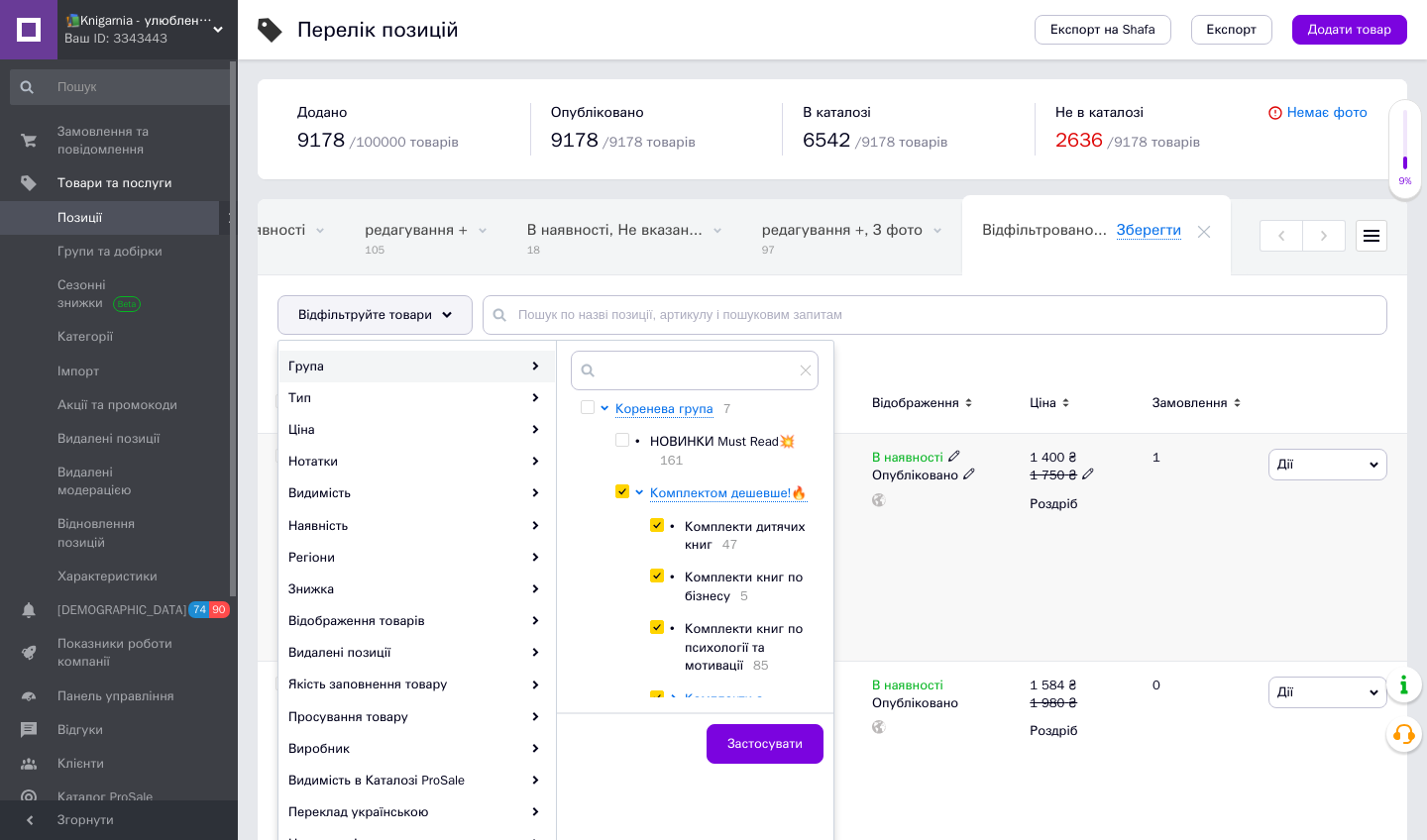 click on "В наявності Опубліковано" at bounding box center (945, 547) 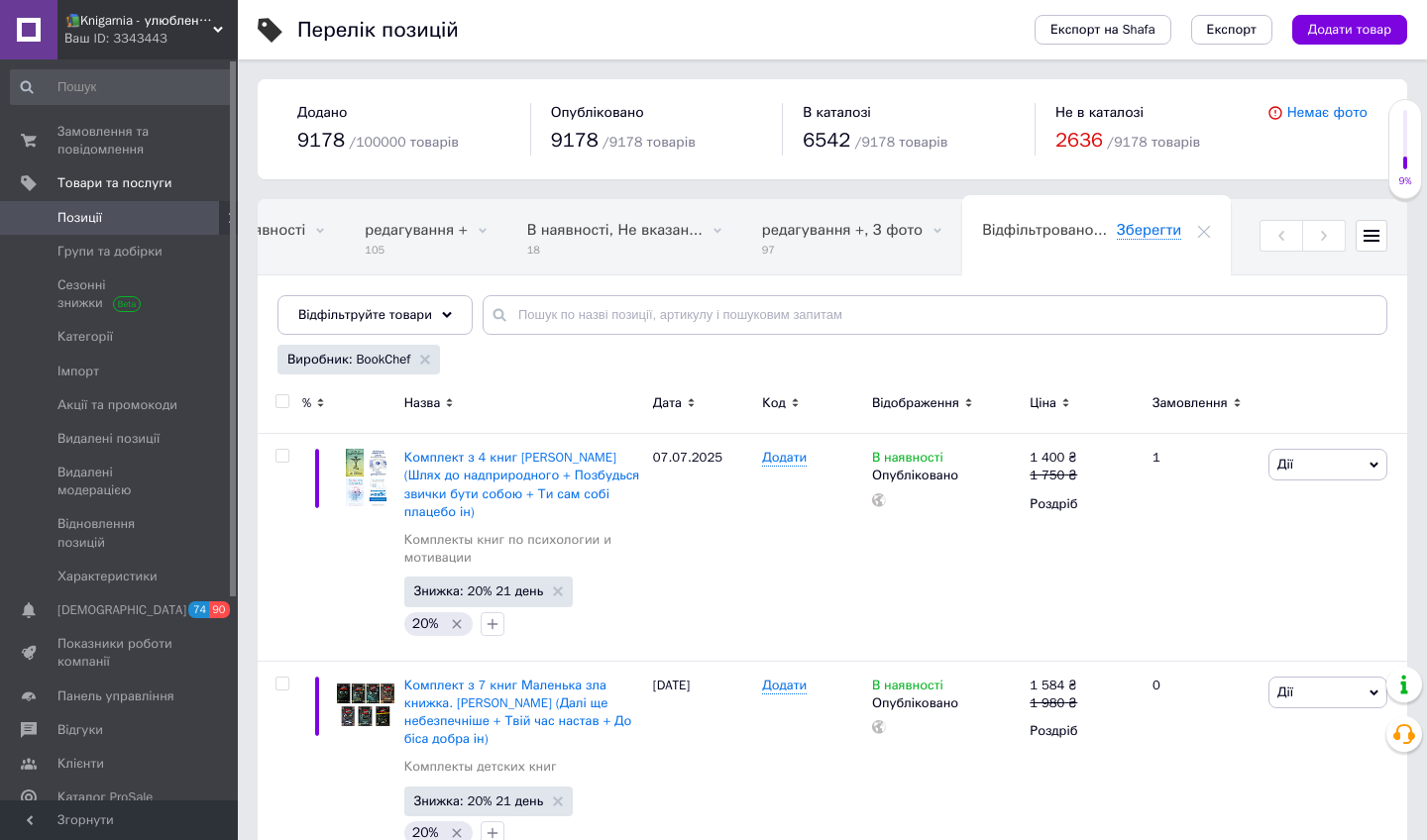click 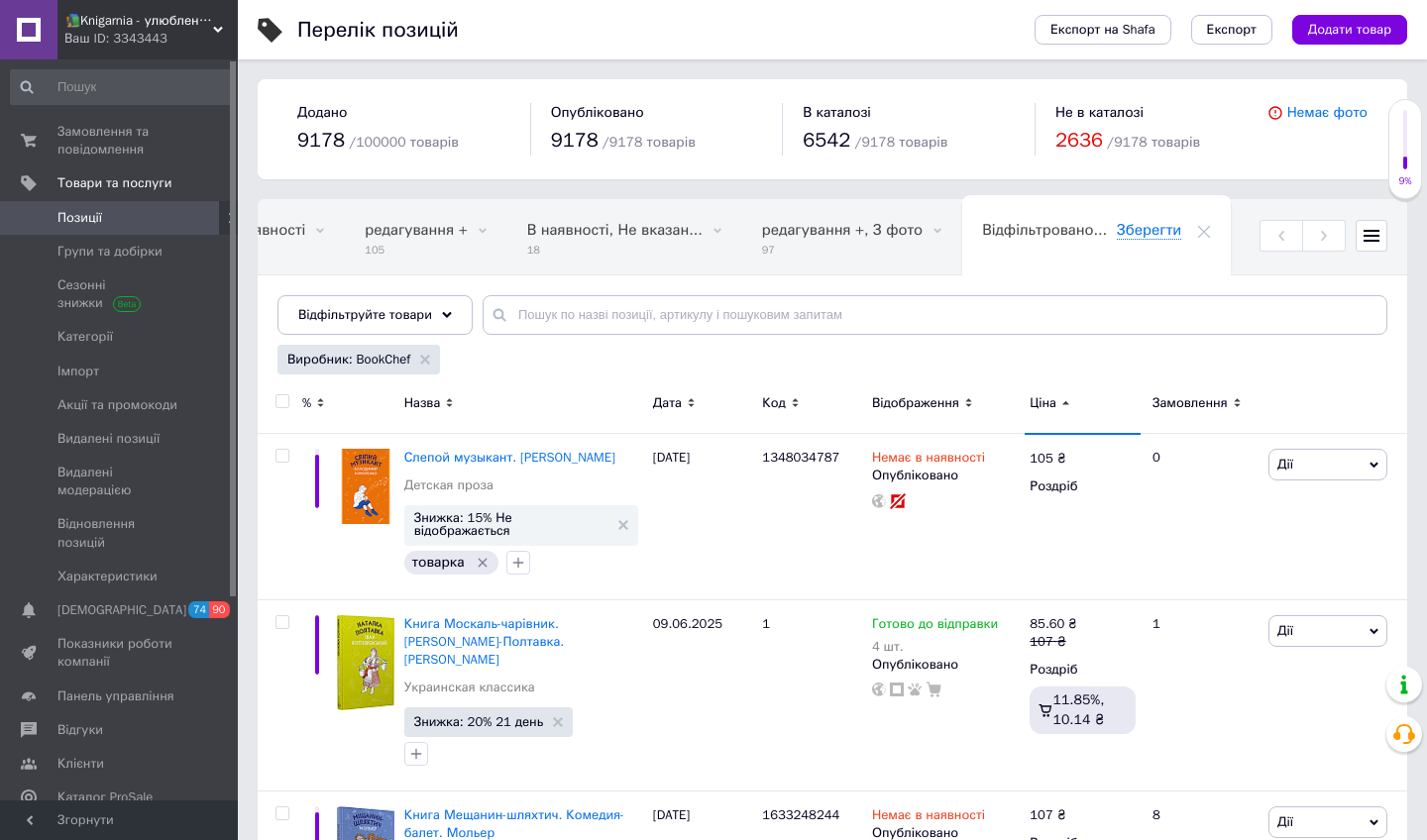 click on "Ціна" at bounding box center [1082, 403] 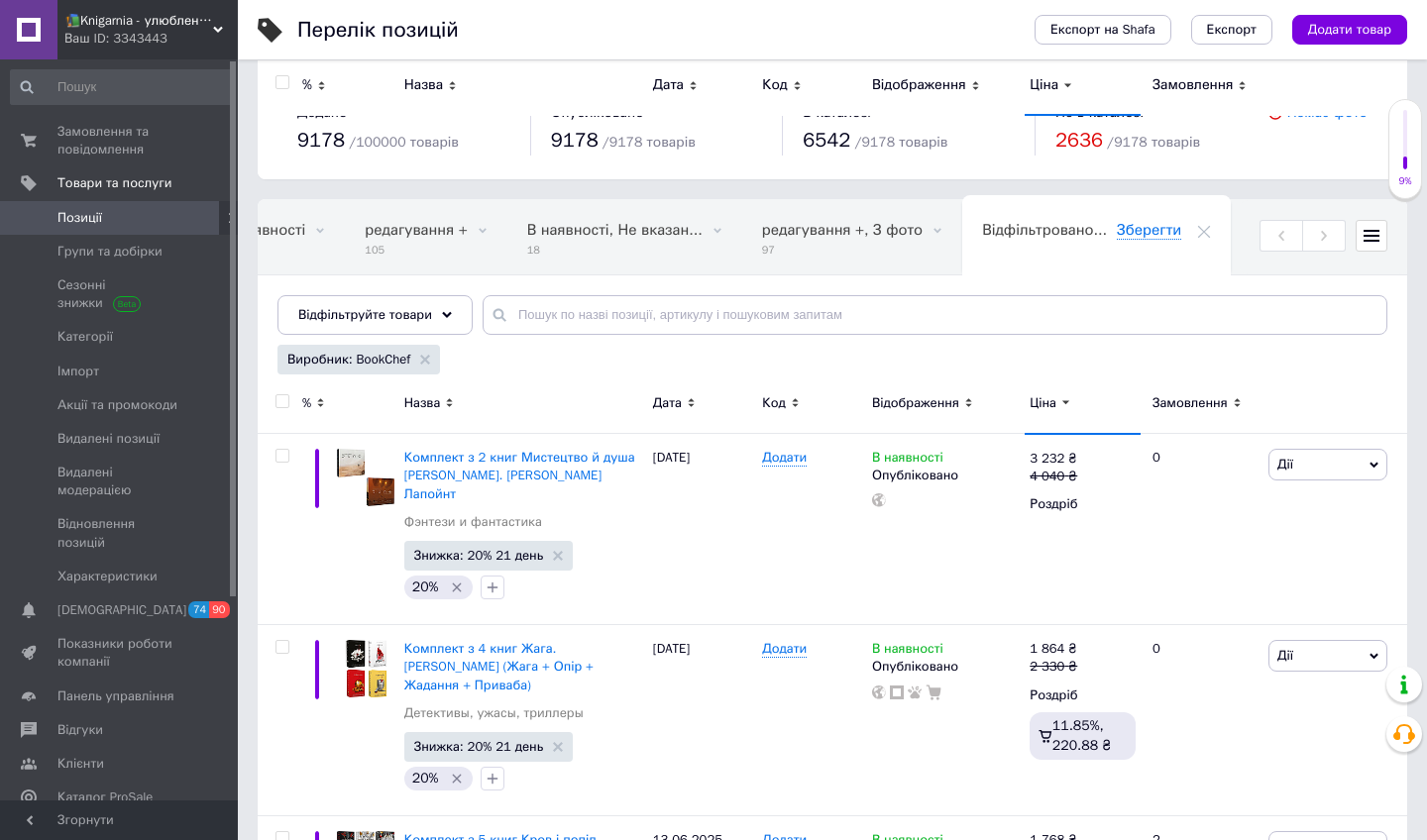scroll, scrollTop: 0, scrollLeft: 0, axis: both 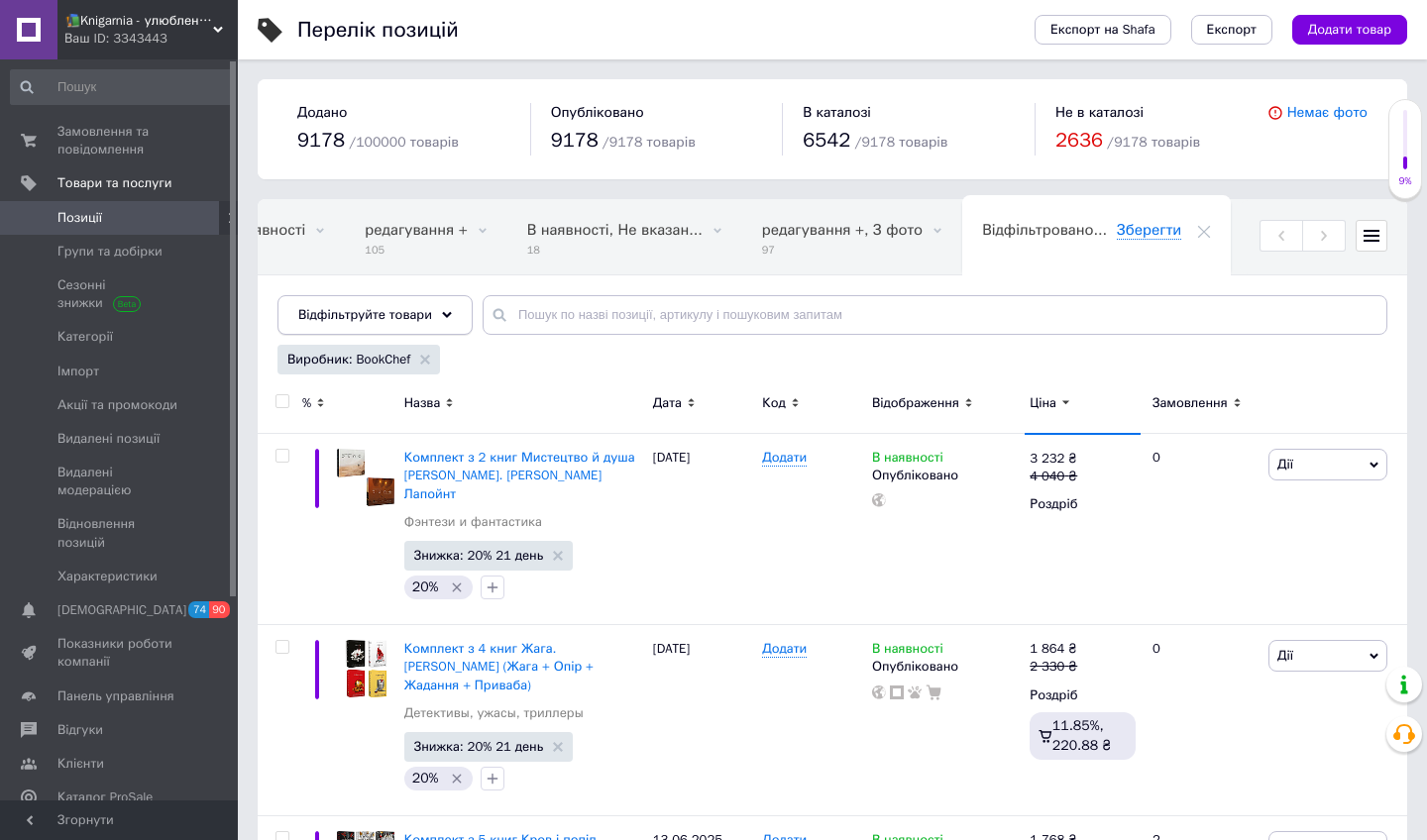 click on "Відфільтруйте товари" at bounding box center (375, 315) 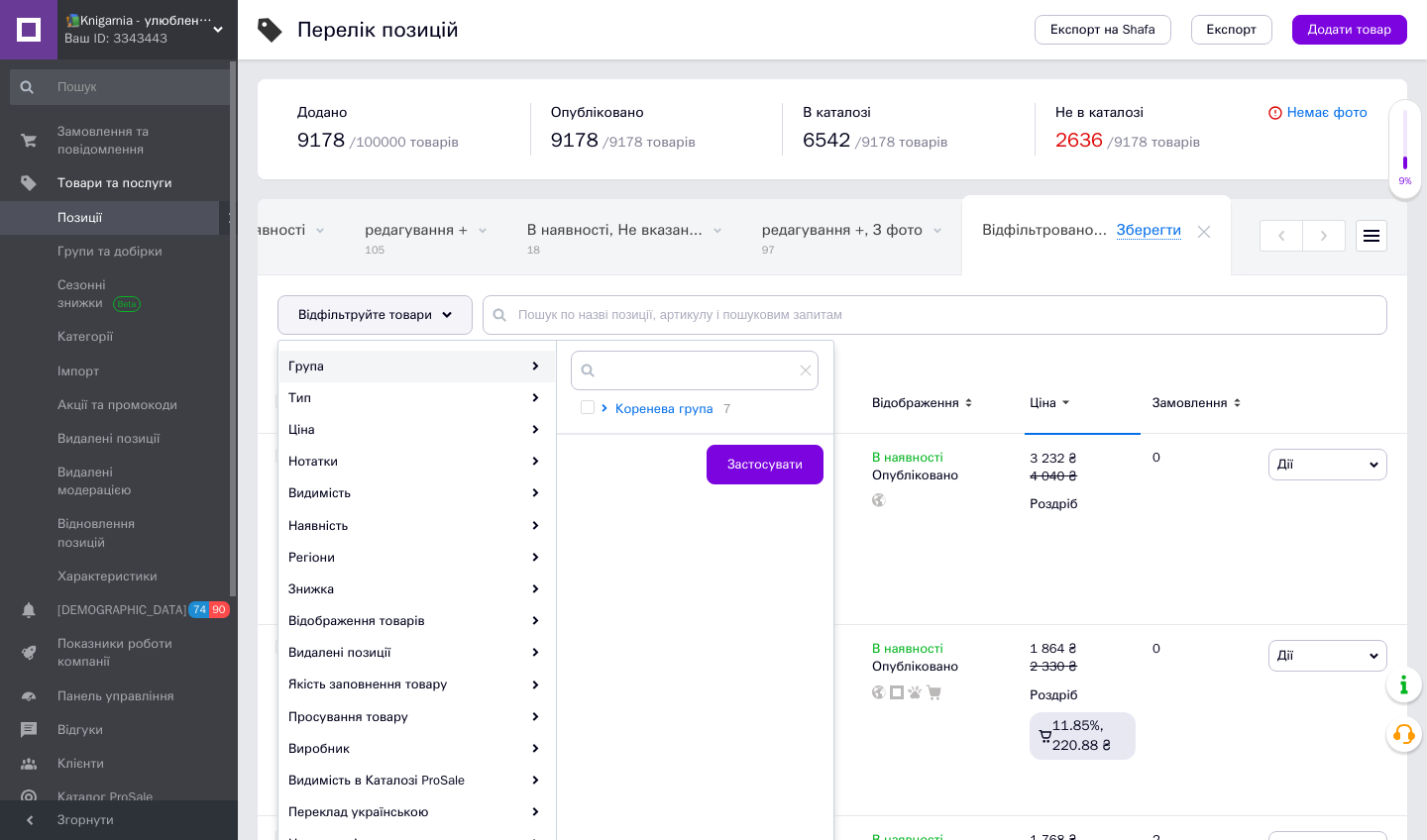 click on "Коренева група" at bounding box center [664, 408] 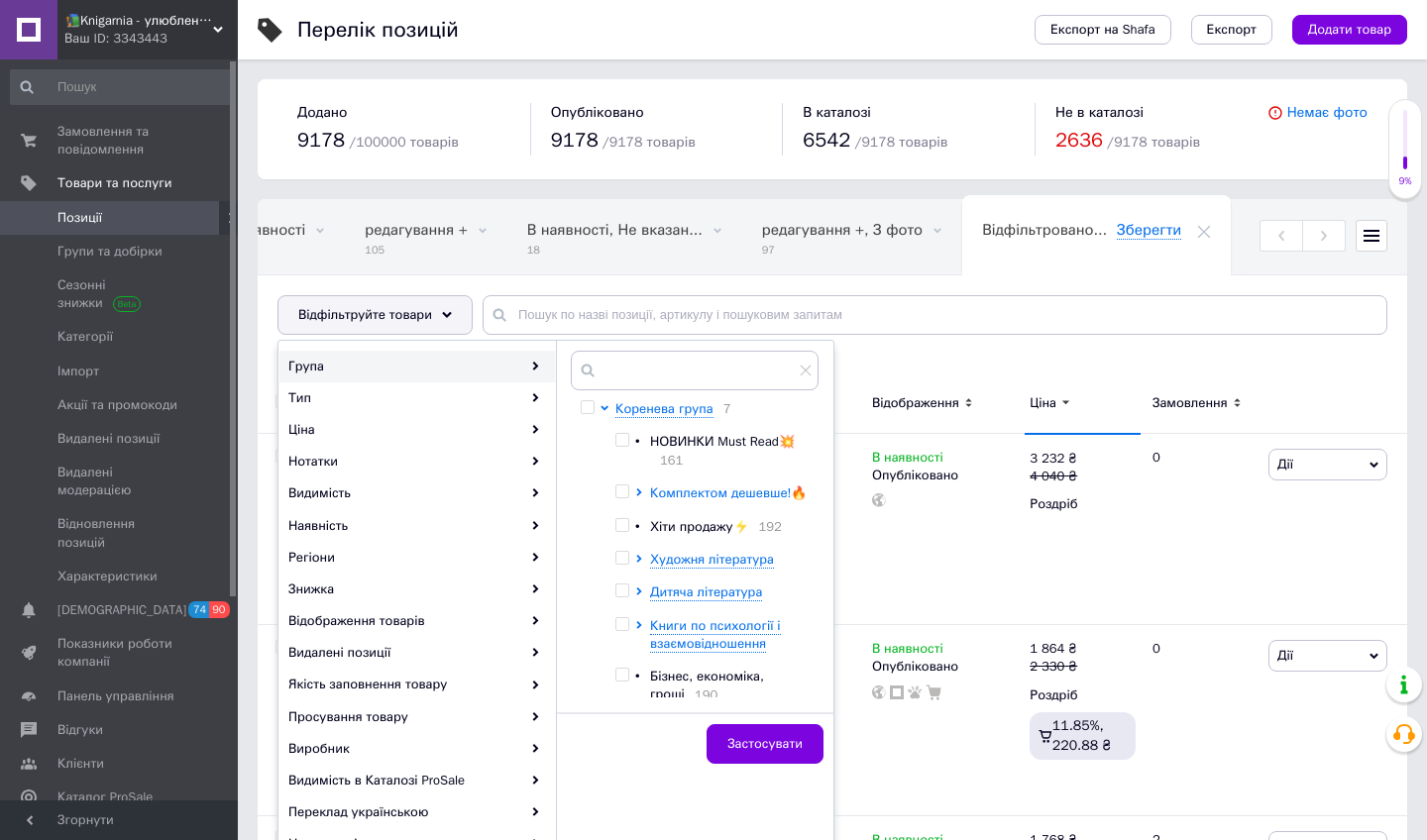 click on "Комплектом дешевше!🔥" at bounding box center (728, 493) 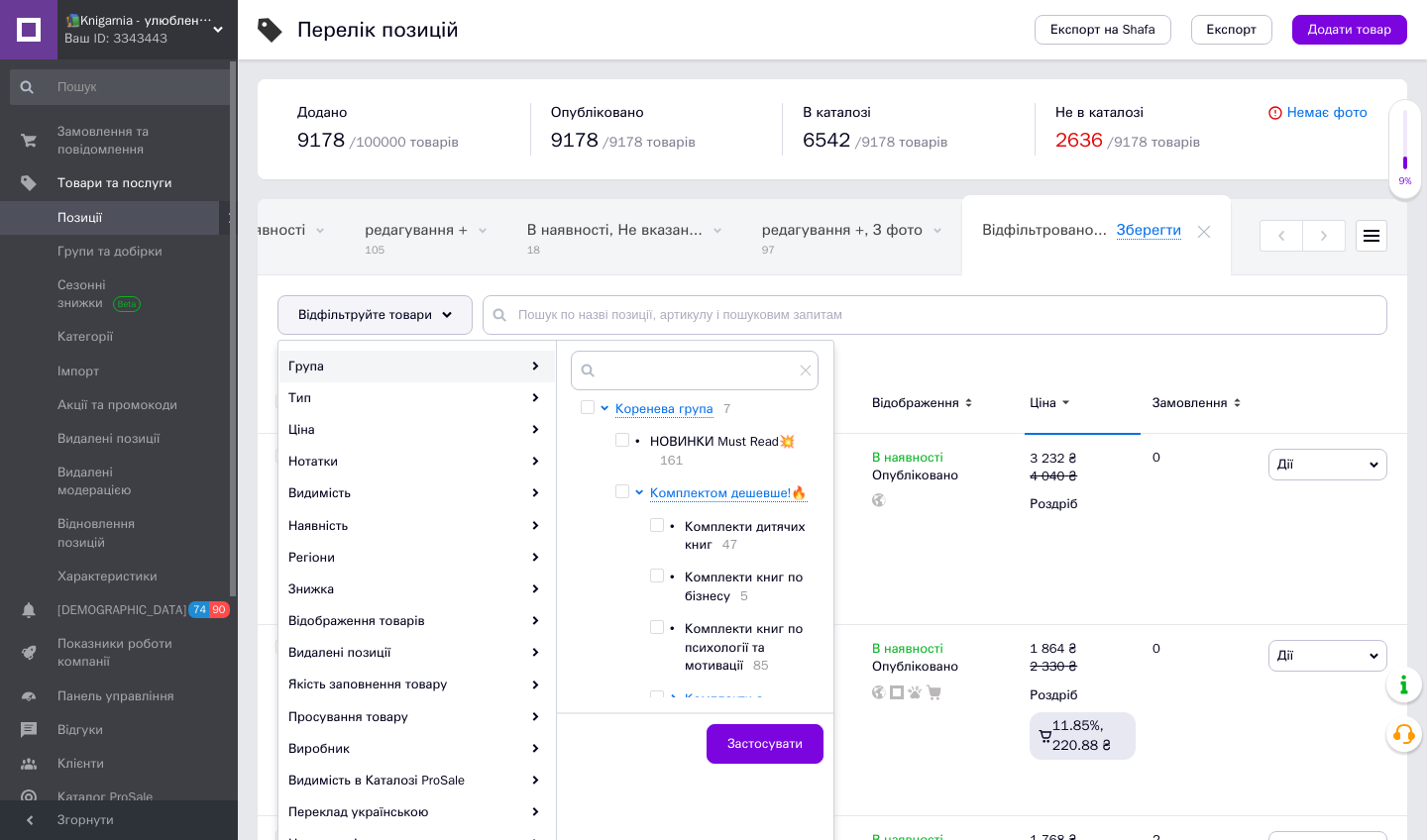 click at bounding box center (621, 491) 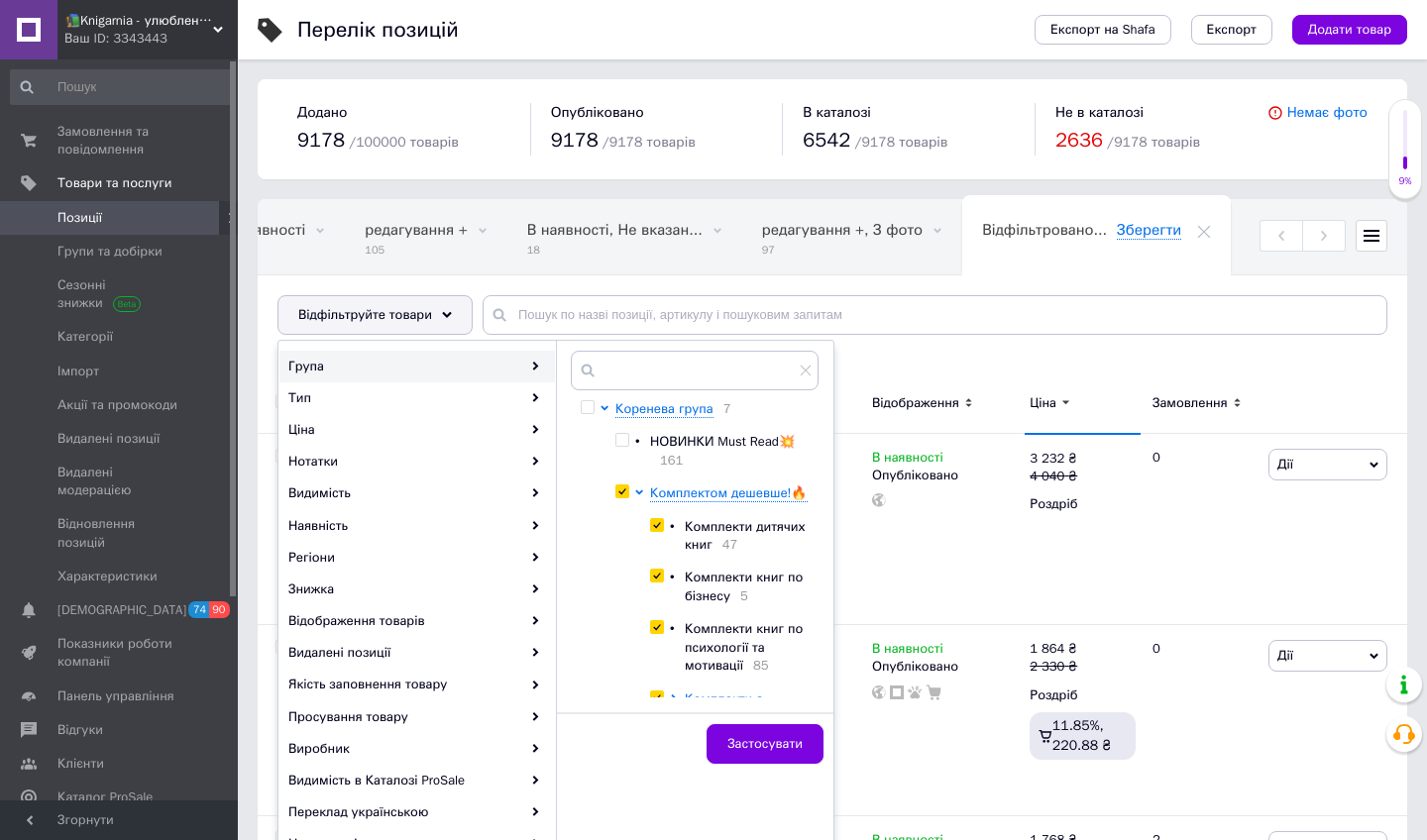 checkbox on "true" 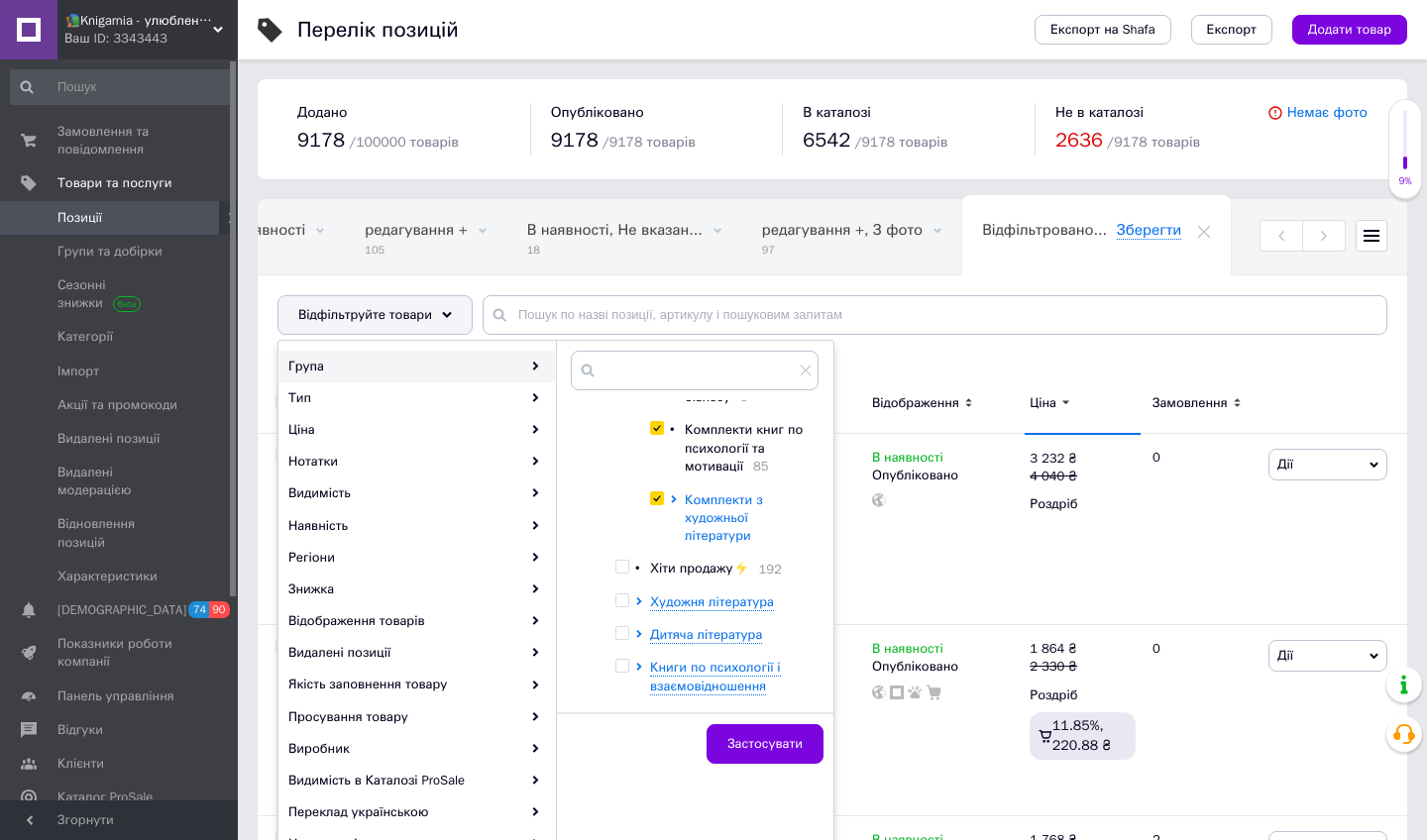 click on "Комплекти з художньої літератури" at bounding box center (723, 517) 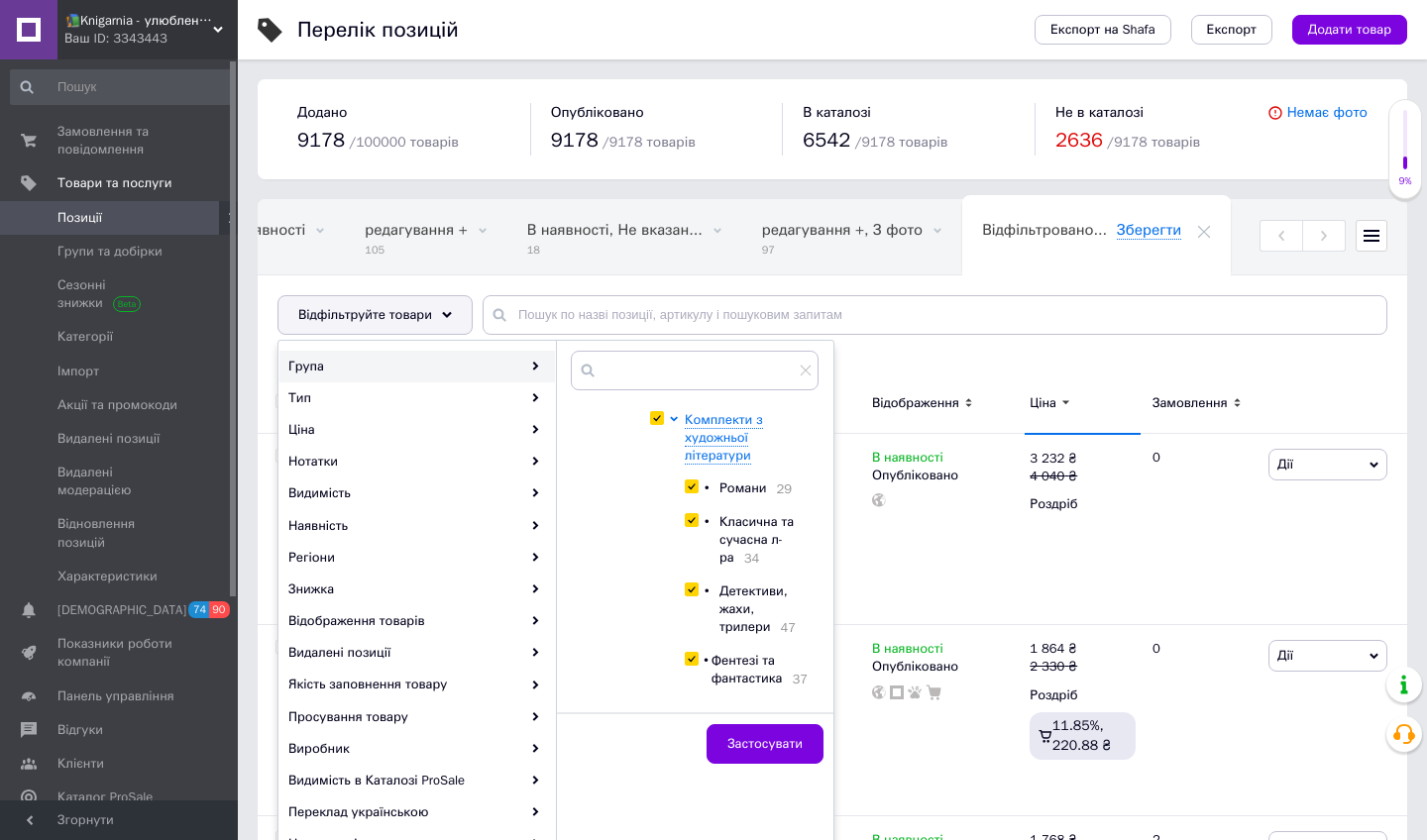 scroll, scrollTop: 347, scrollLeft: 0, axis: vertical 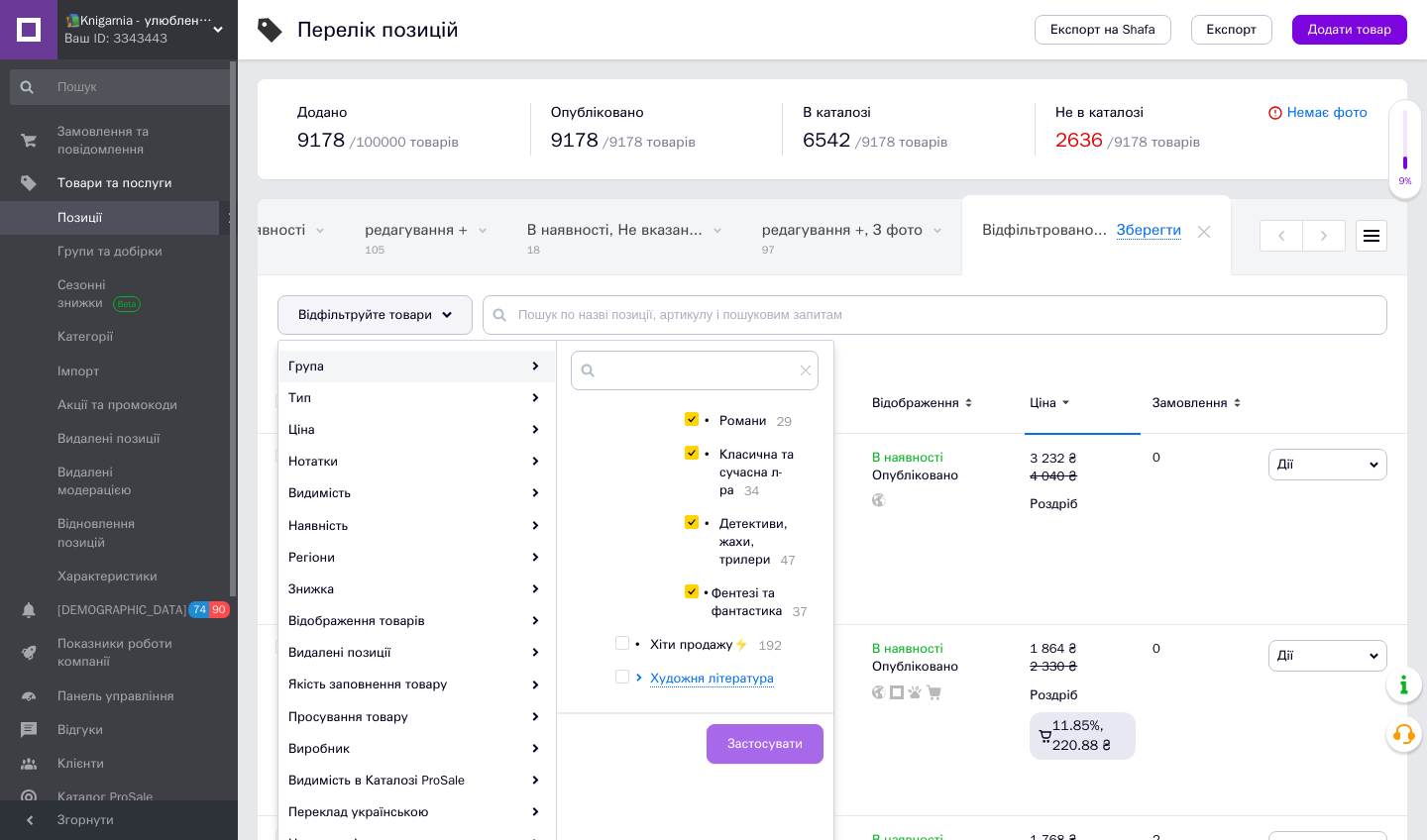 click on "Застосувати" at bounding box center [765, 744] 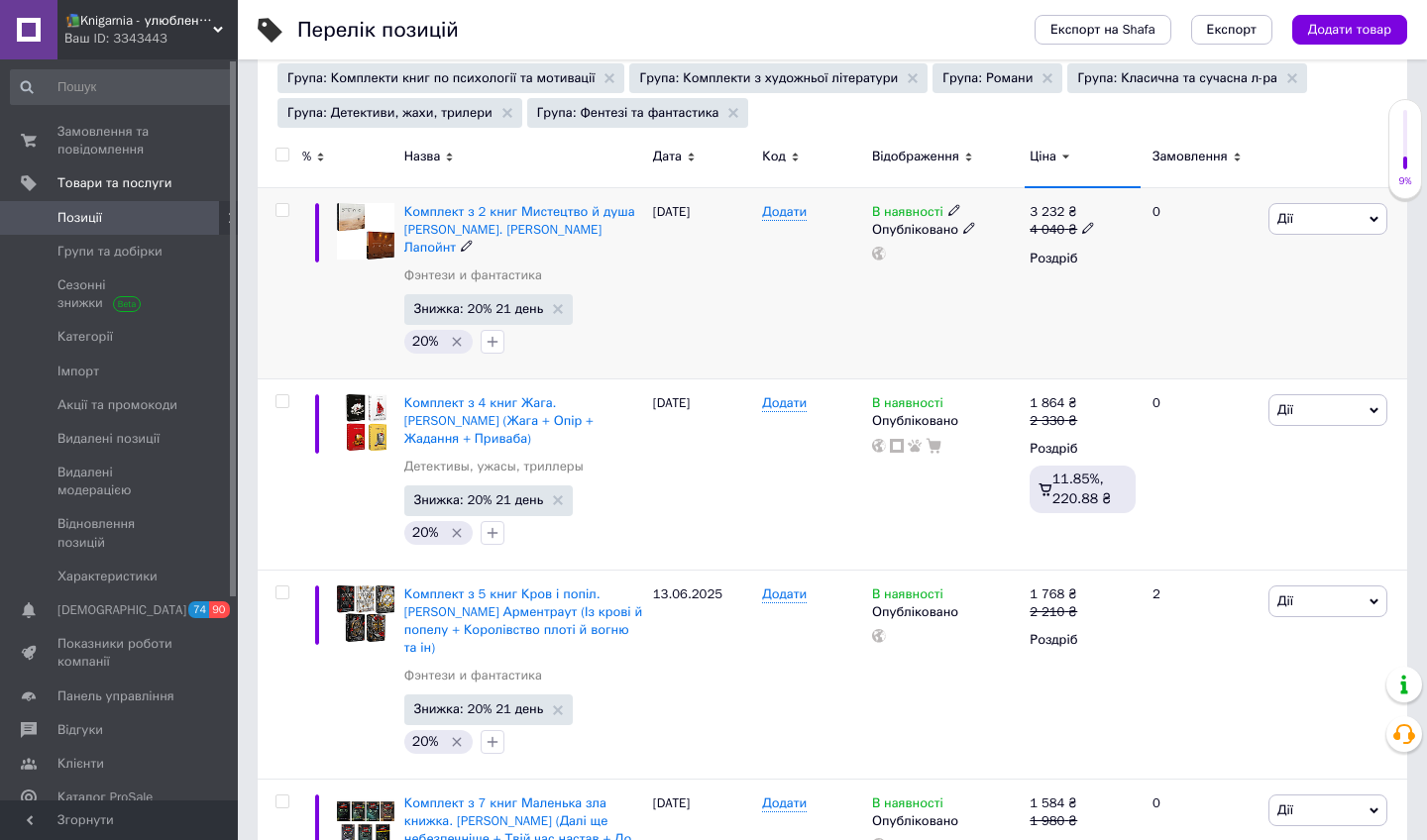 scroll, scrollTop: 332, scrollLeft: 0, axis: vertical 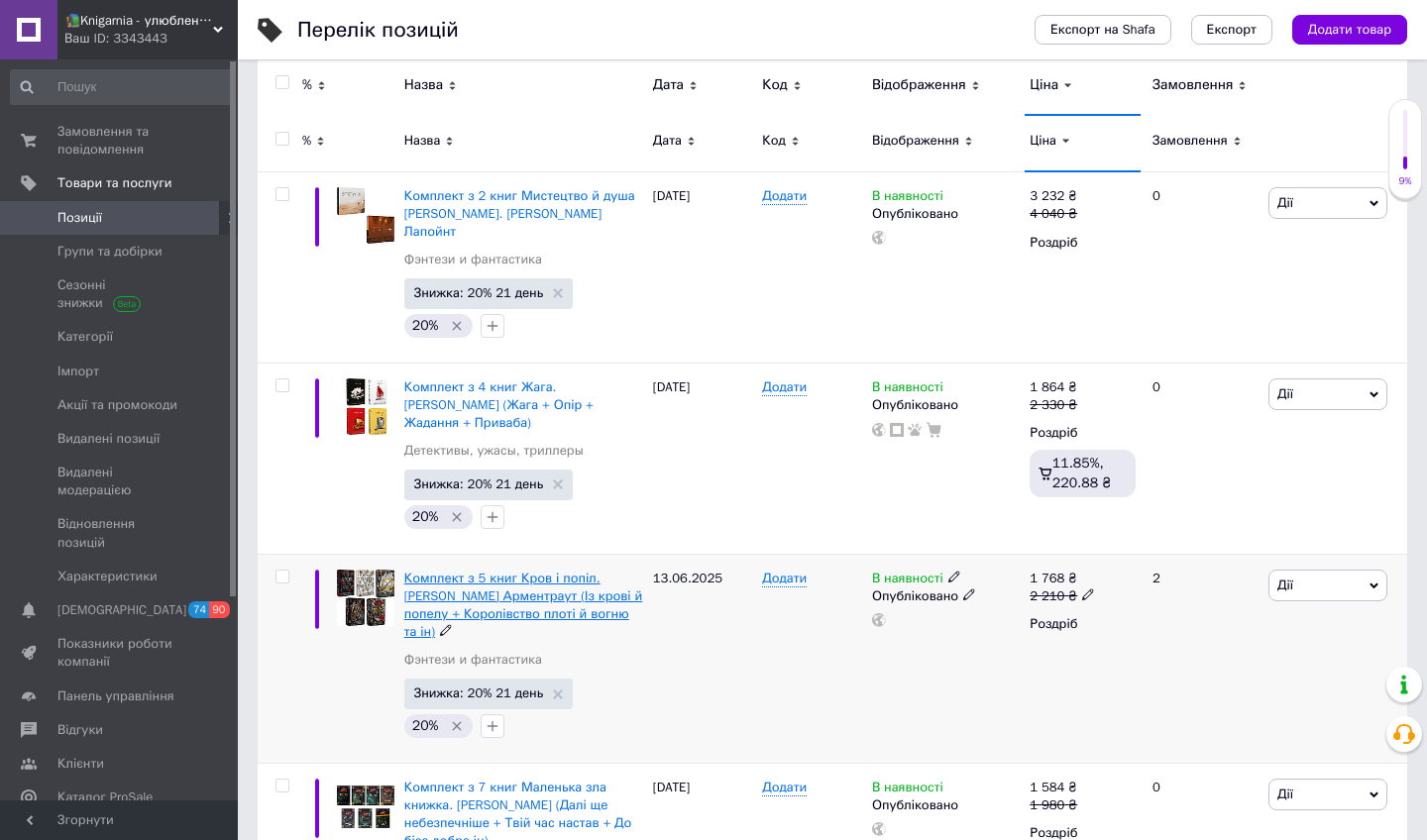 click on "Комплект з 5 книг Кров і попіл. [PERSON_NAME] Арментраут (Із крові й попелу + Королівство плоті й вогню та ін)" at bounding box center [523, 605] 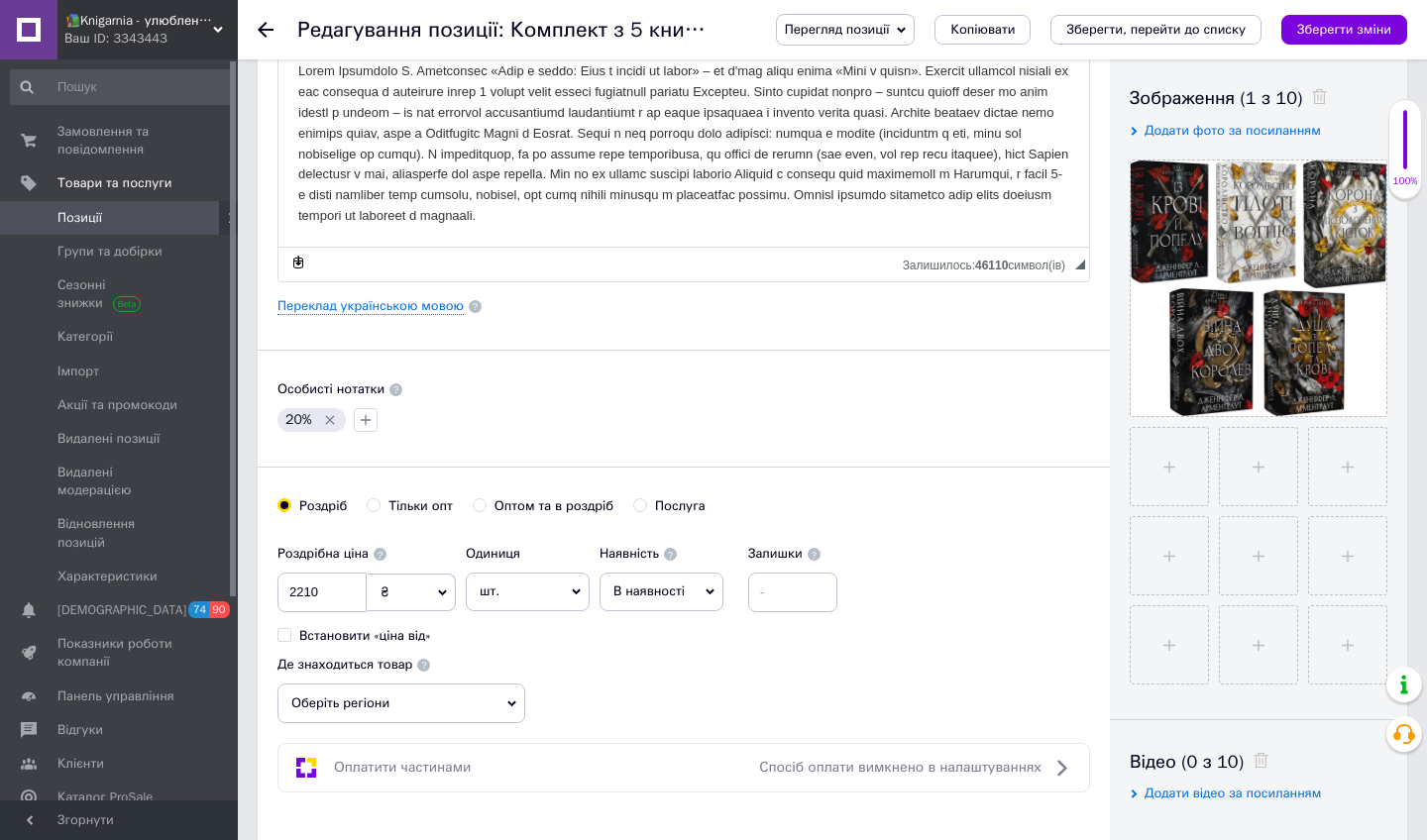 scroll, scrollTop: 470, scrollLeft: 0, axis: vertical 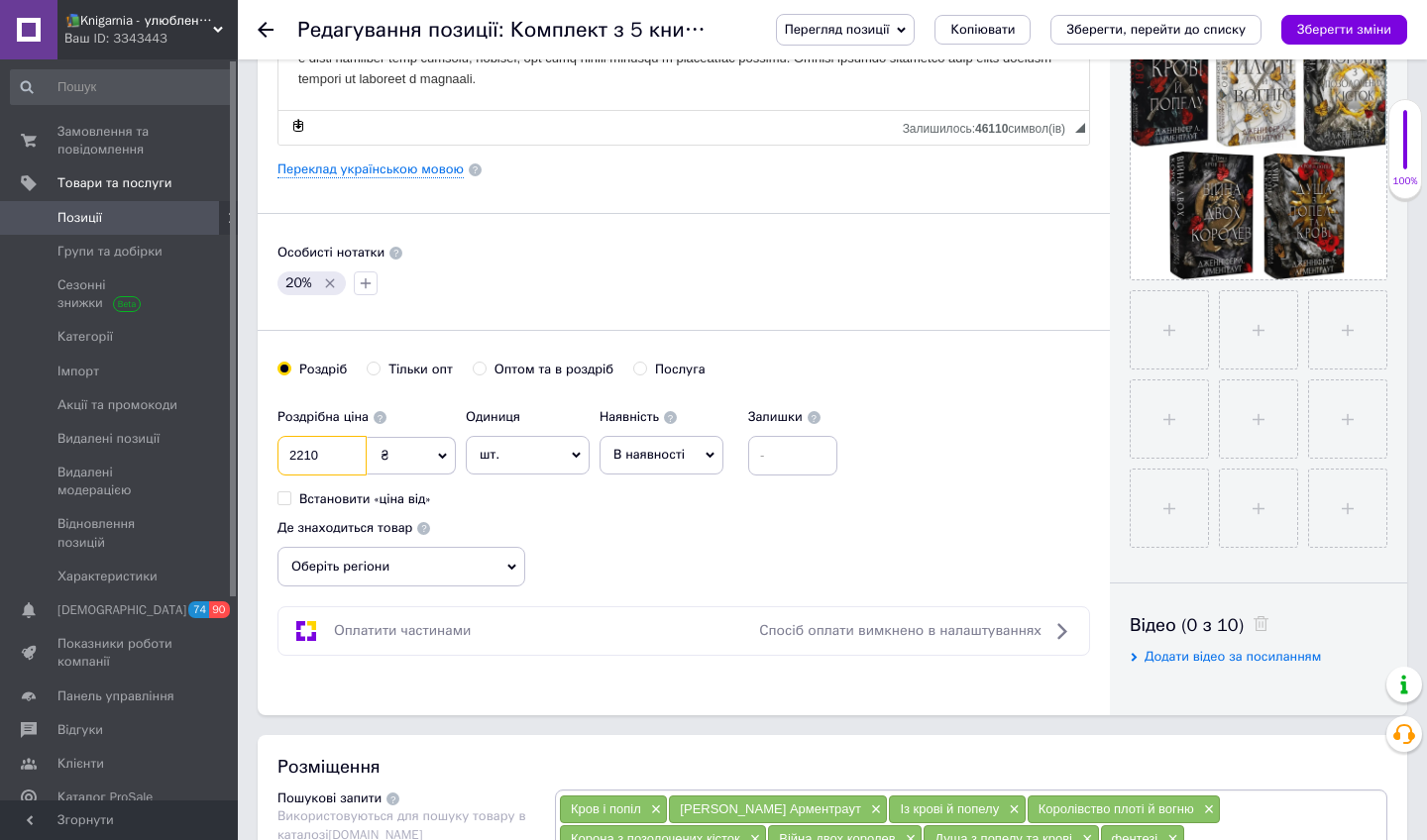click on "2210" at bounding box center (322, 456) 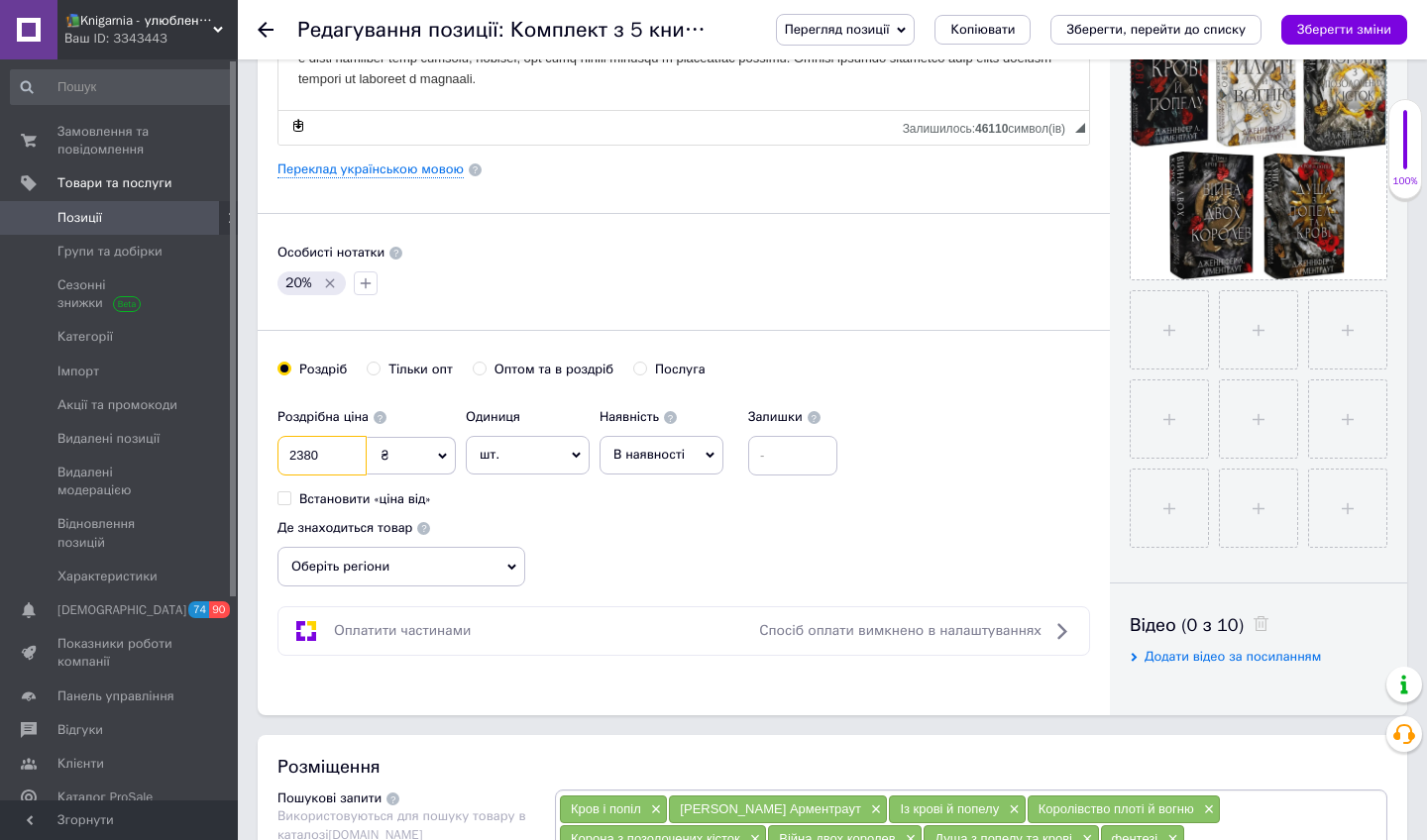 type on "2380" 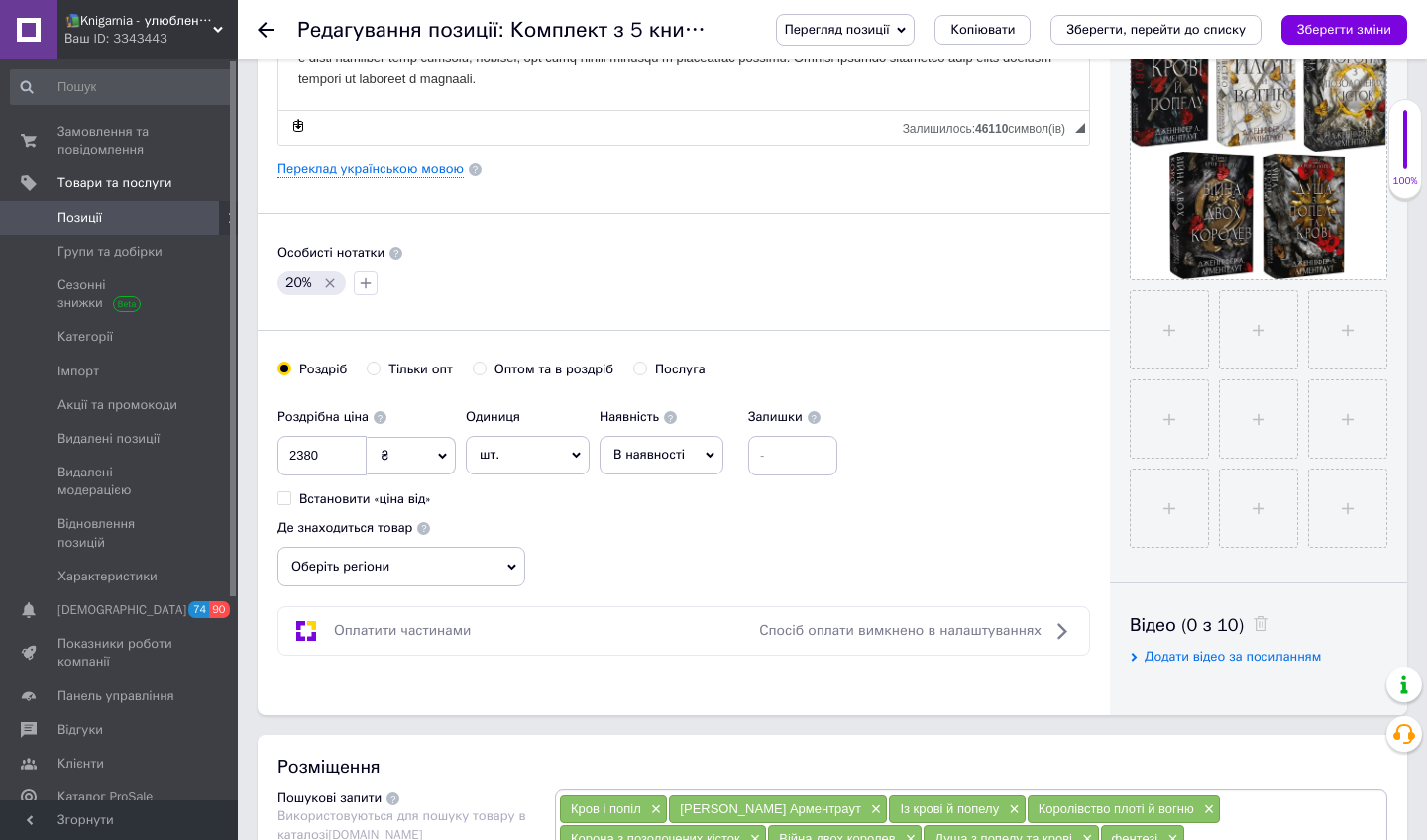 click on "Перегляд позиції Зберегти та переглянути на сайті Зберегти та переглянути на маркетплейсі Копіювати Зберегти, перейти до списку Зберегти зміни" at bounding box center (1071, 30) 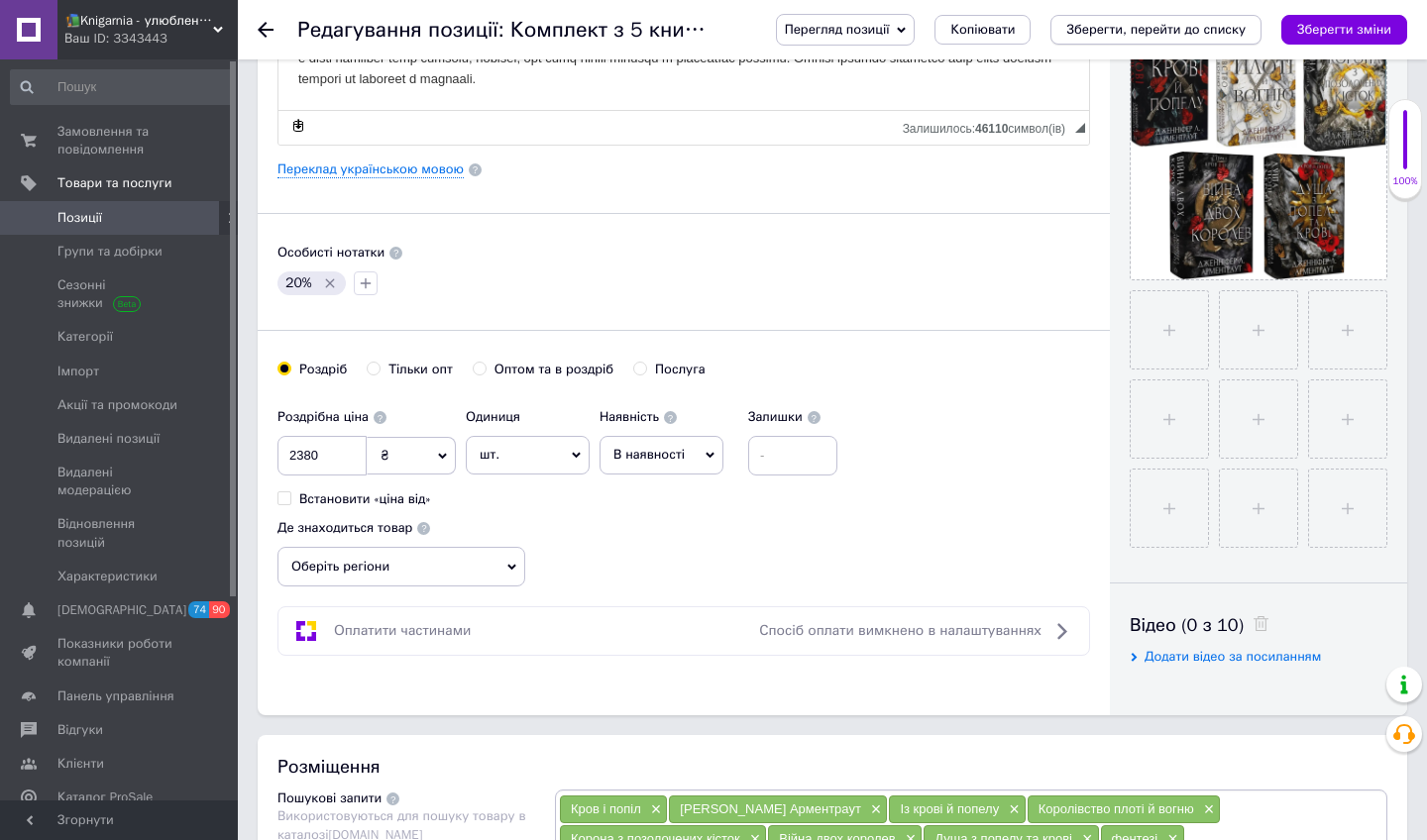 click on "Зберегти, перейти до списку" at bounding box center [1155, 29] 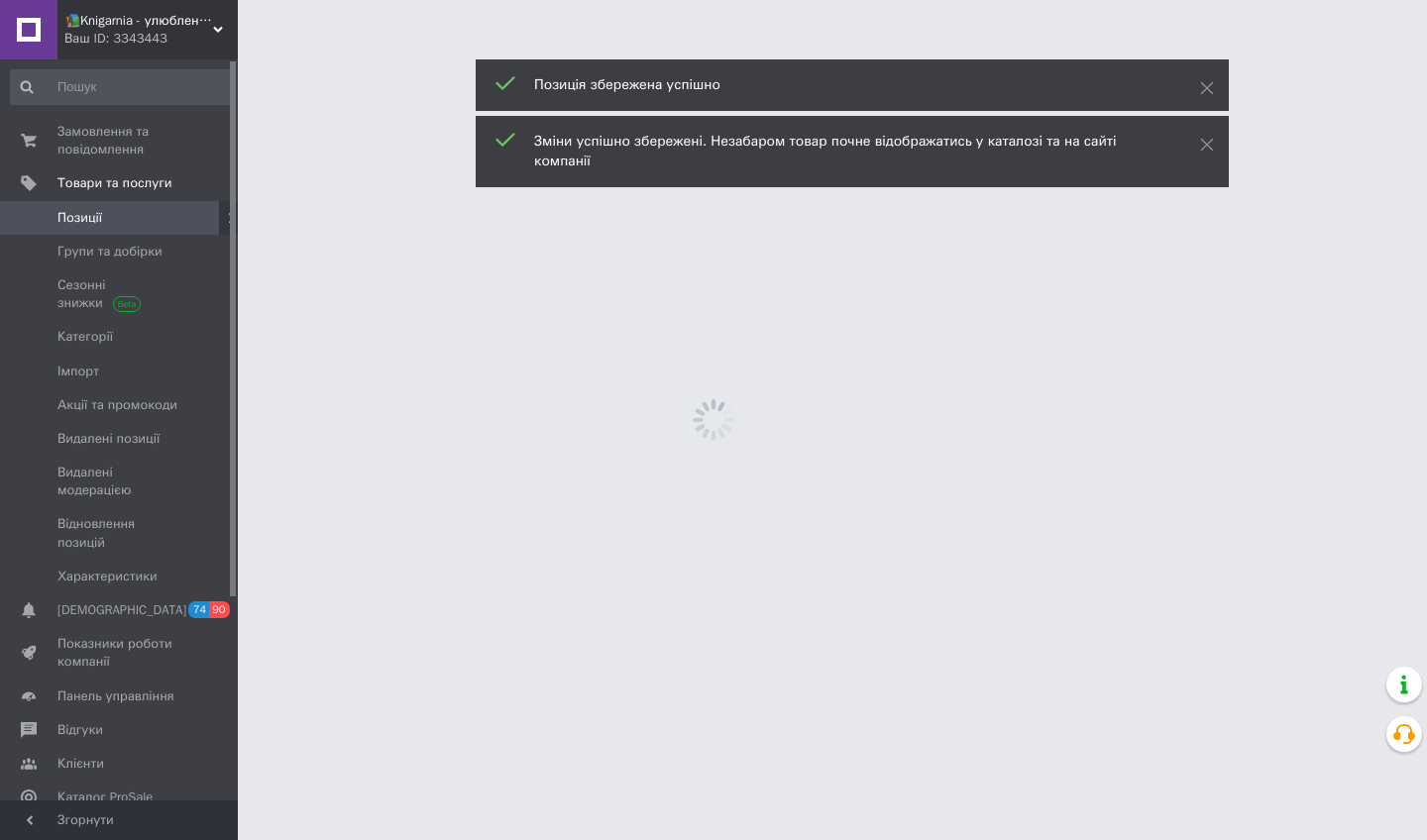 scroll, scrollTop: 0, scrollLeft: 0, axis: both 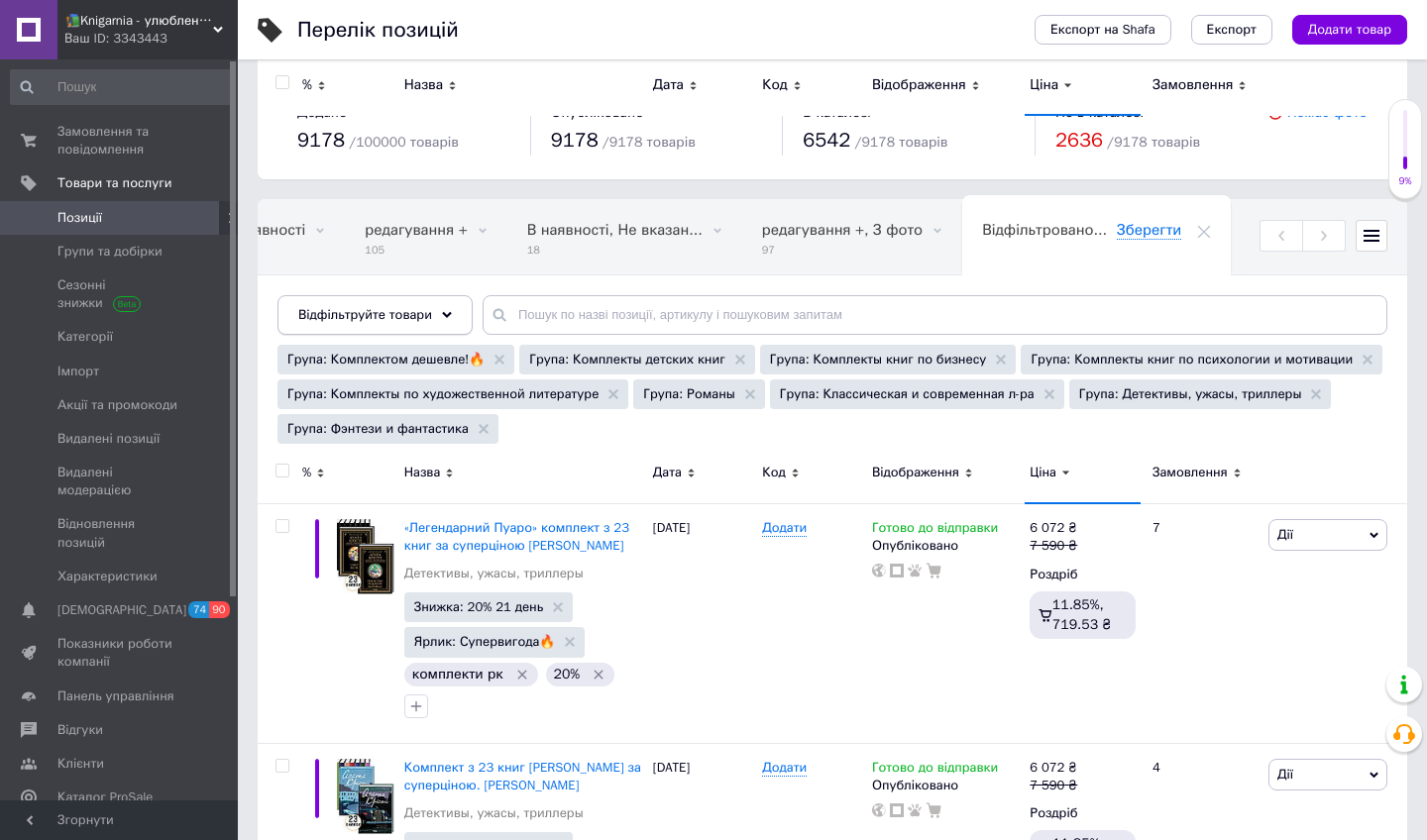 click on "Відфільтруйте товари" at bounding box center [375, 315] 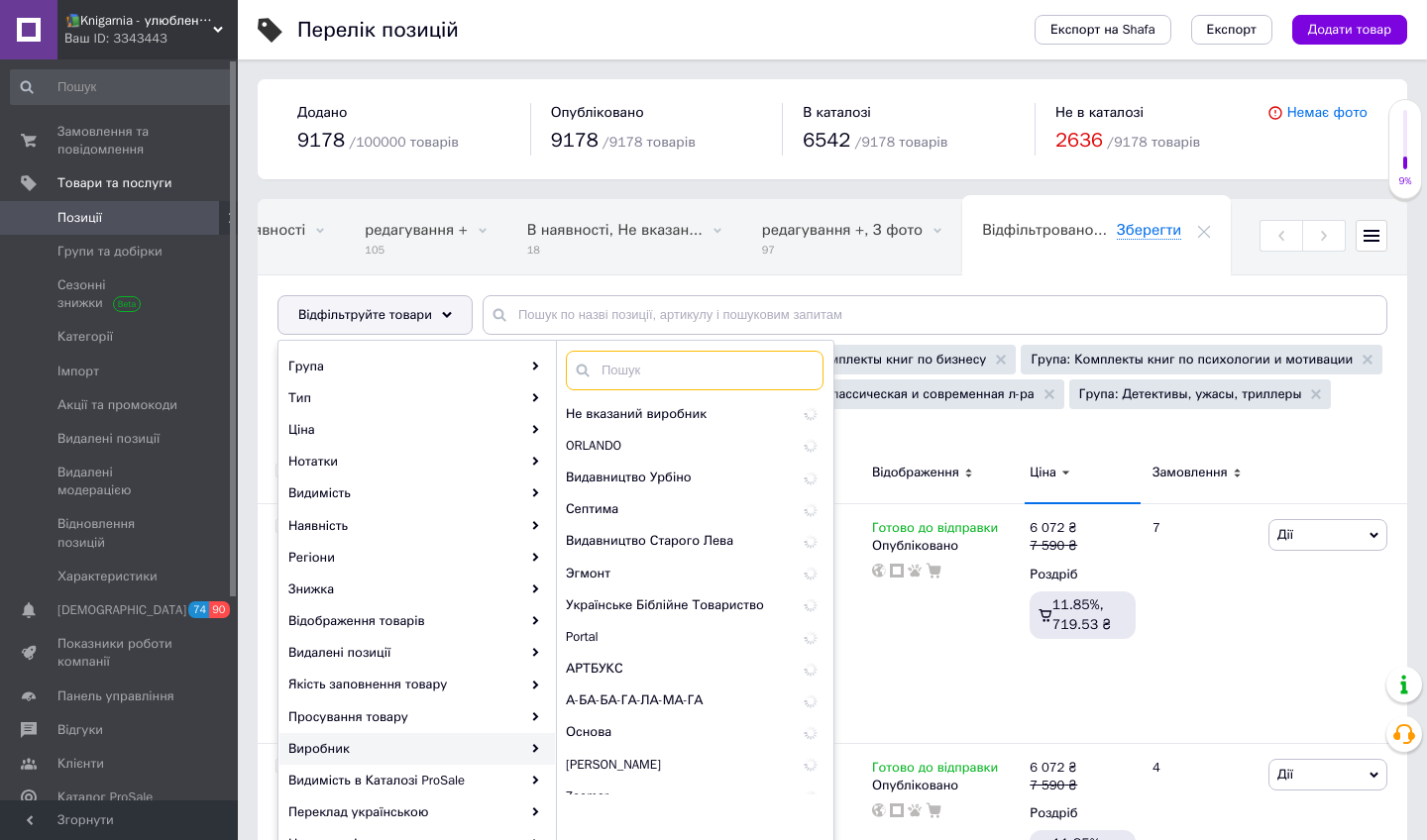 click at bounding box center (695, 370) 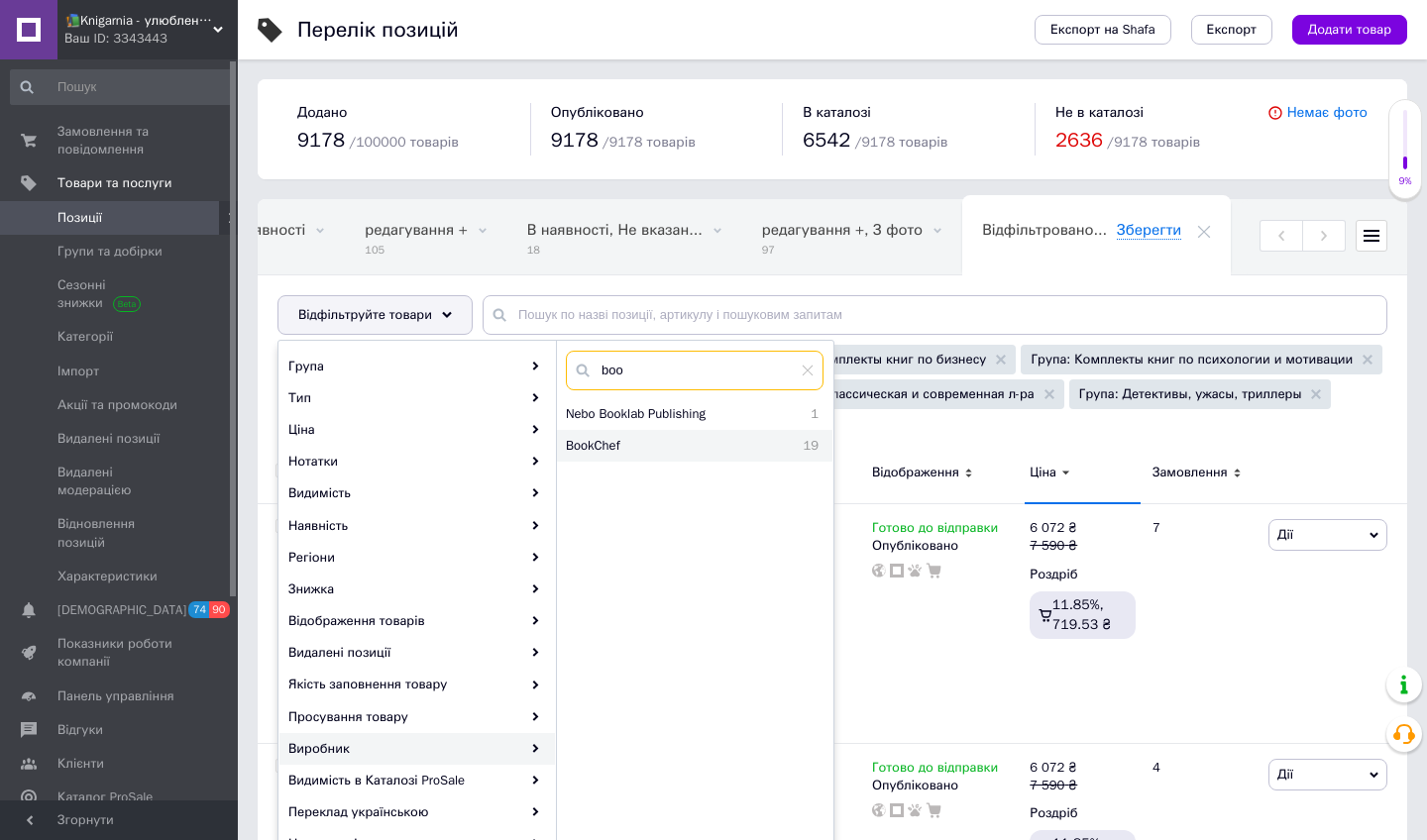 type on "boo" 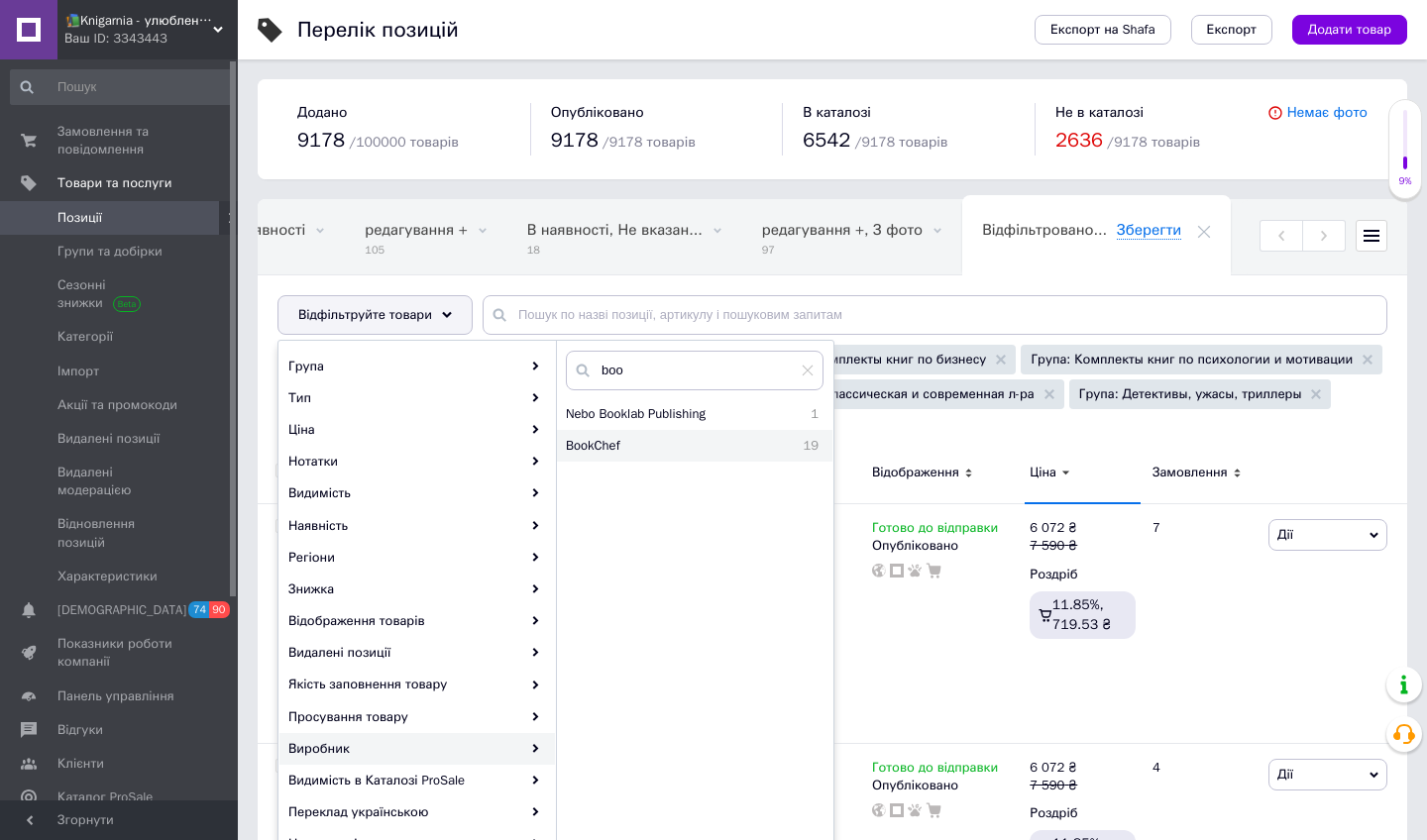 click on "BookChef" at bounding box center (652, 446) 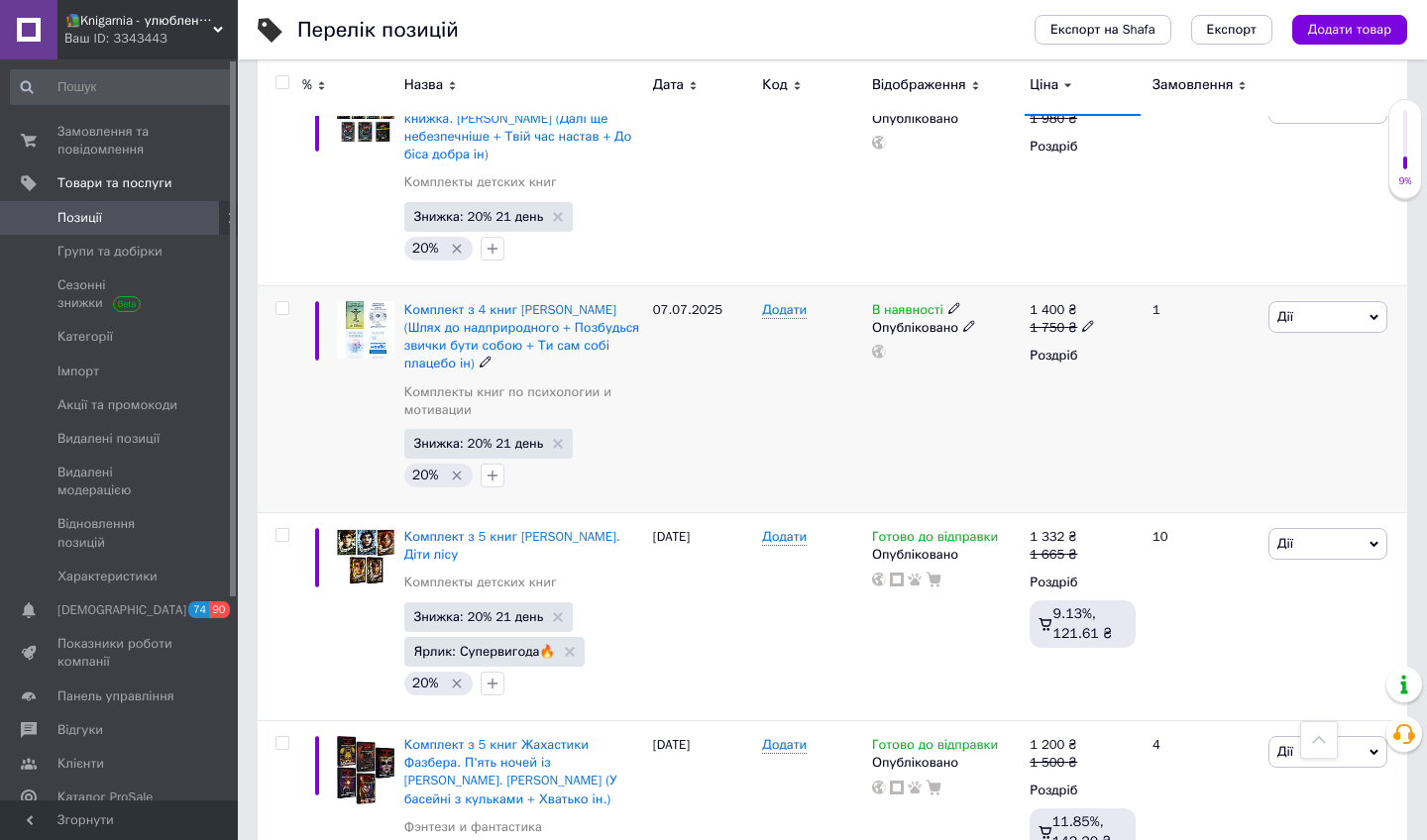 scroll, scrollTop: 1026, scrollLeft: 0, axis: vertical 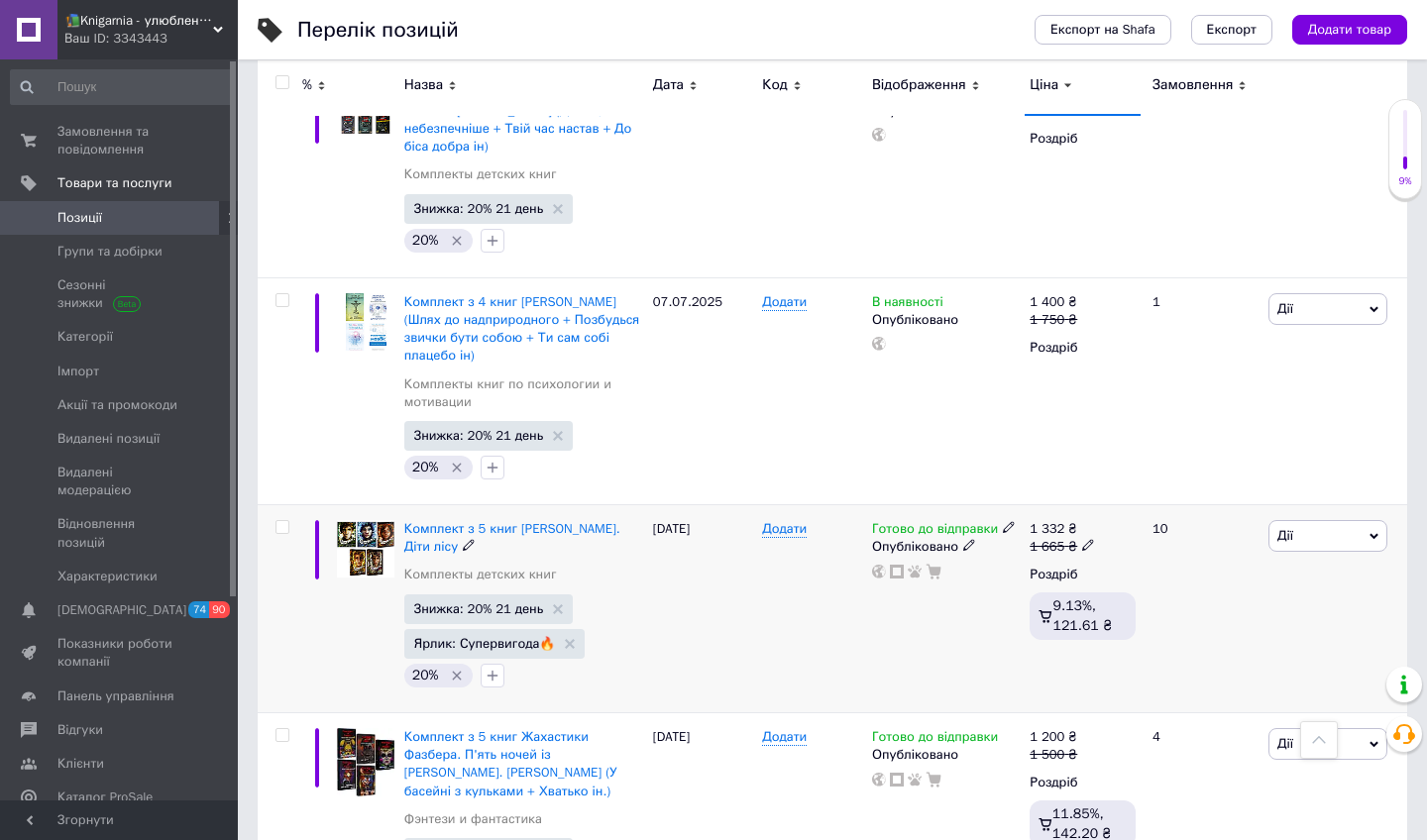 click 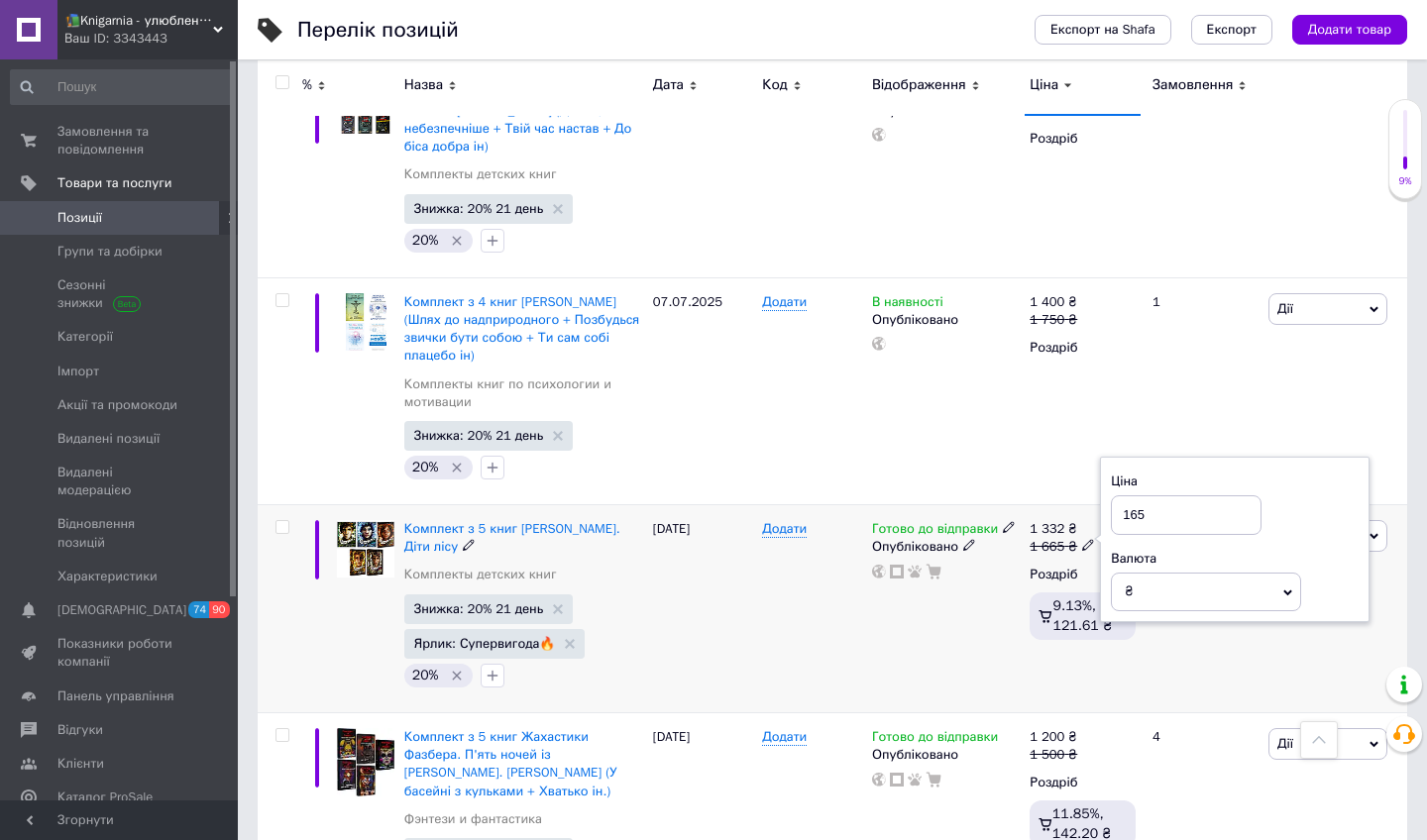 type on "1650" 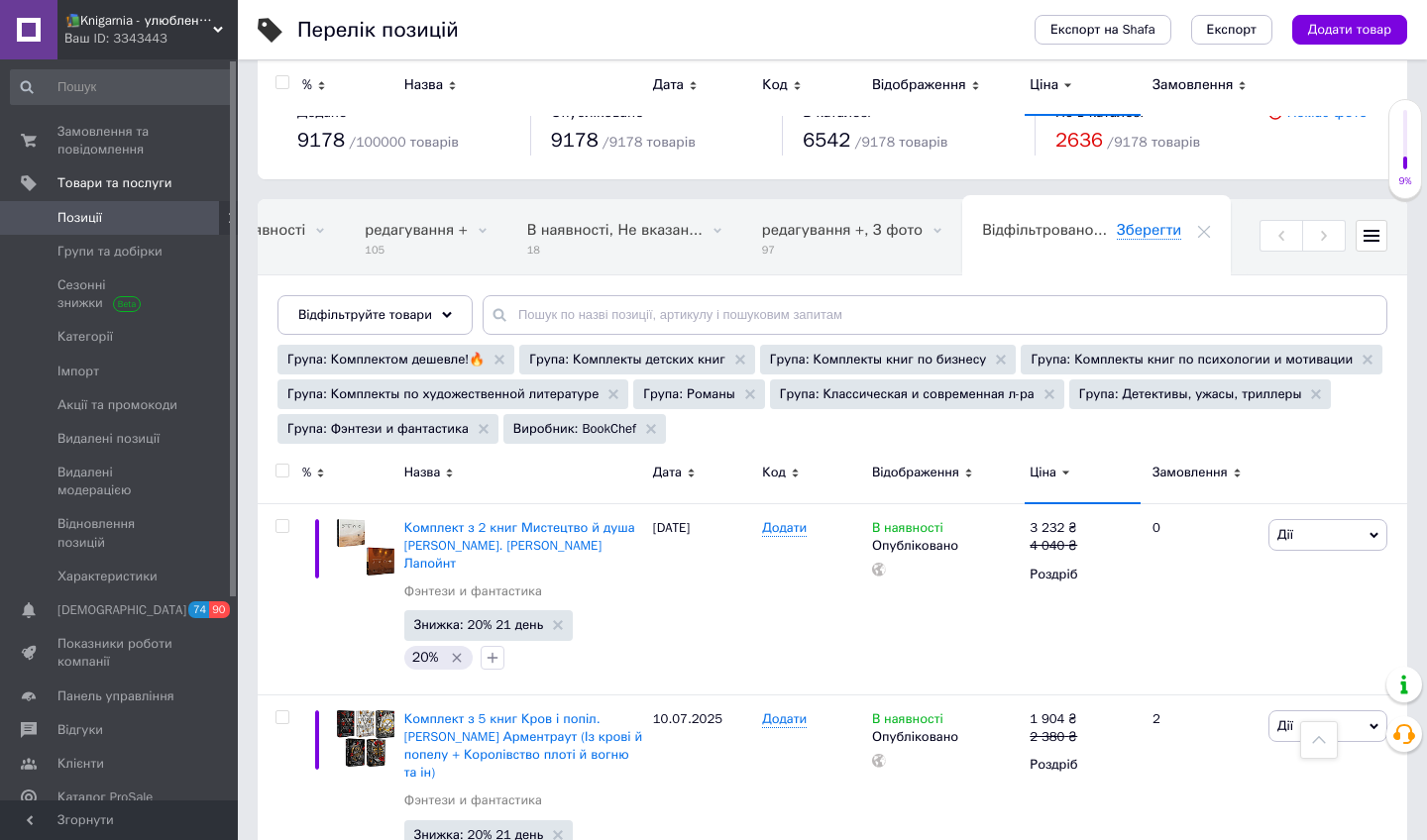scroll, scrollTop: -47, scrollLeft: 0, axis: vertical 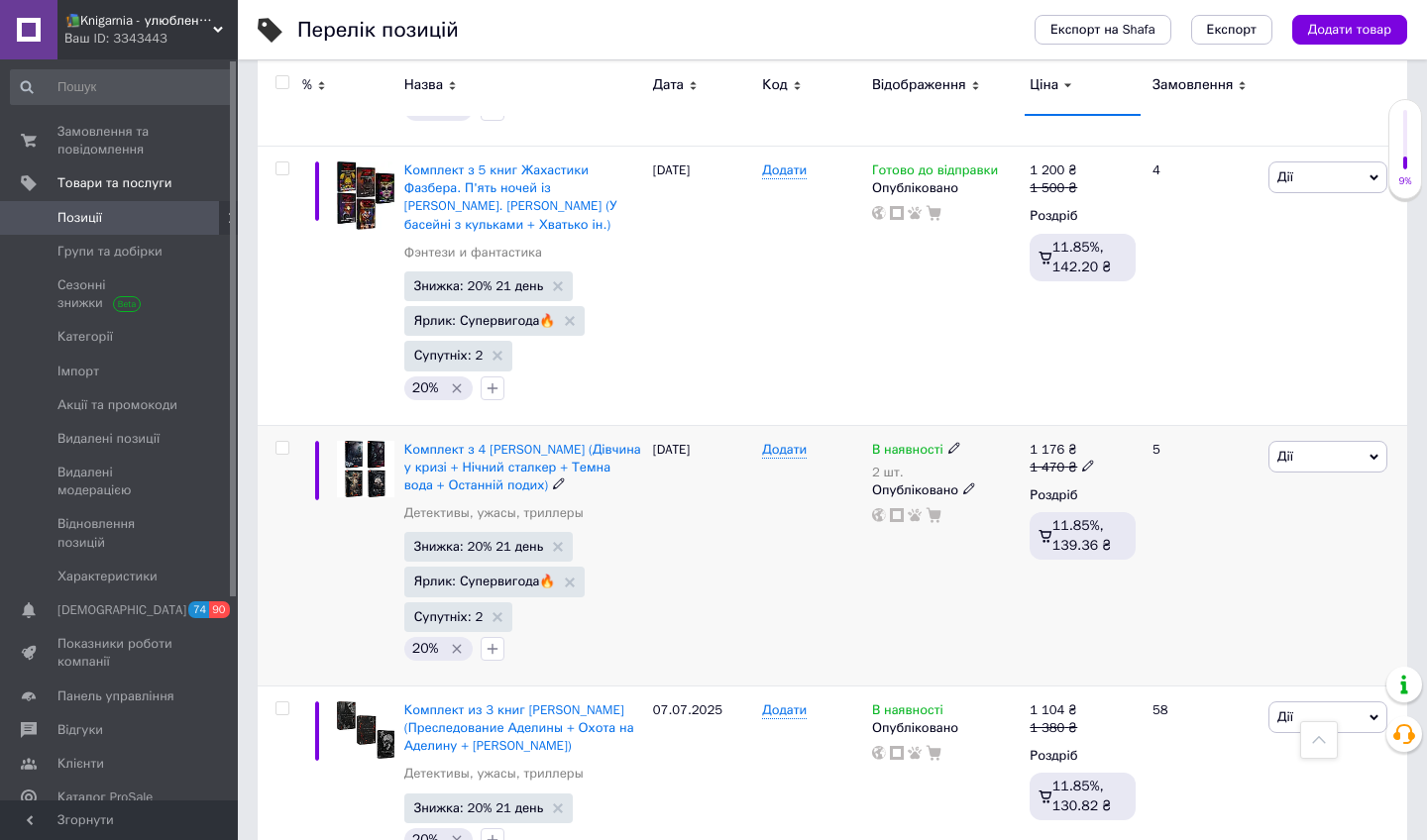 click 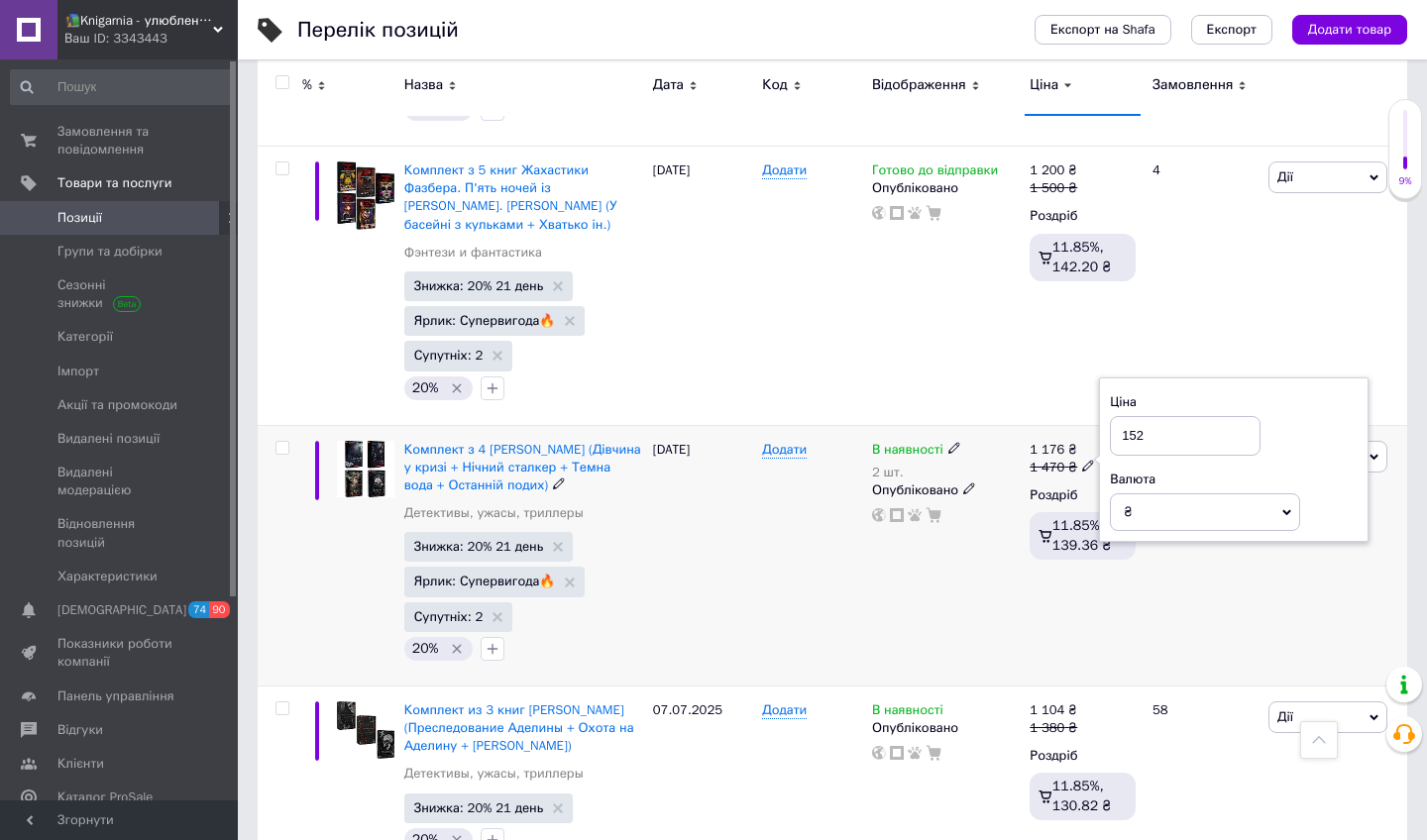 type on "1520" 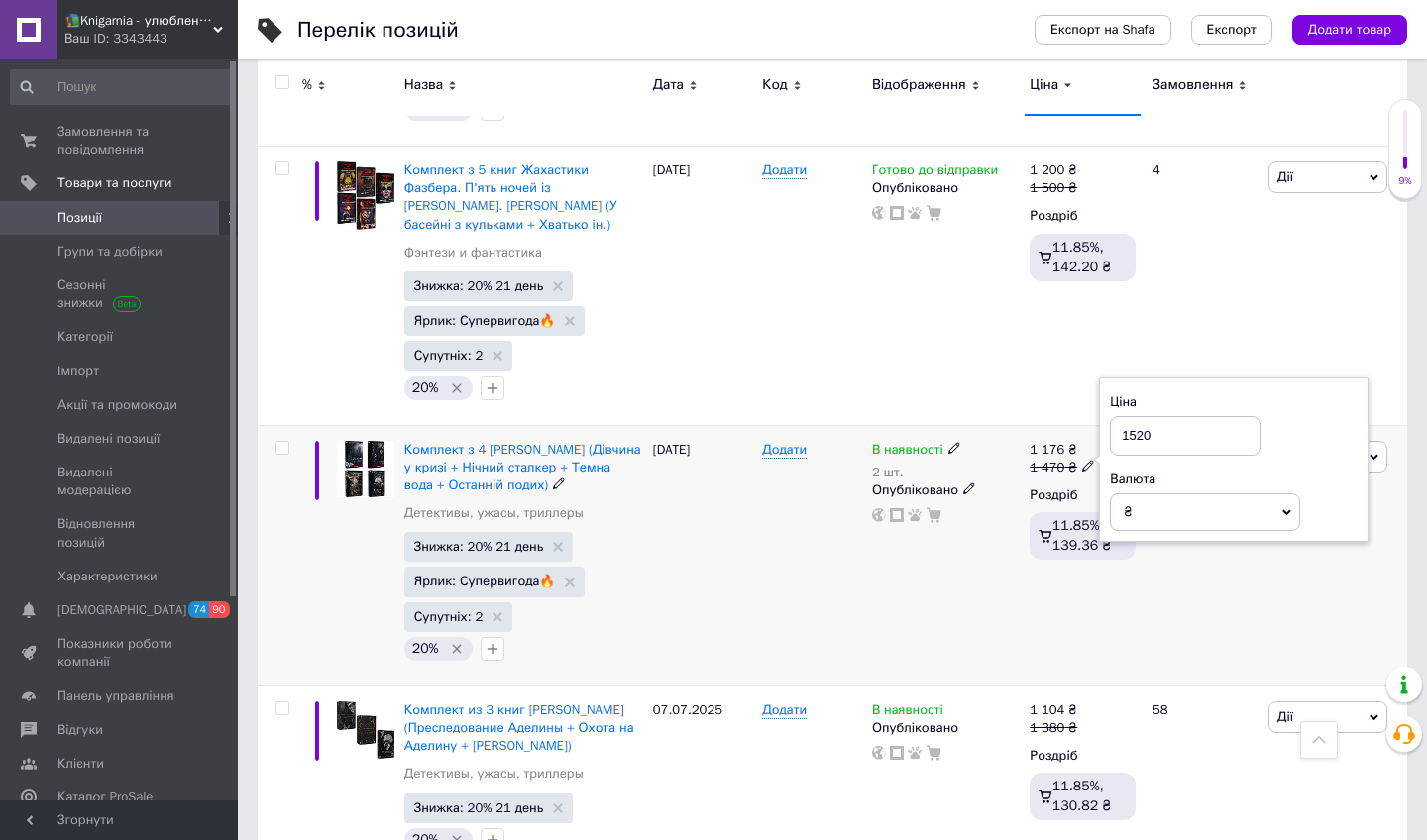 scroll, scrollTop: 0, scrollLeft: 684, axis: horizontal 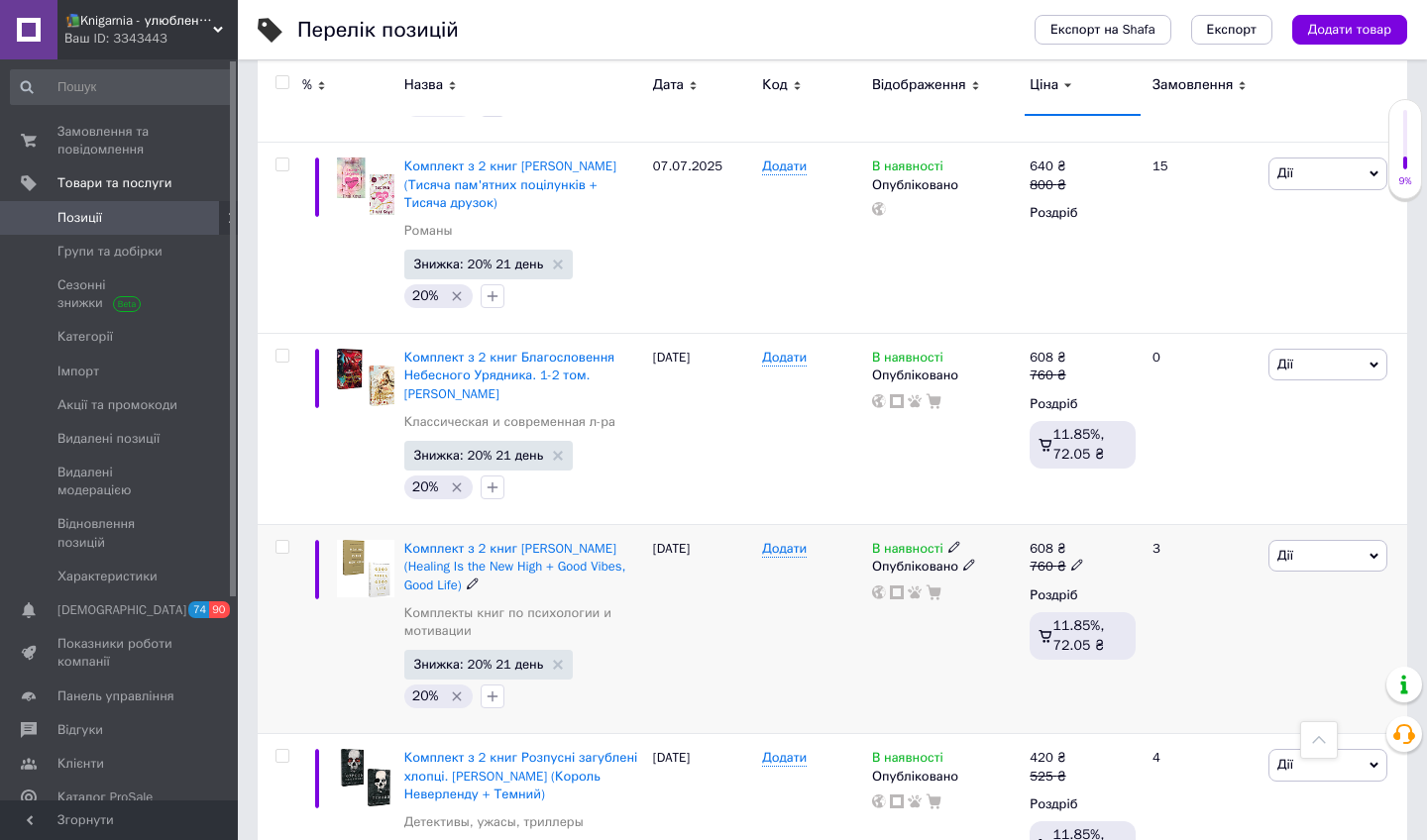 click 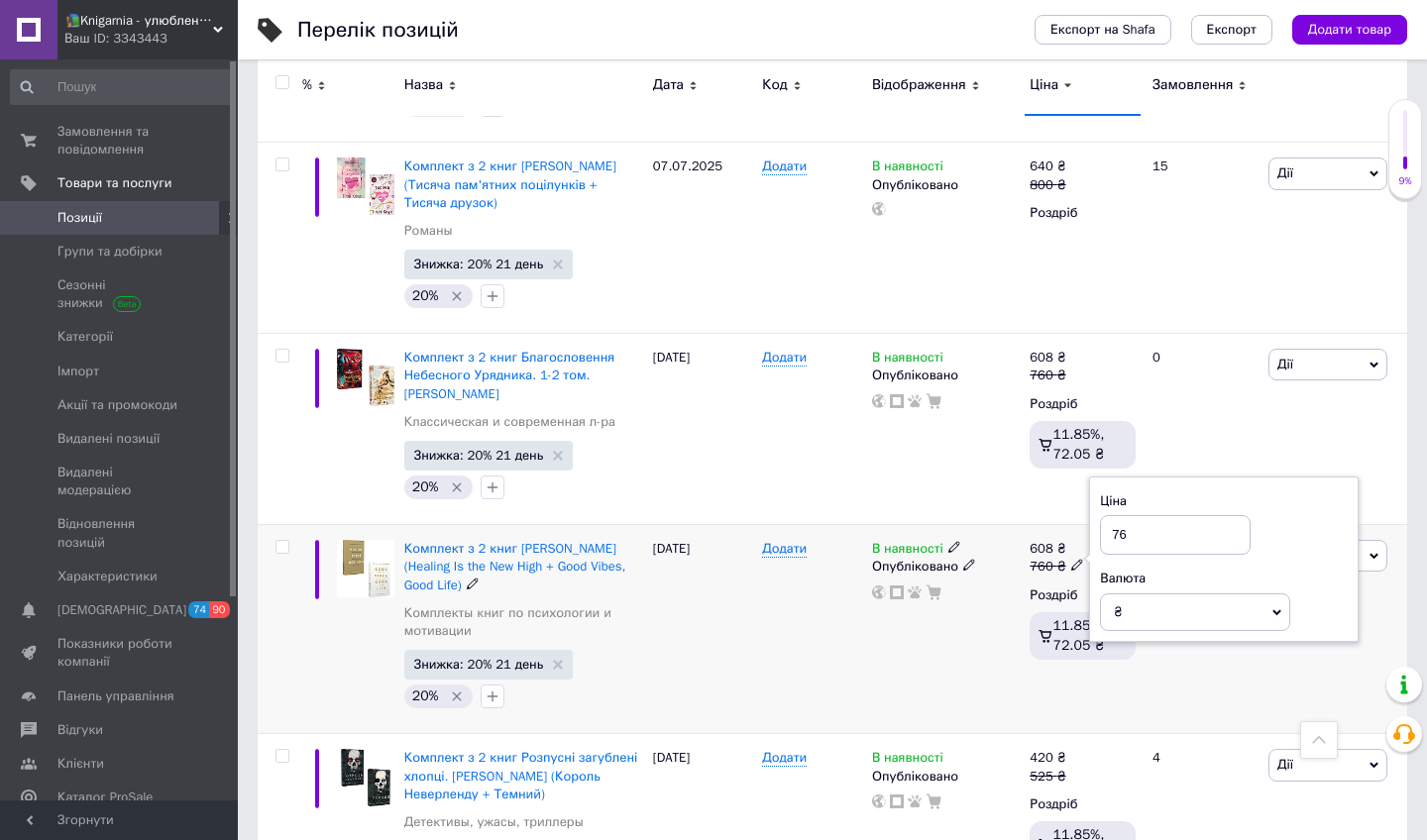 type on "7" 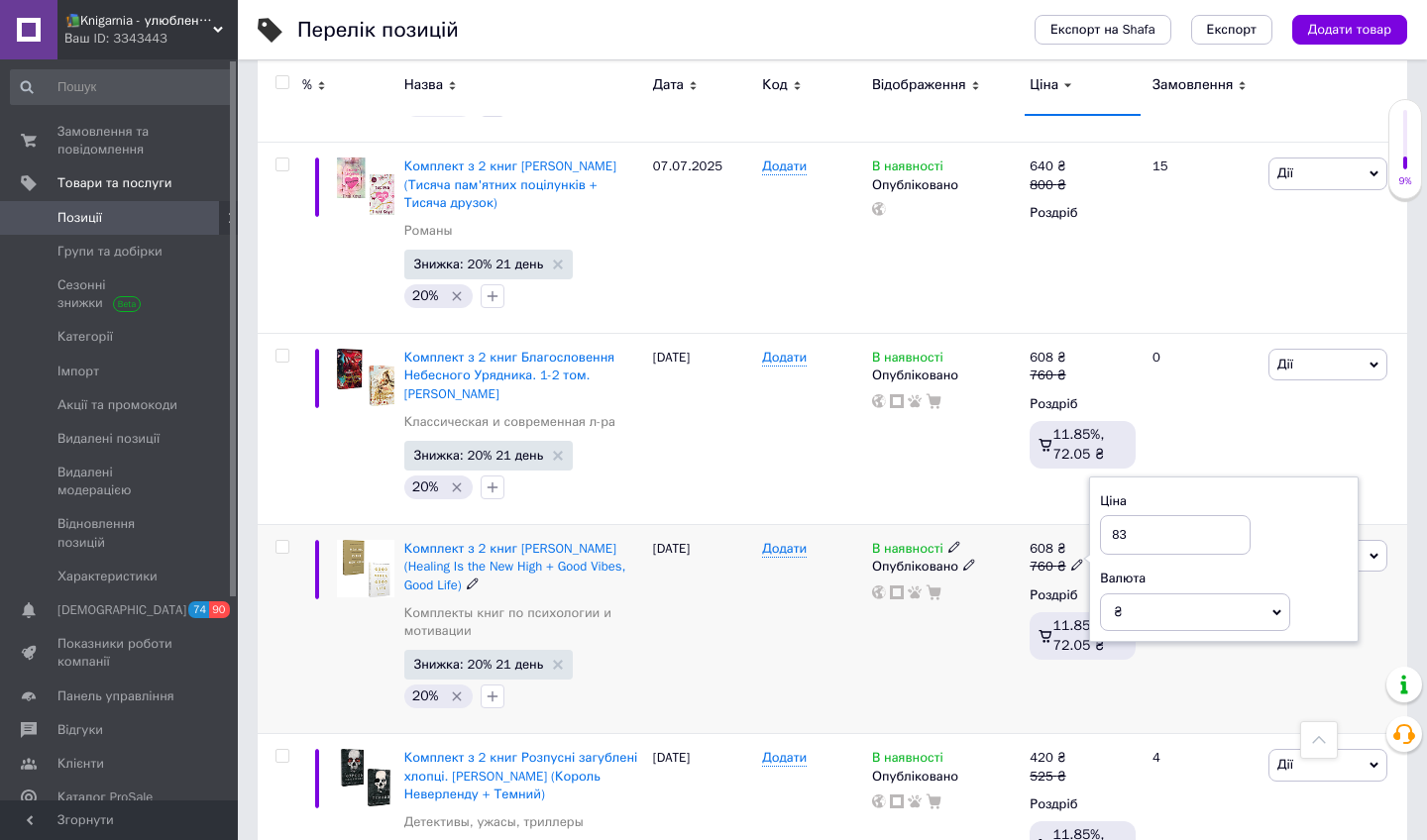 type on "830" 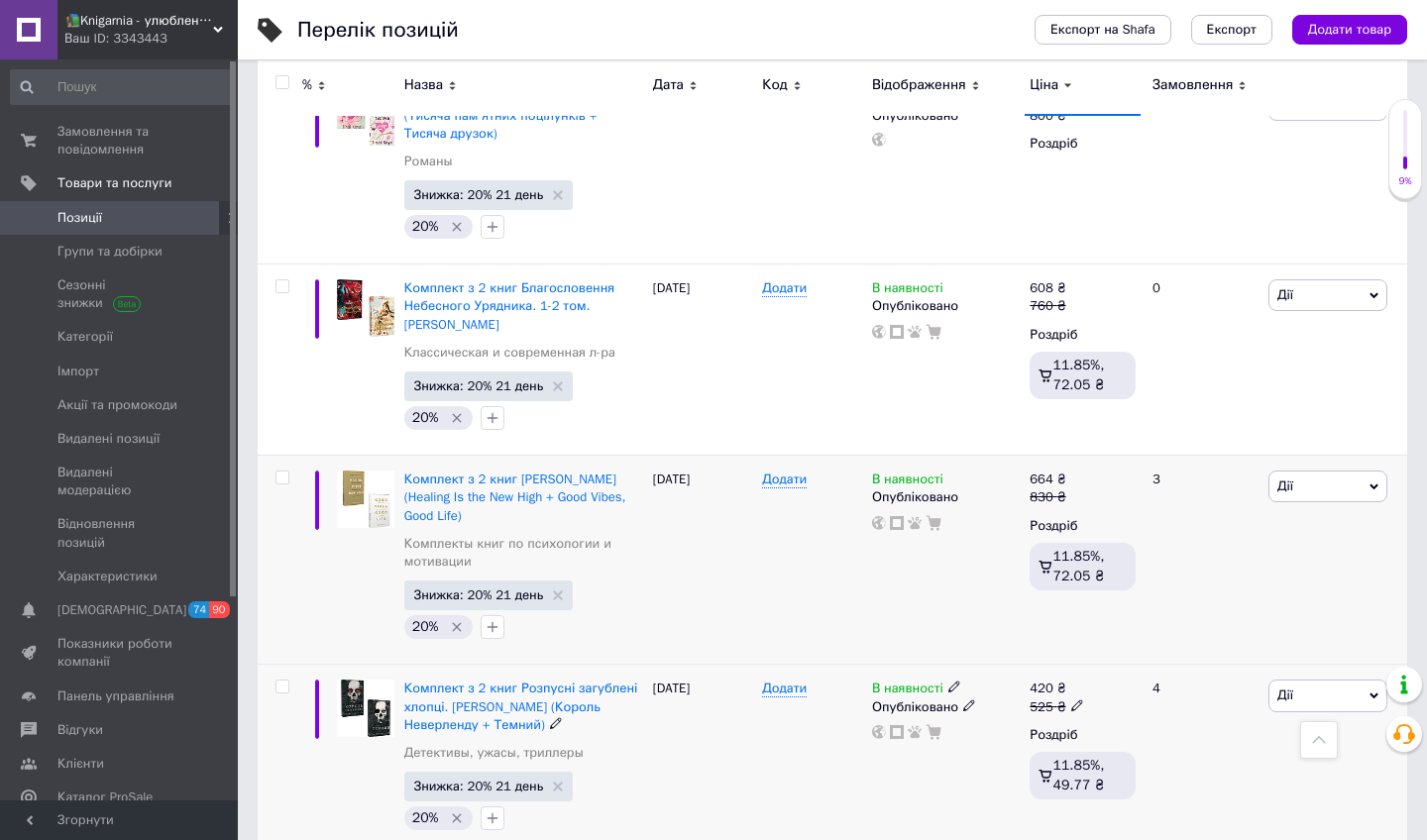 scroll, scrollTop: 3666, scrollLeft: 0, axis: vertical 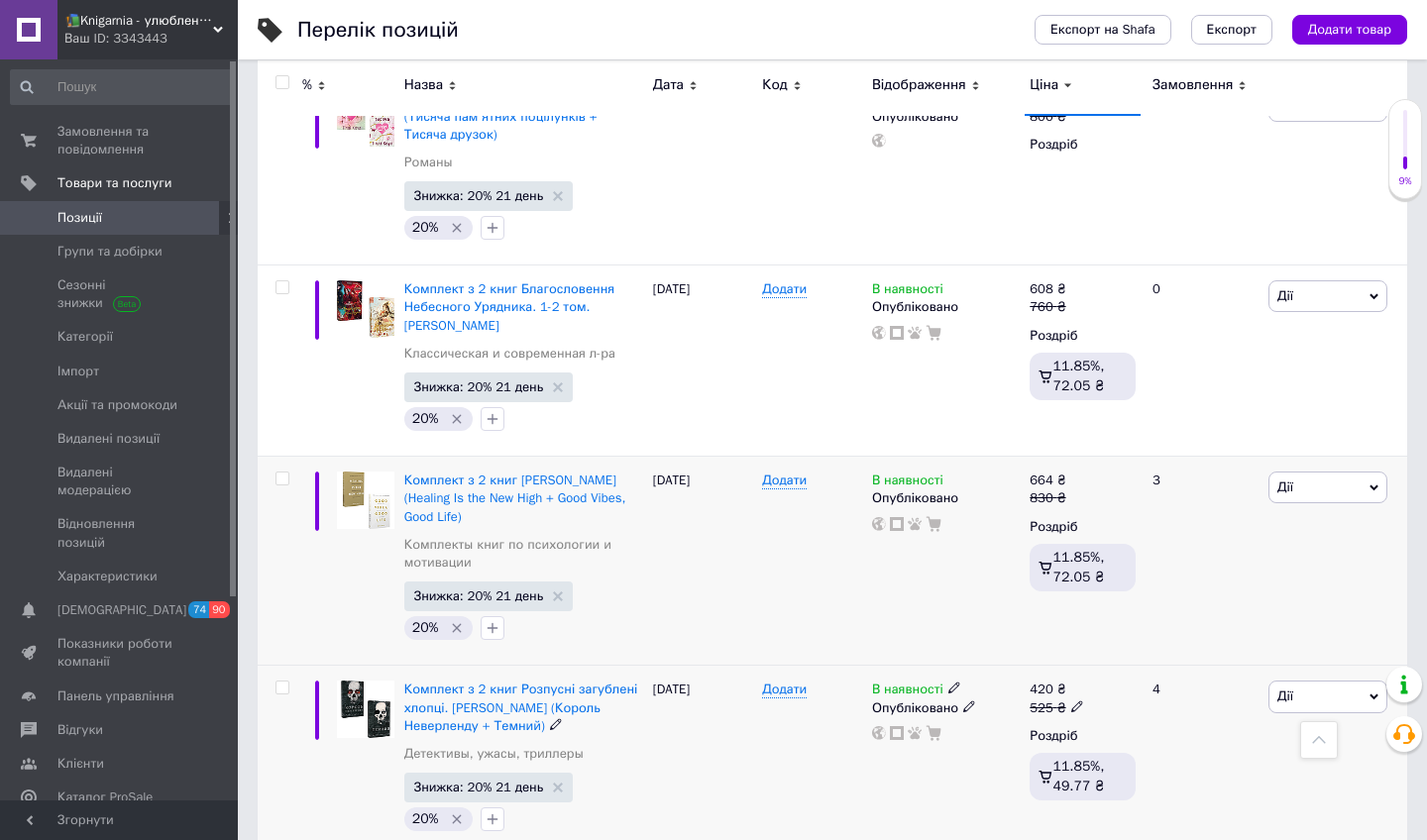 click 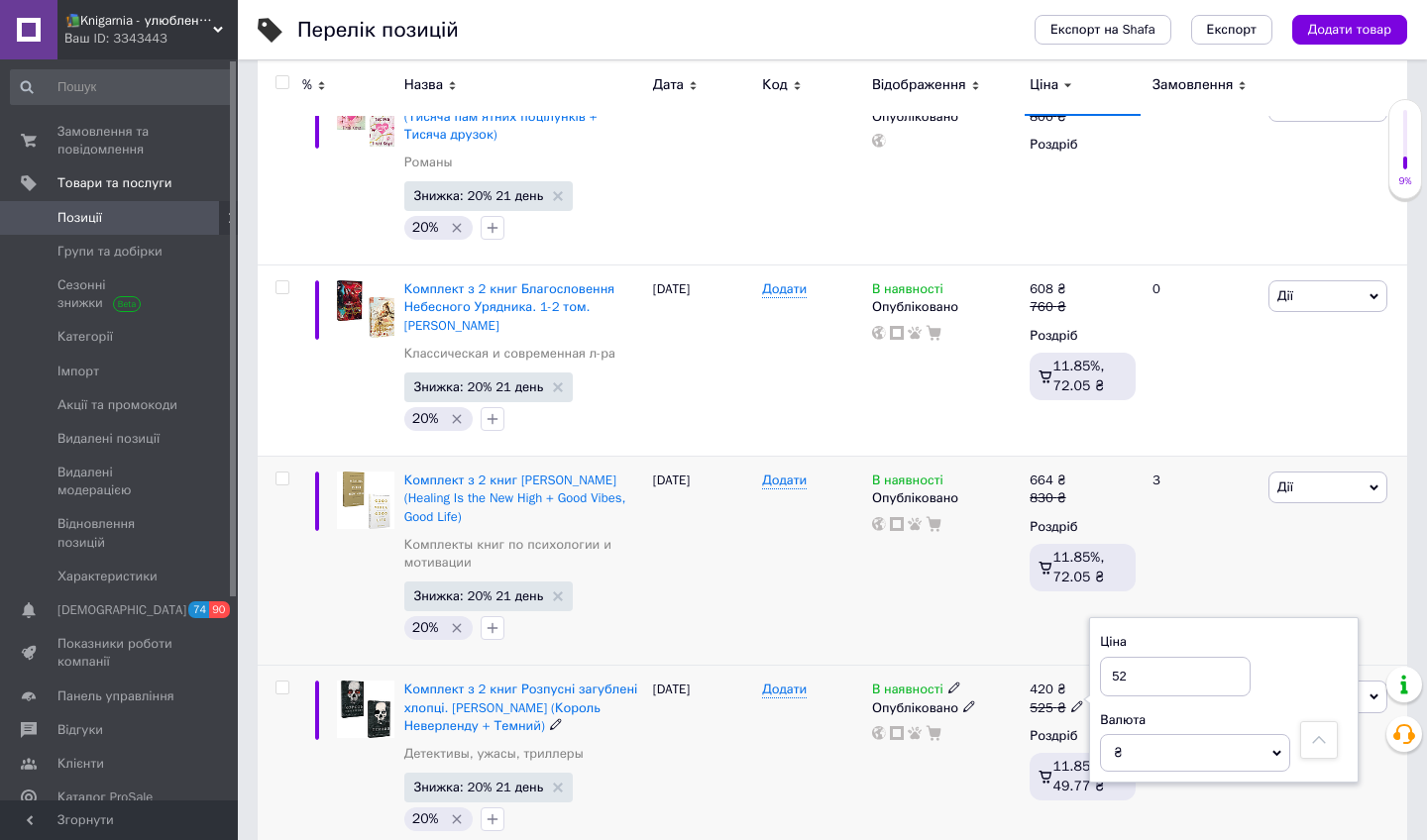 type on "5" 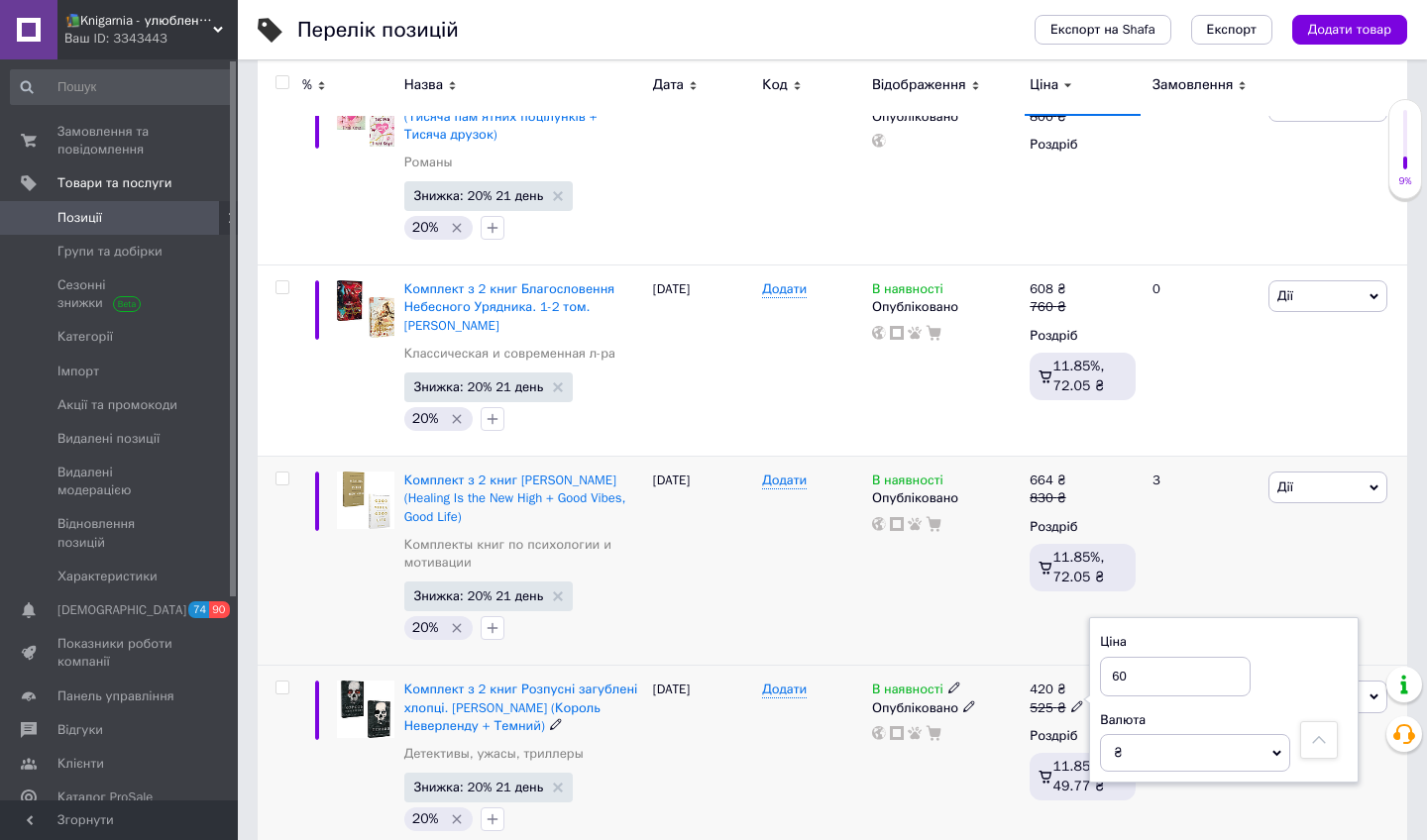 type on "600" 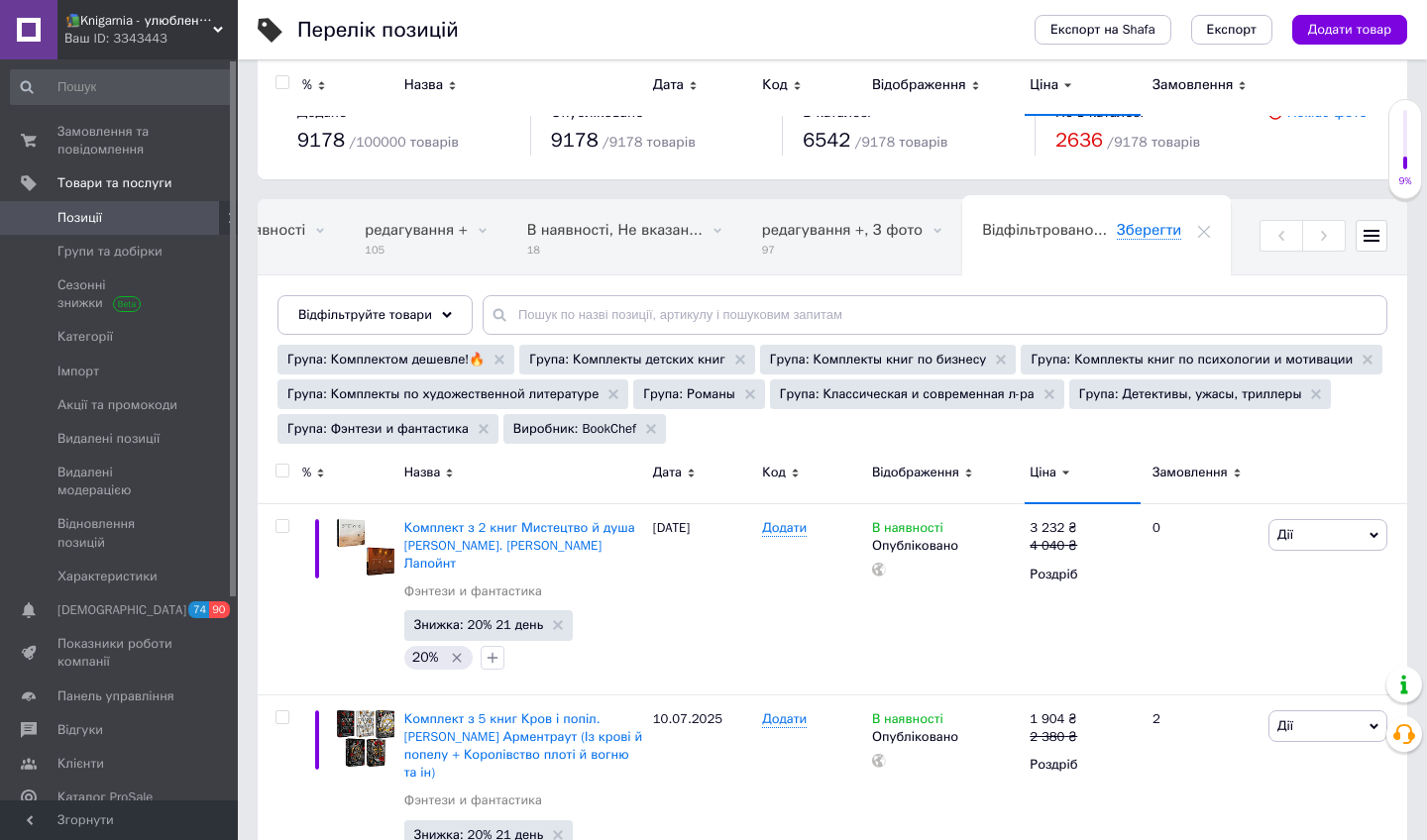 scroll, scrollTop: 0, scrollLeft: 0, axis: both 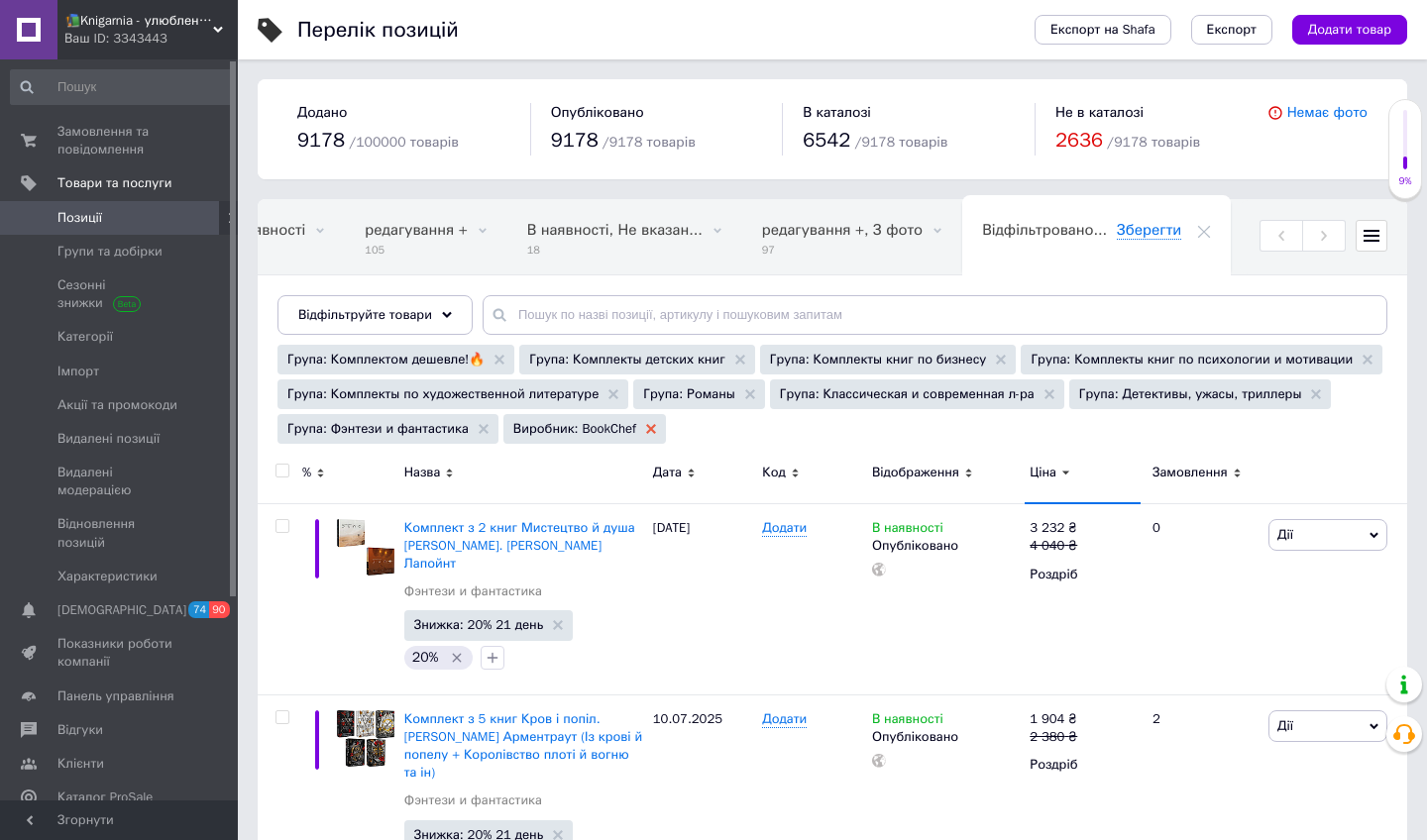 click 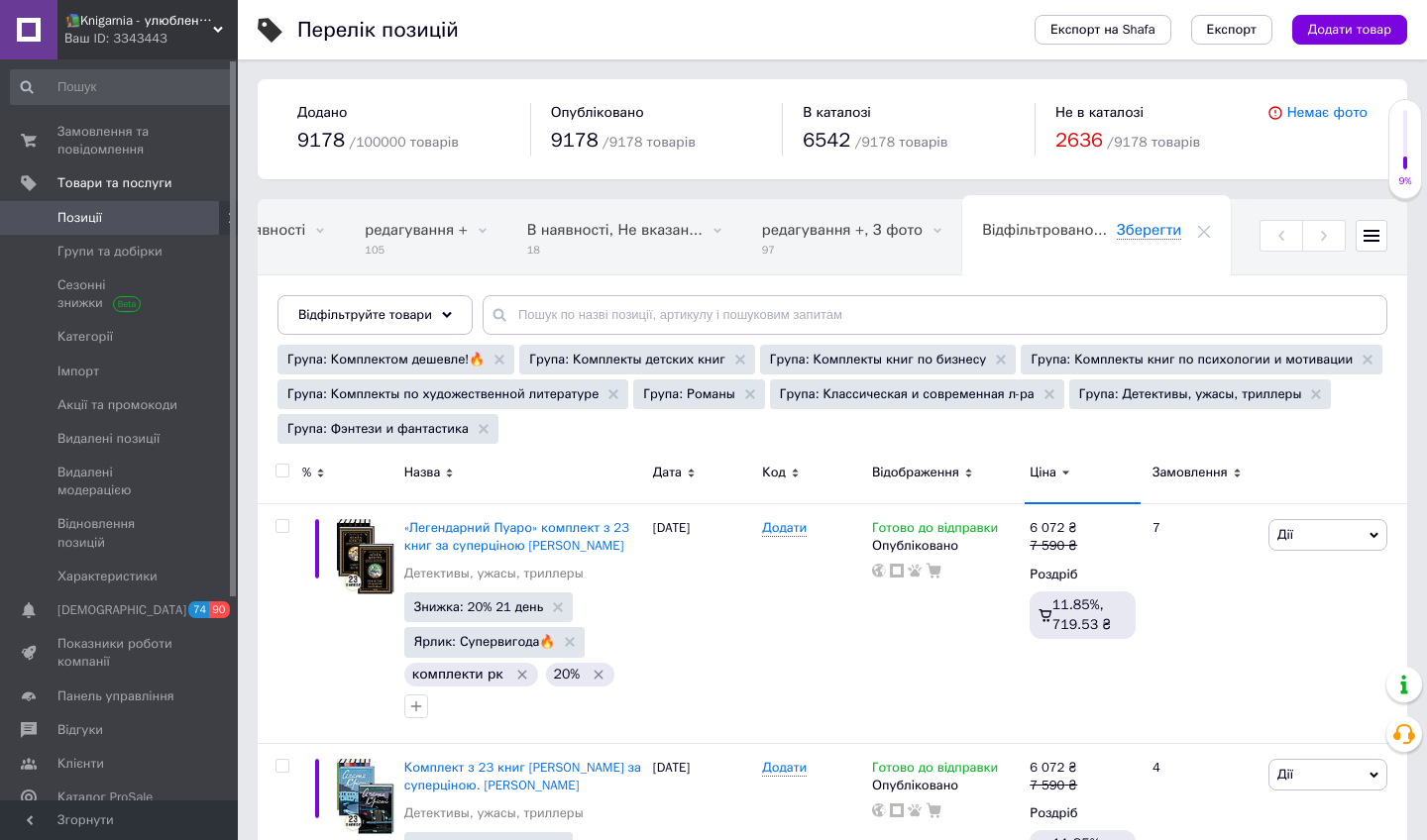 click on "Ціна" at bounding box center (1043, 472) 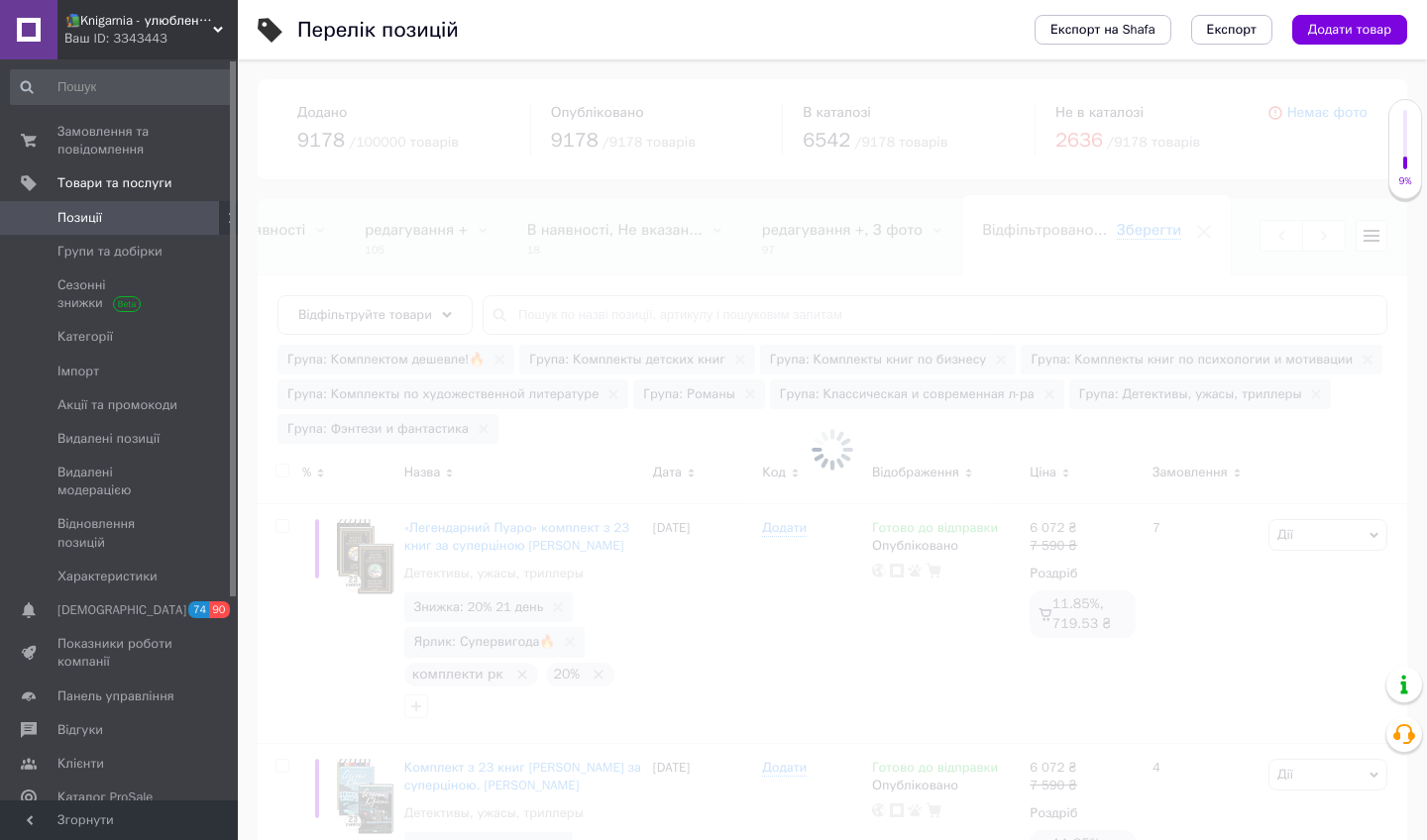 click at bounding box center (832, 450) 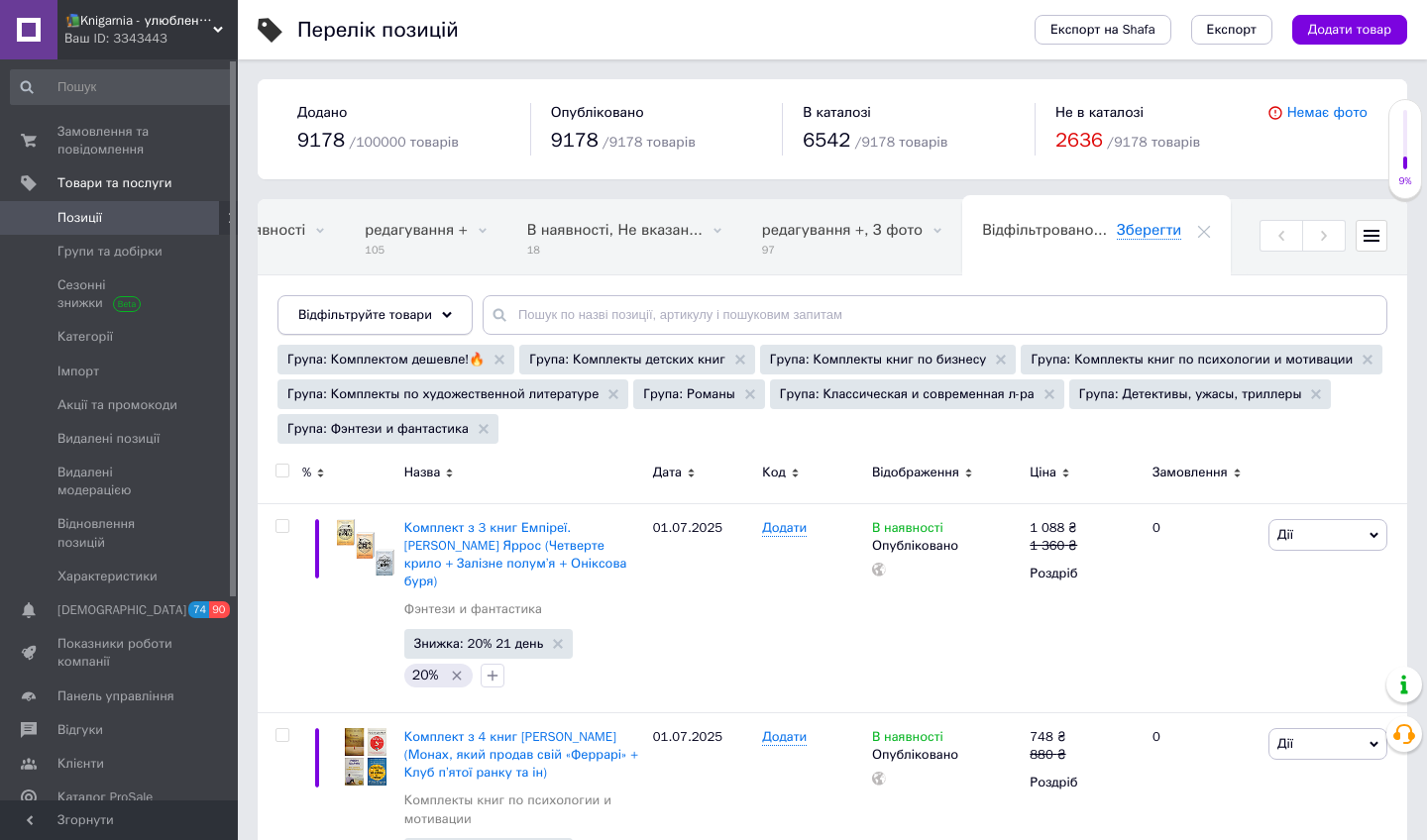 click on "Відфільтруйте товари" at bounding box center (375, 315) 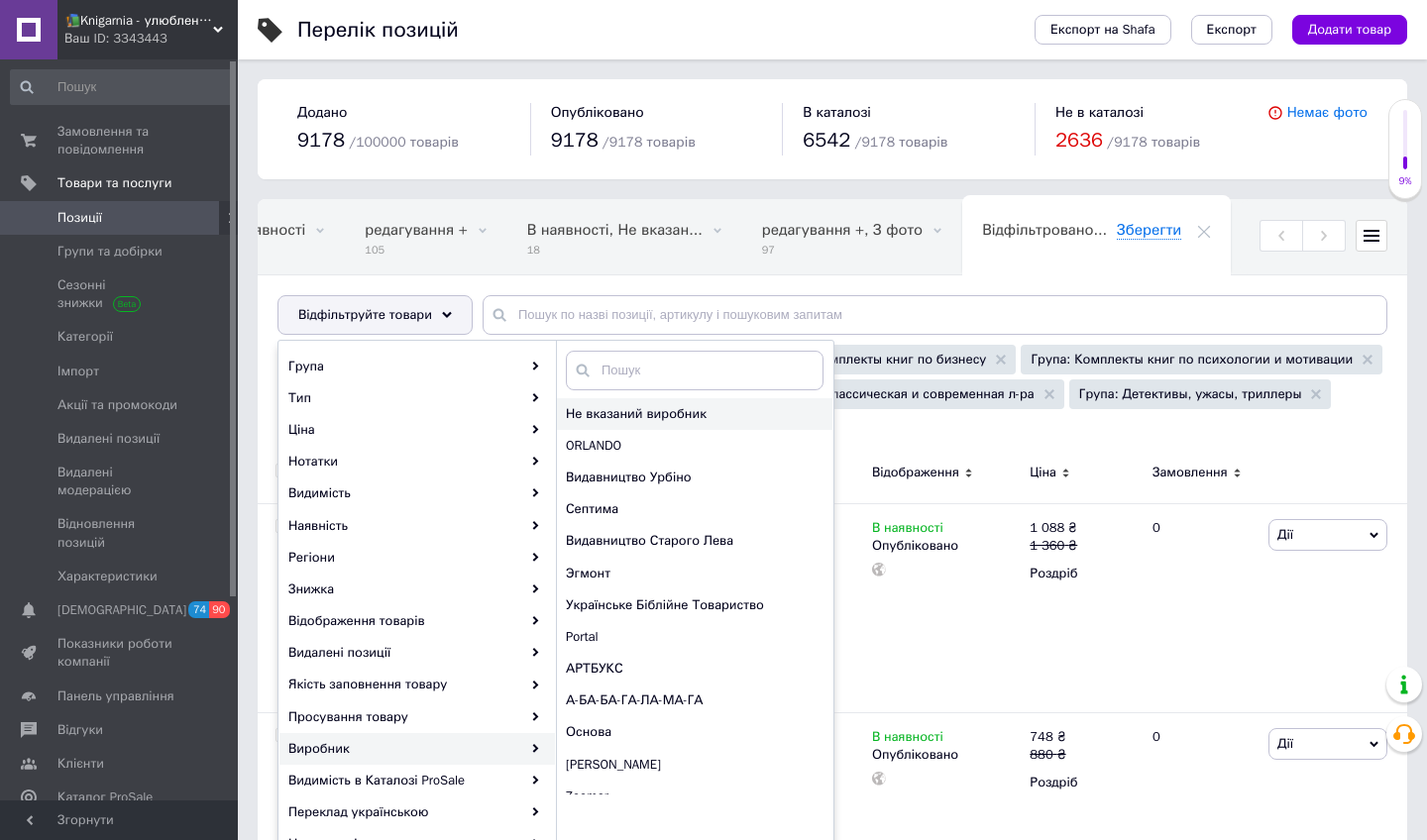 click on "Не вказаний виробник" at bounding box center (695, 414) 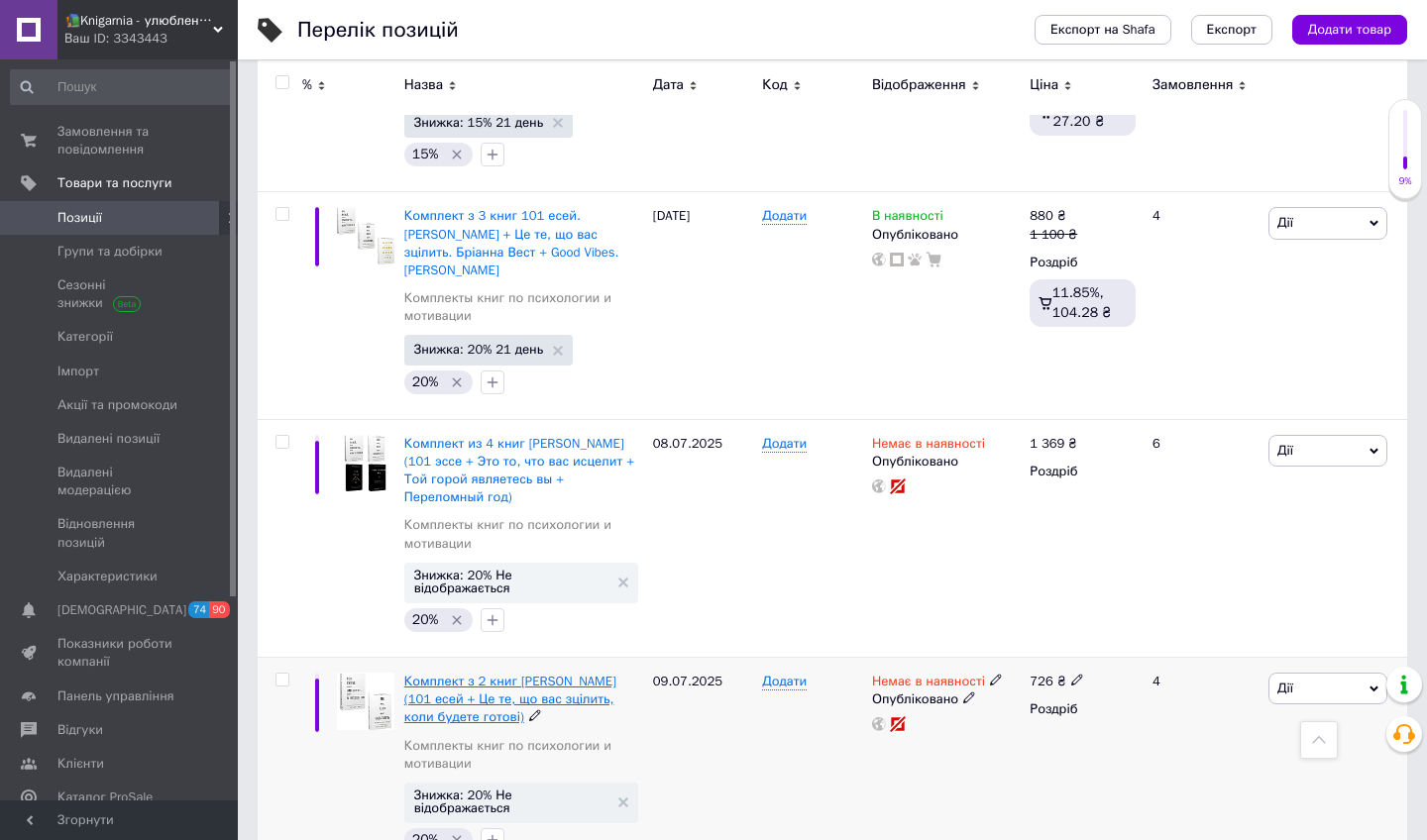 scroll, scrollTop: 3426, scrollLeft: 0, axis: vertical 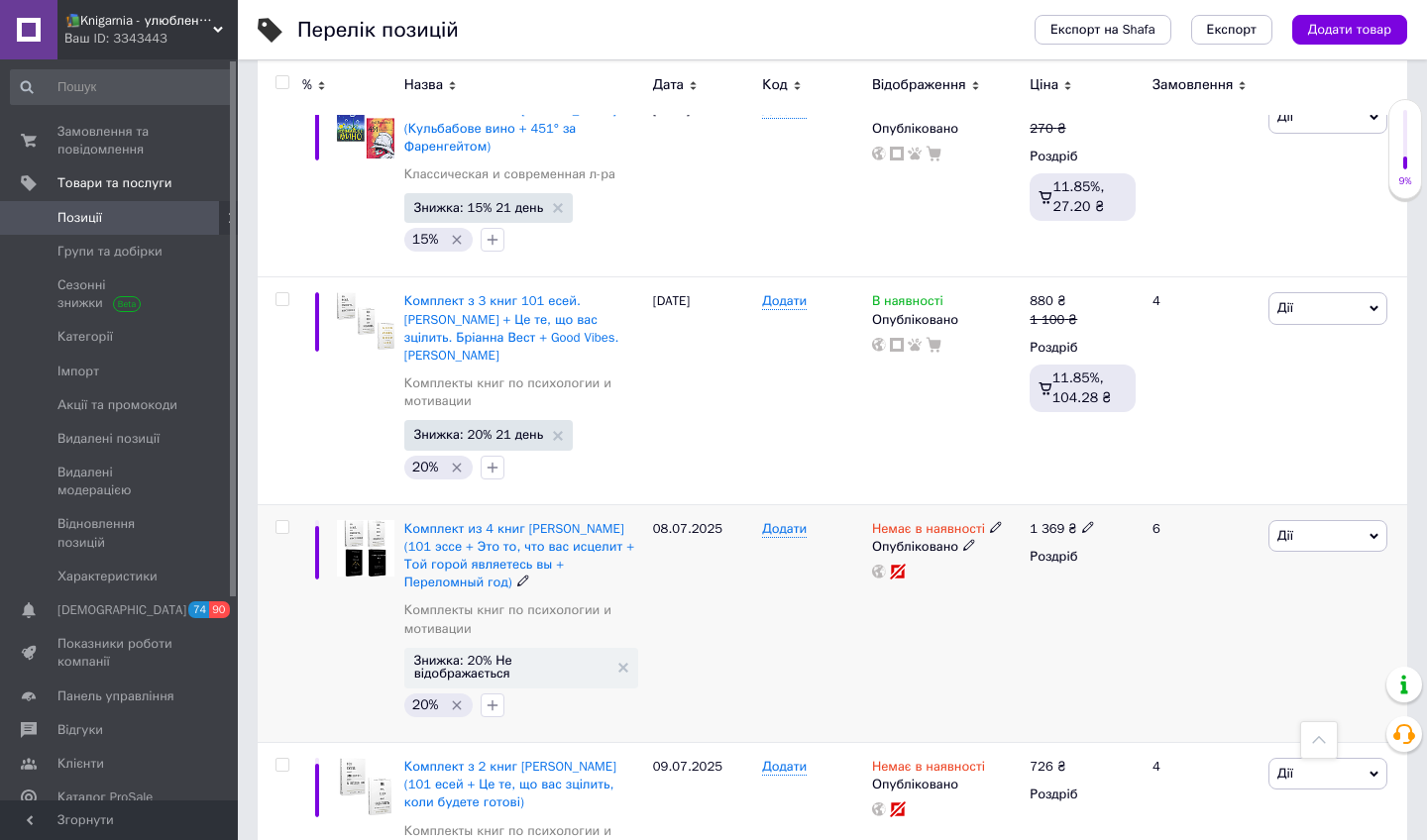 click 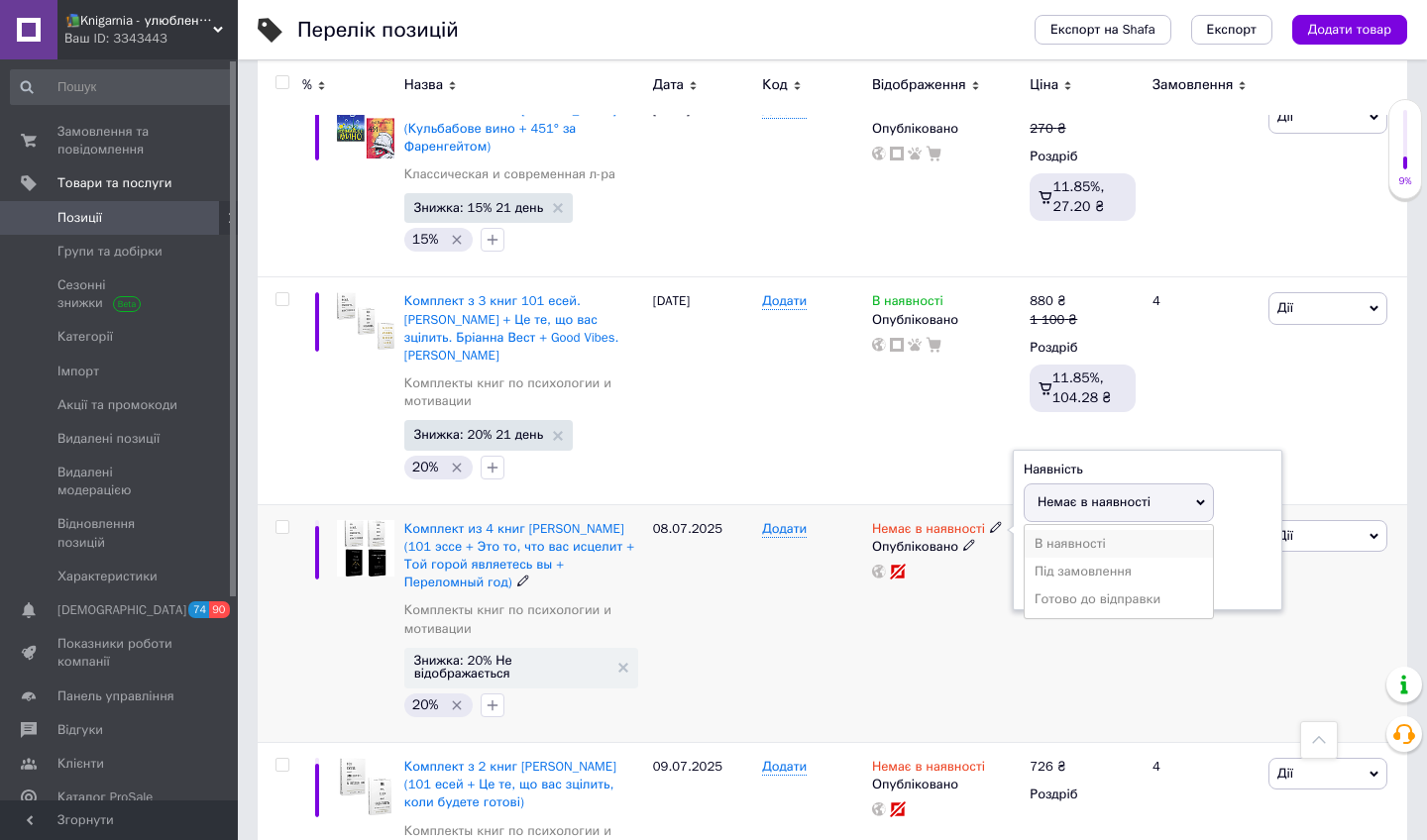 click on "В наявності" at bounding box center [1119, 544] 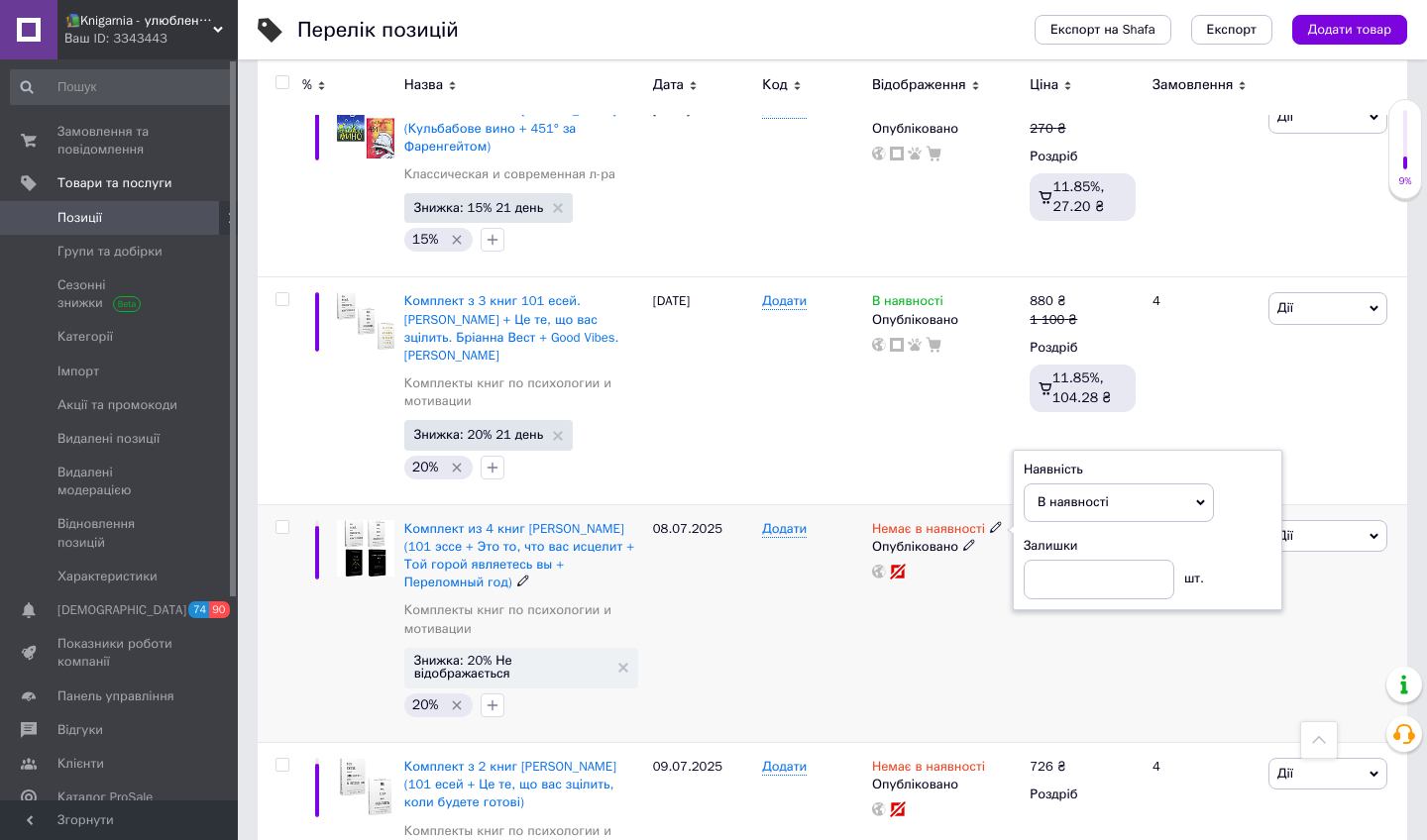 click on "Немає в наявності Наявність В наявності Немає в наявності Під замовлення Готово до відправки Залишки шт. Опубліковано" at bounding box center (945, 623) 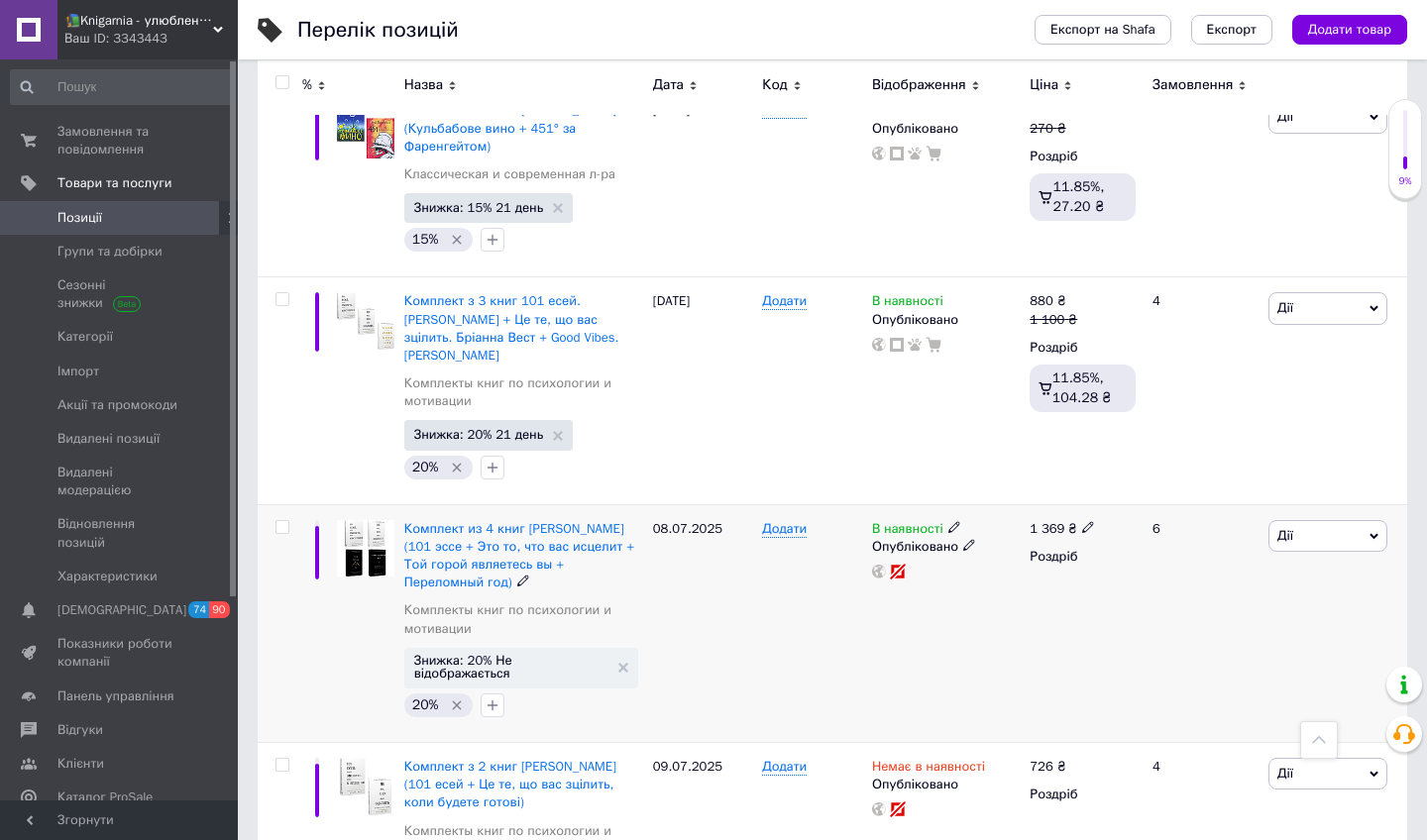 click 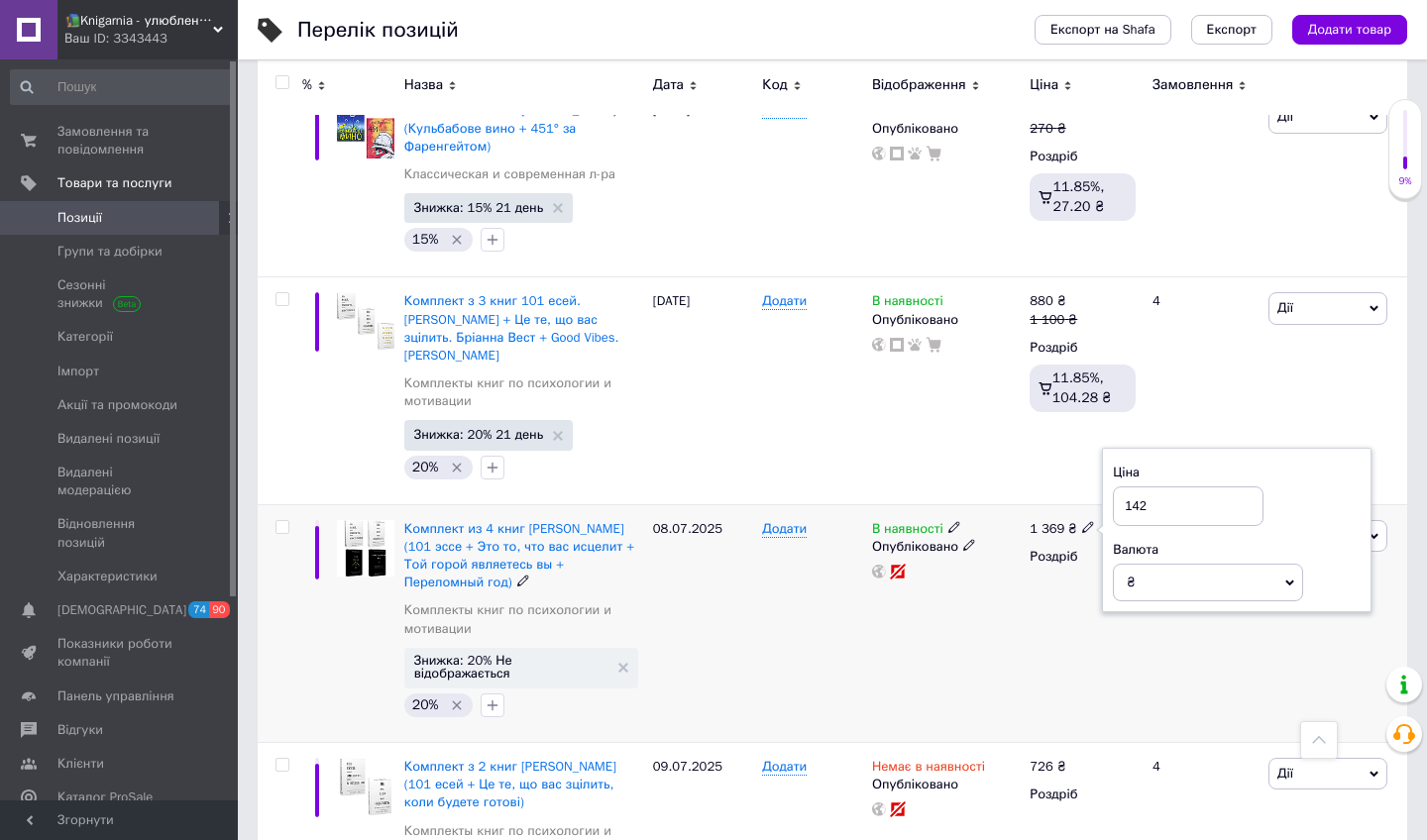 type on "1420" 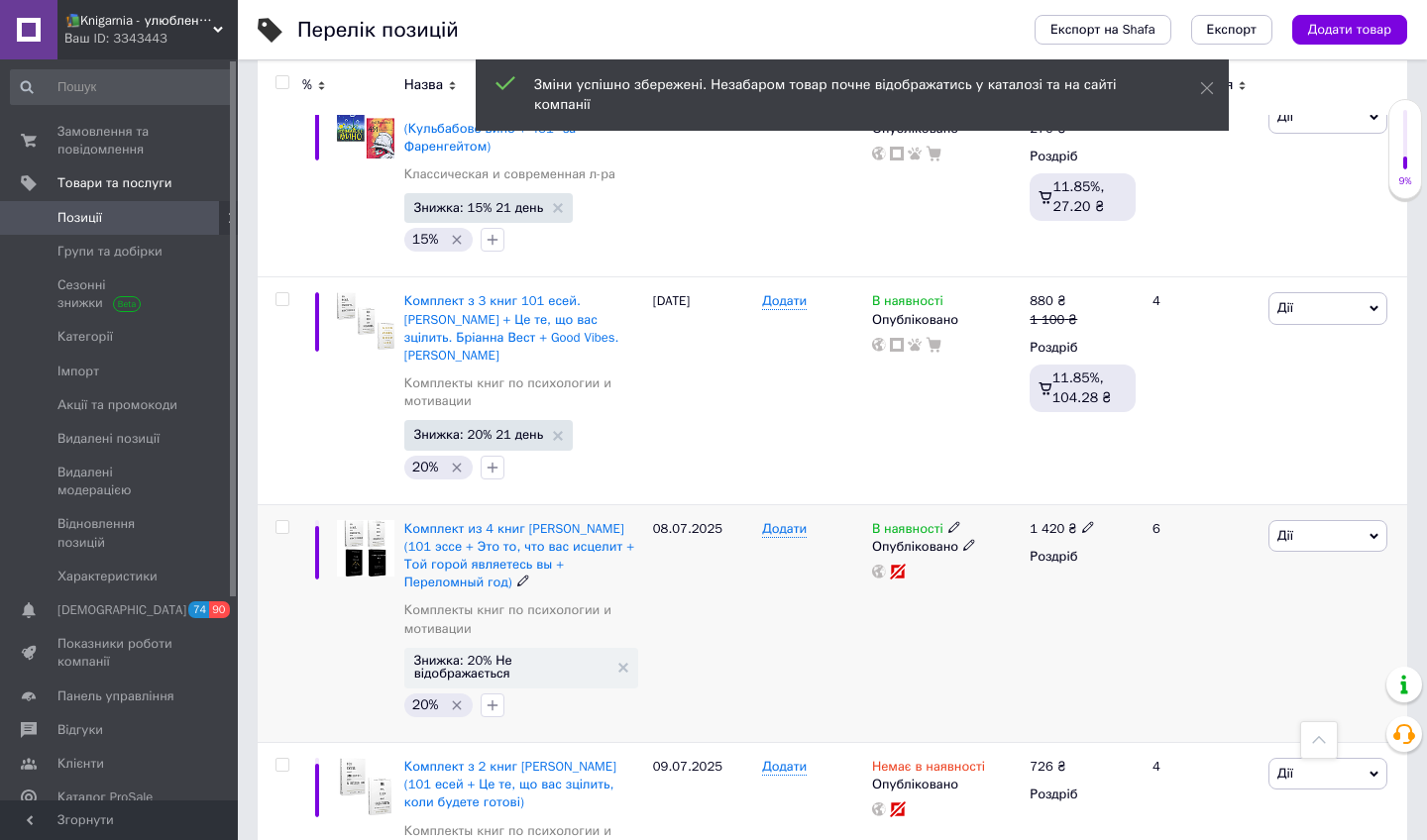 click on "Знижка: 20% Не відображається" at bounding box center [521, 668] 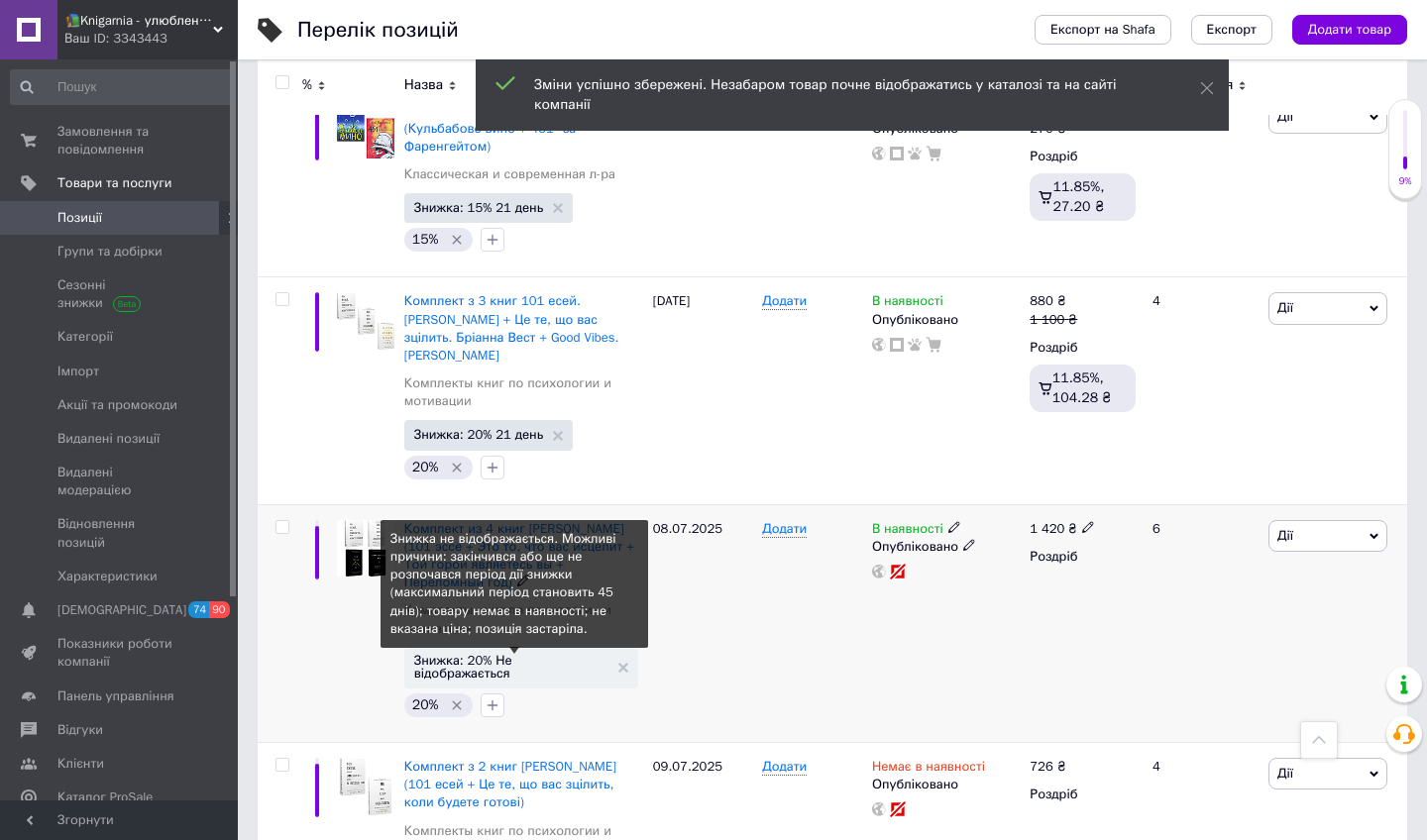 click on "Знижка: 20% Не відображається" at bounding box center (511, 667) 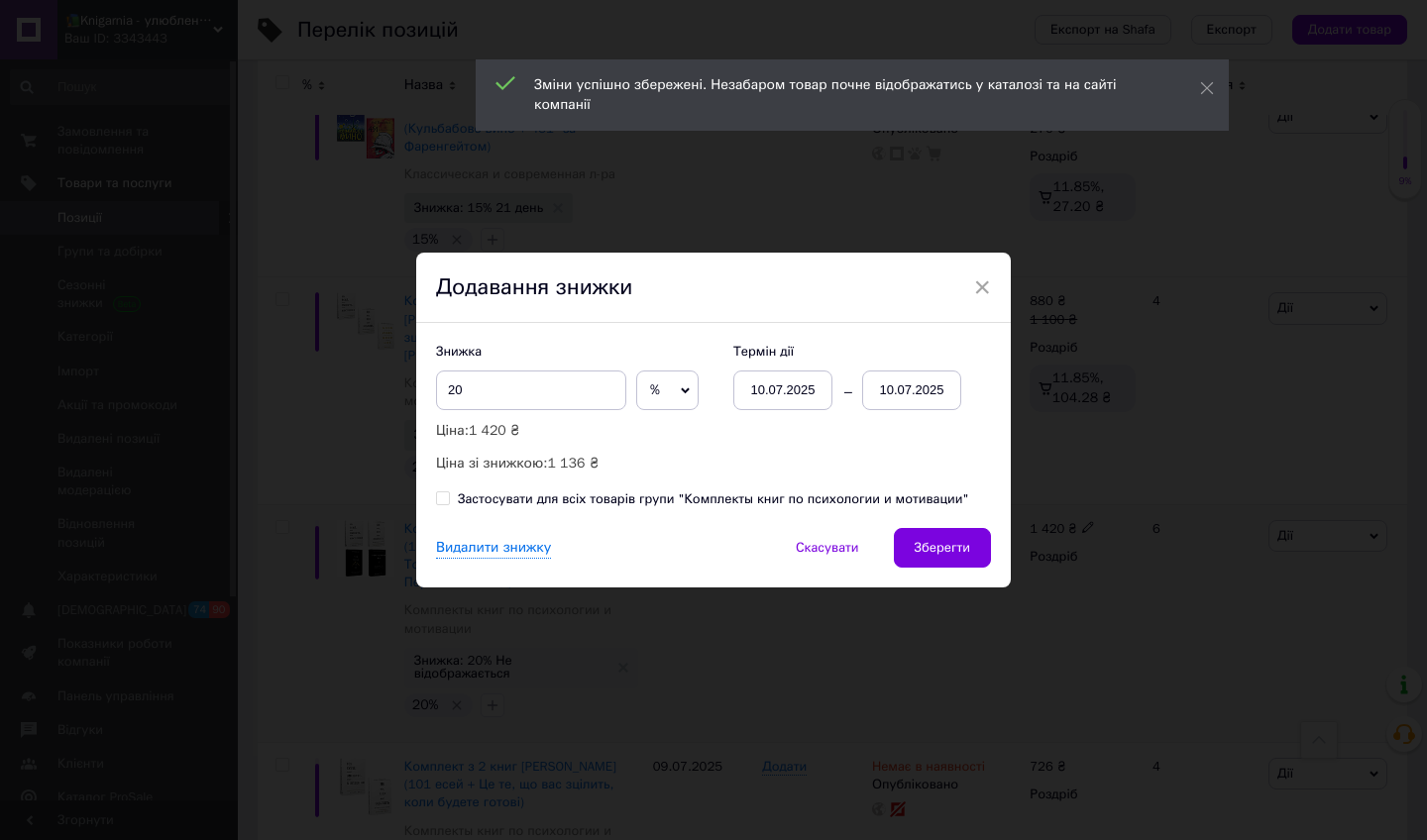 click on "10.07.2025" at bounding box center (912, 390) 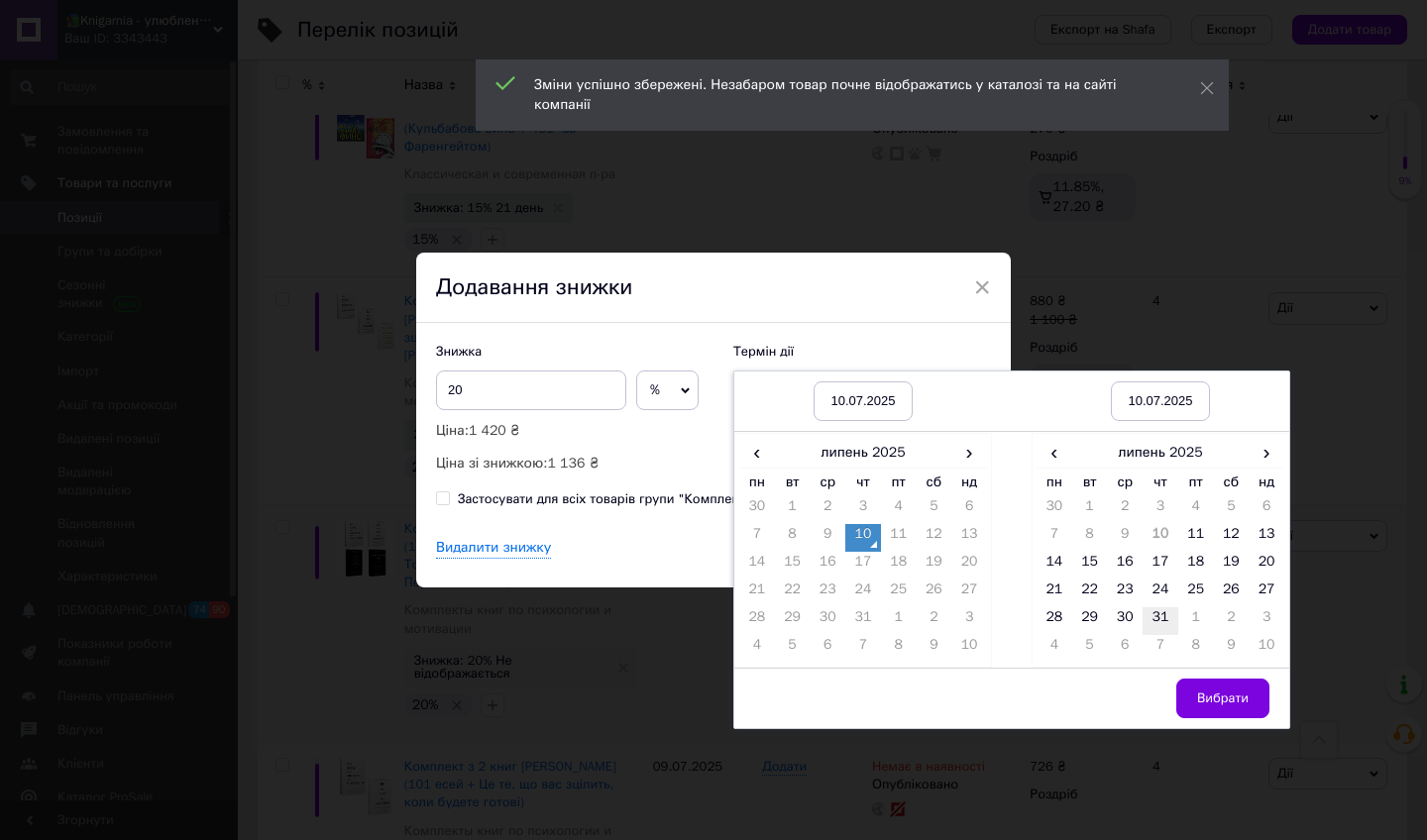 click on "31" at bounding box center [1160, 621] 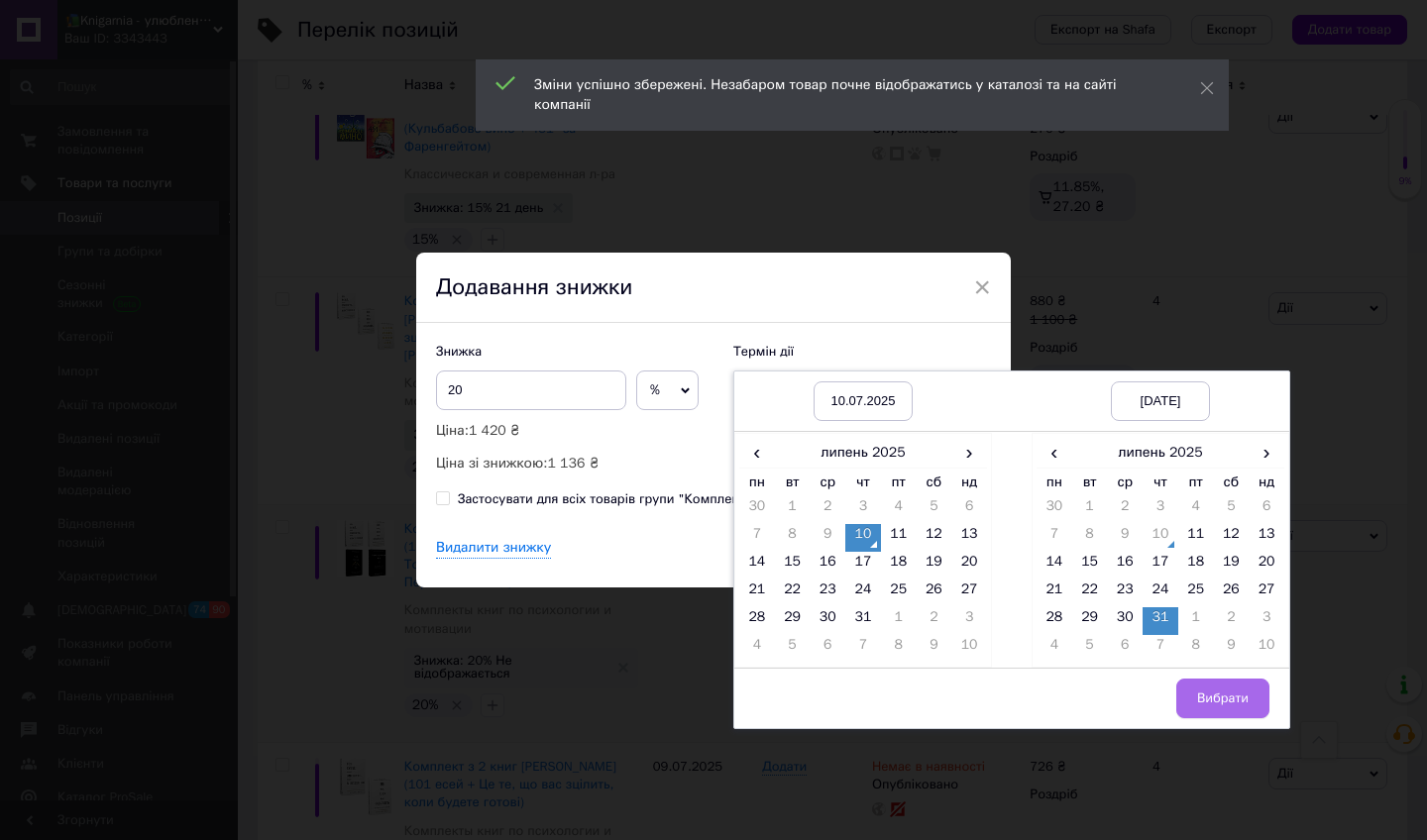 click on "Вибрати" at bounding box center [1223, 698] 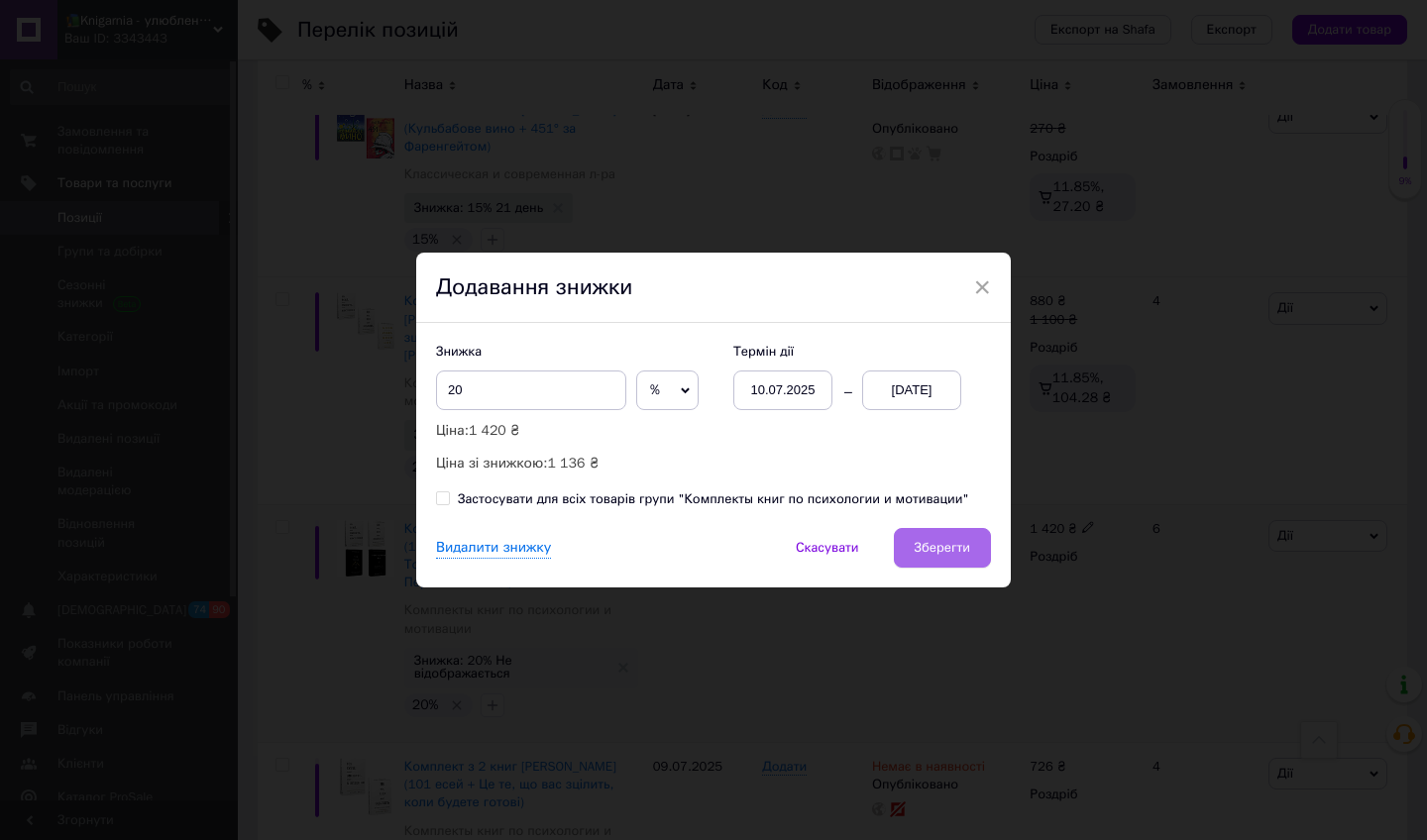 click on "Зберегти" at bounding box center (942, 548) 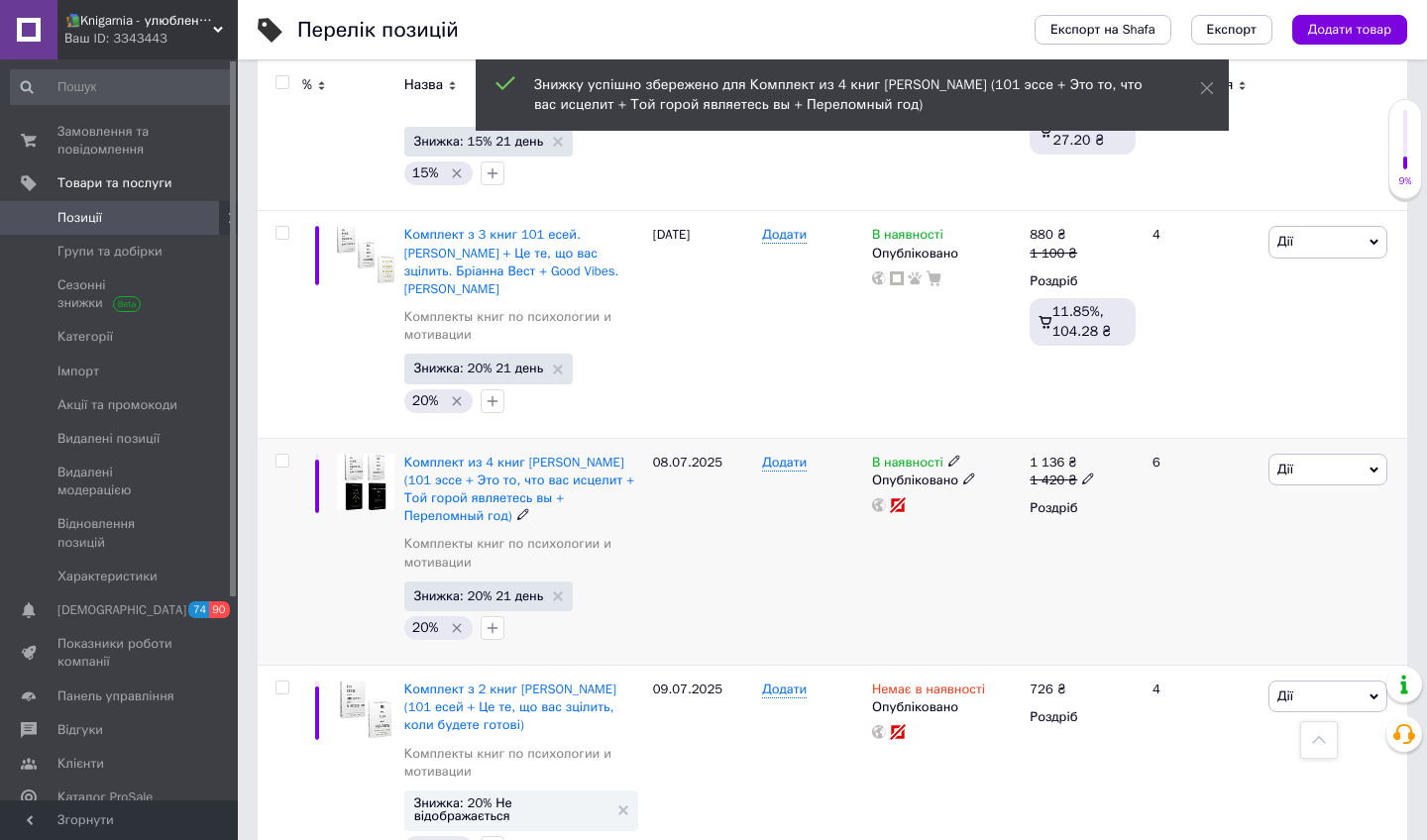 scroll, scrollTop: 3525, scrollLeft: 0, axis: vertical 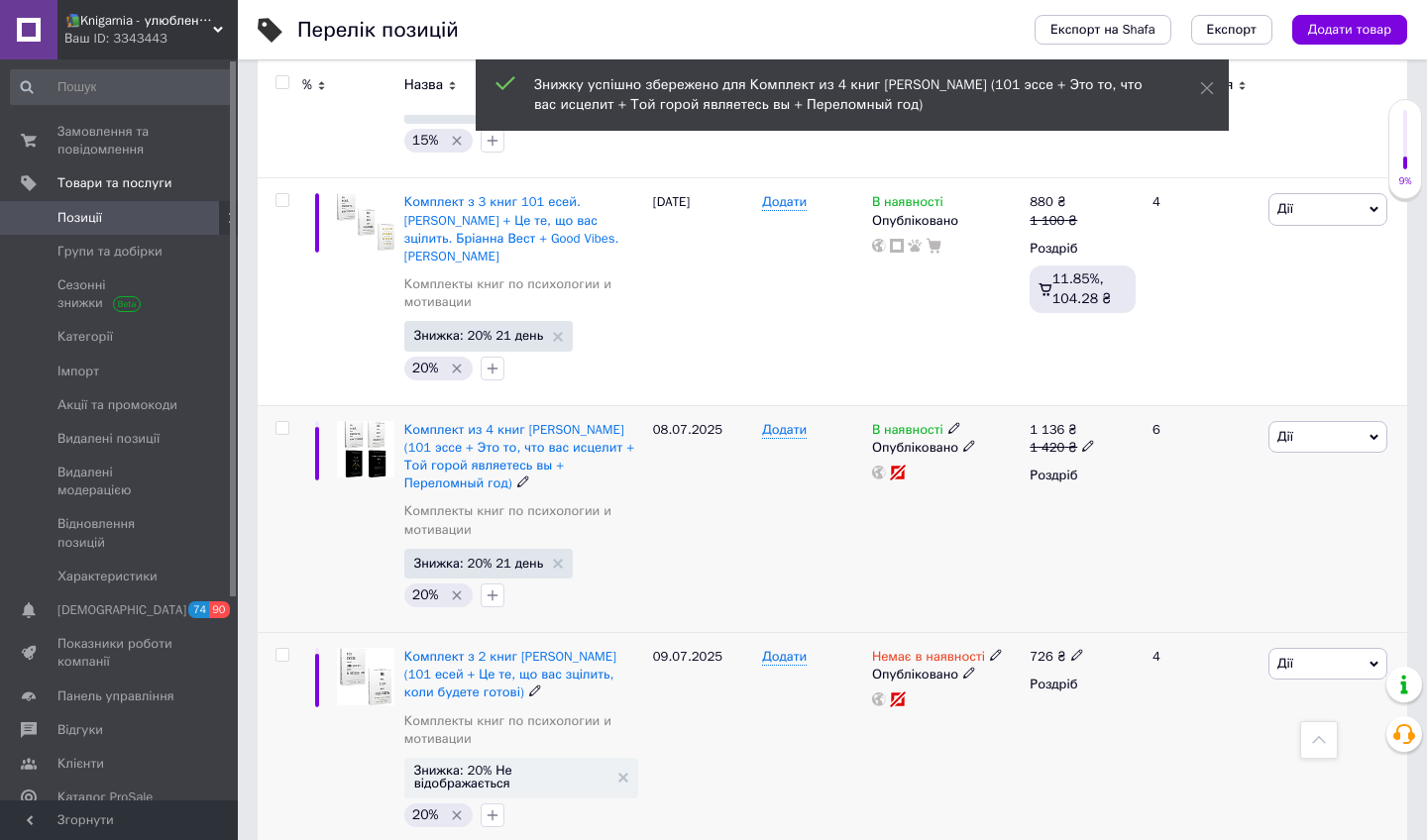 click 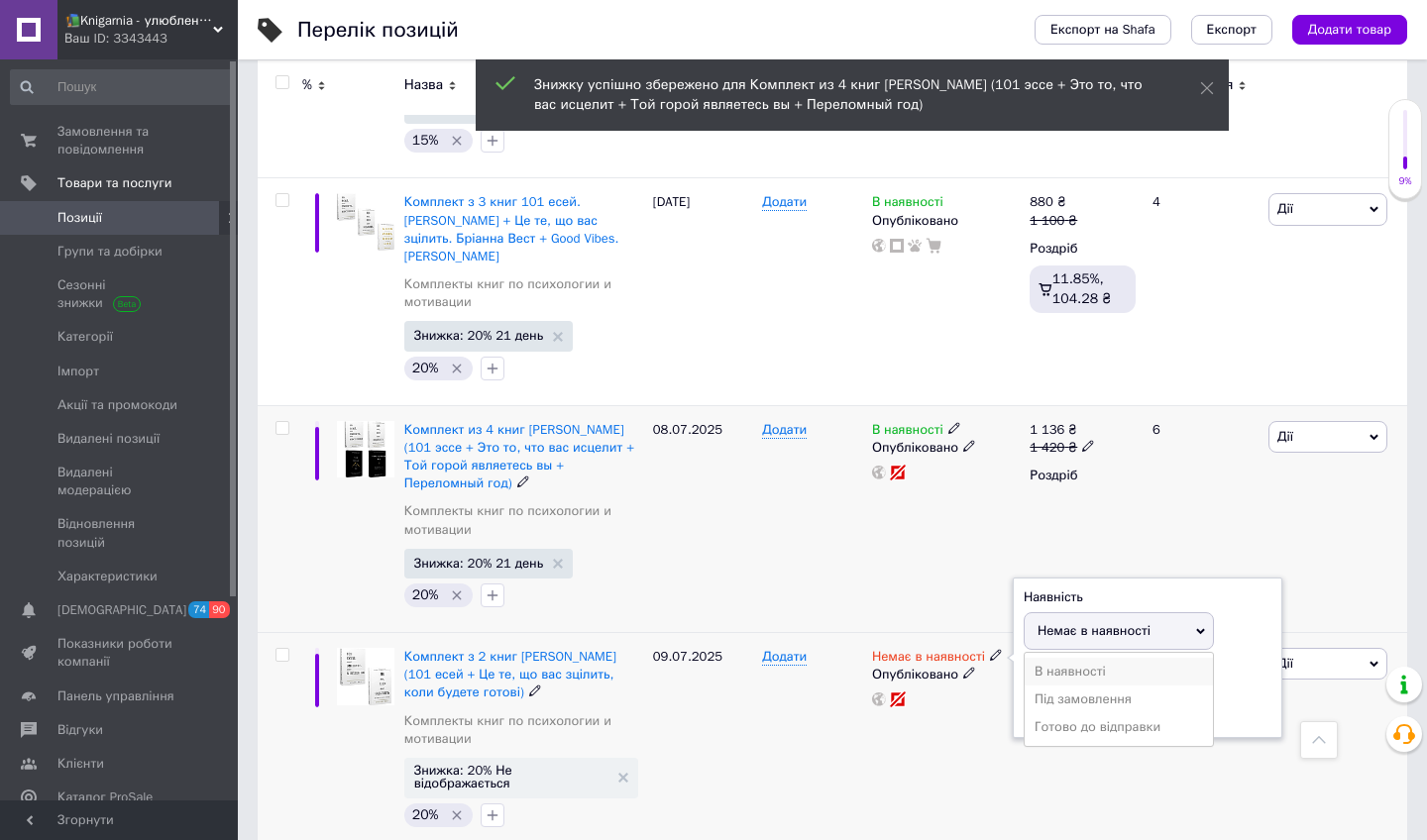 click on "В наявності" at bounding box center [1119, 672] 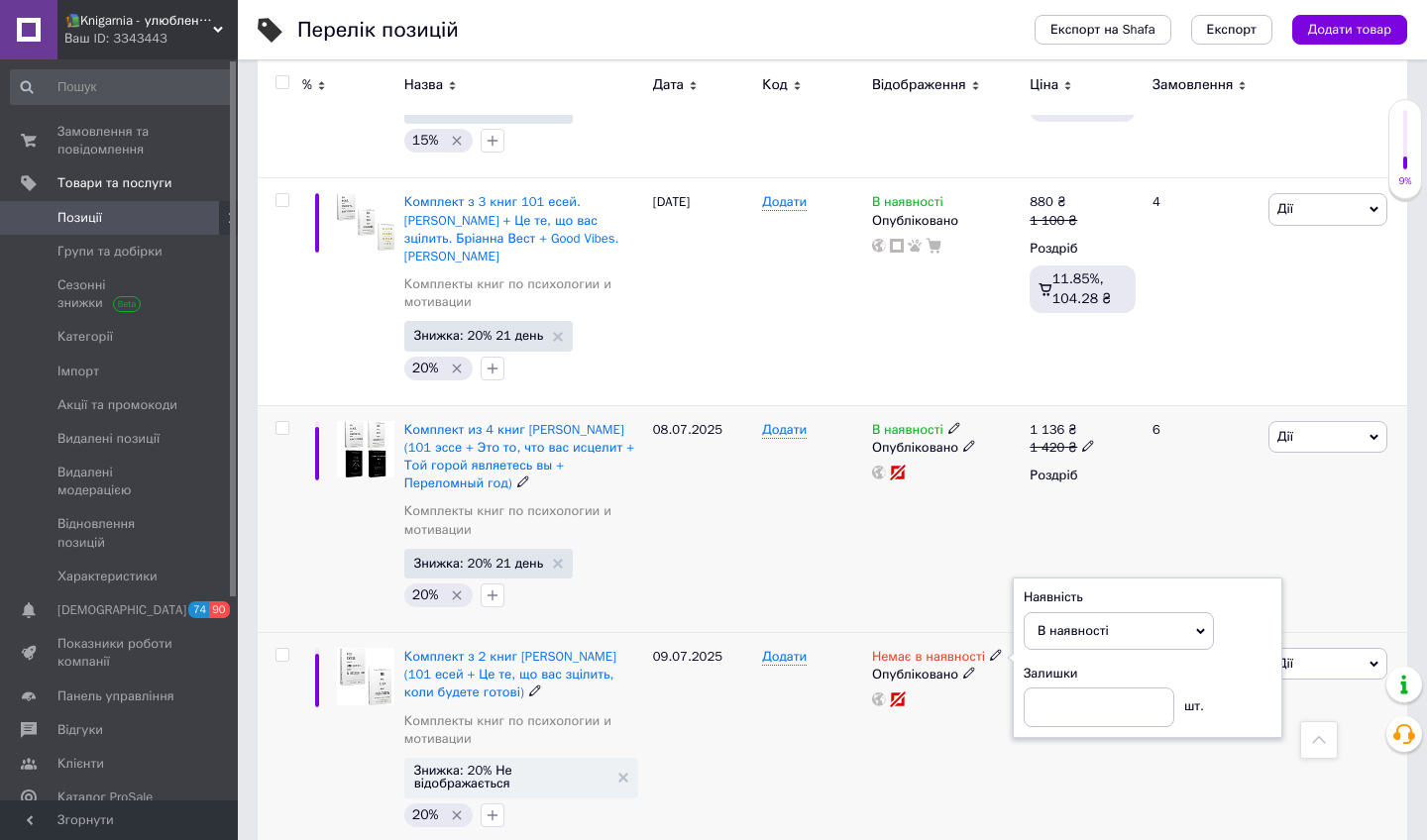 click on "Немає в наявності Наявність В наявності Немає в наявності Під замовлення Готово до відправки Залишки шт. Опубліковано" at bounding box center (945, 742) 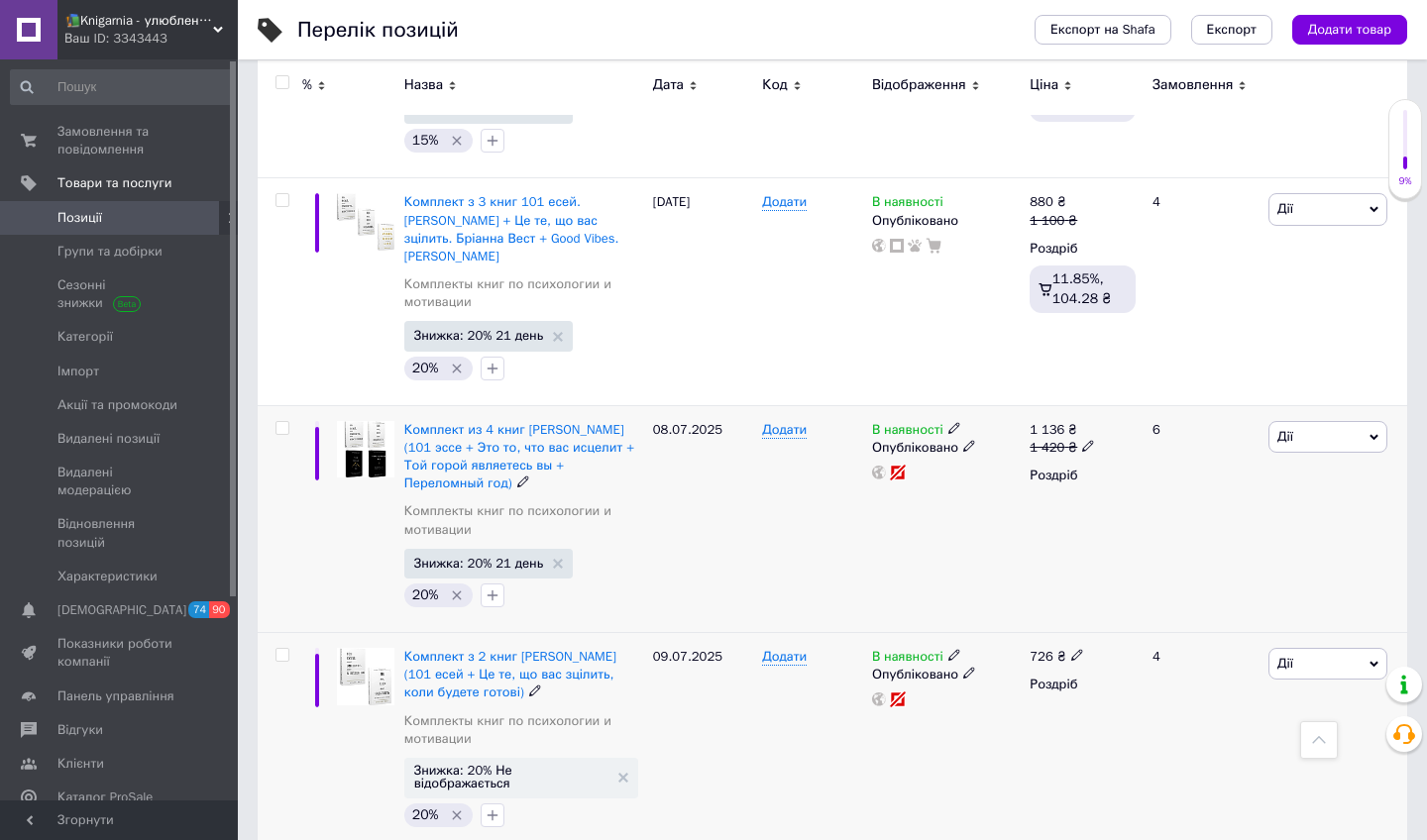 click on "726   ₴" at bounding box center [1082, 657] 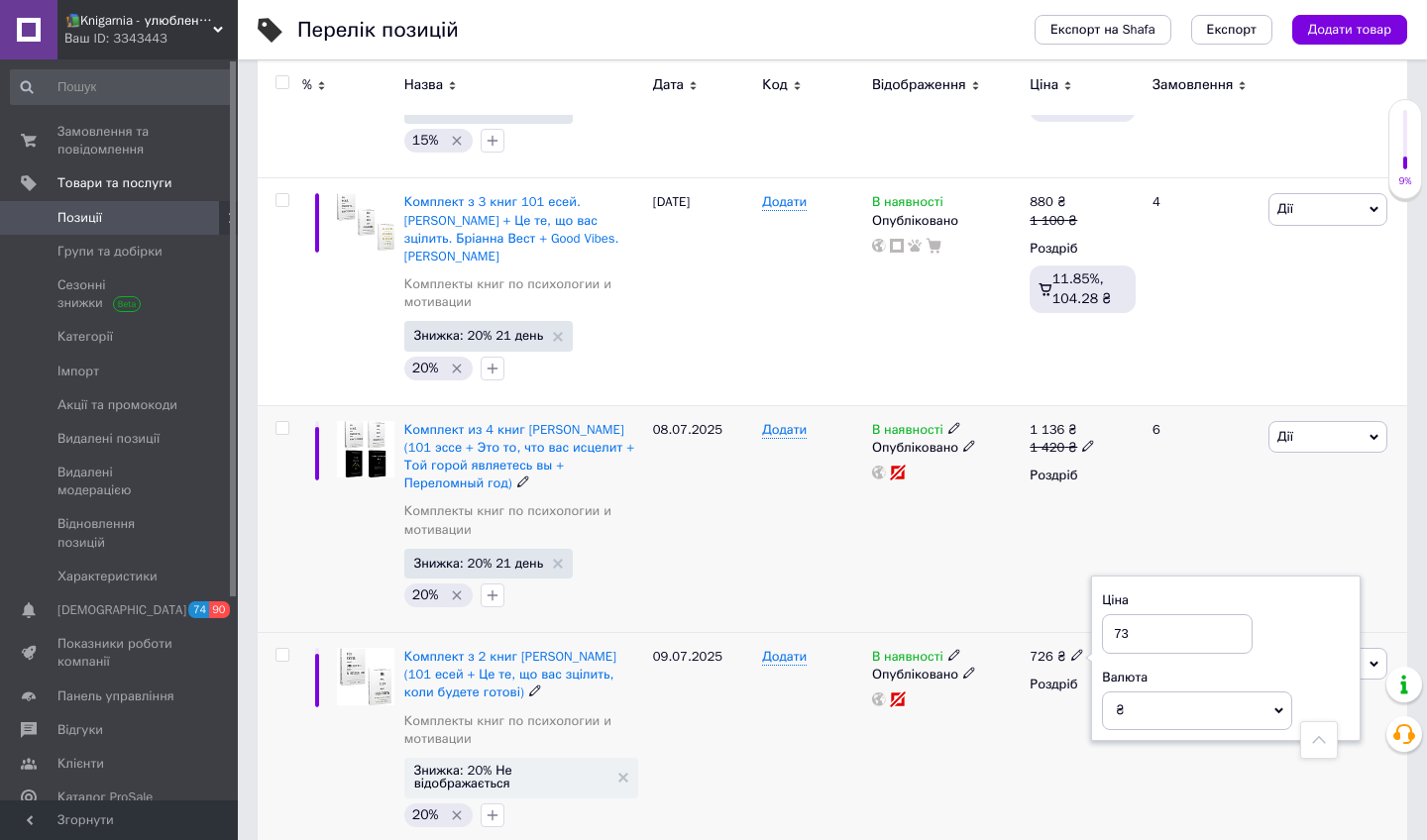 type on "730" 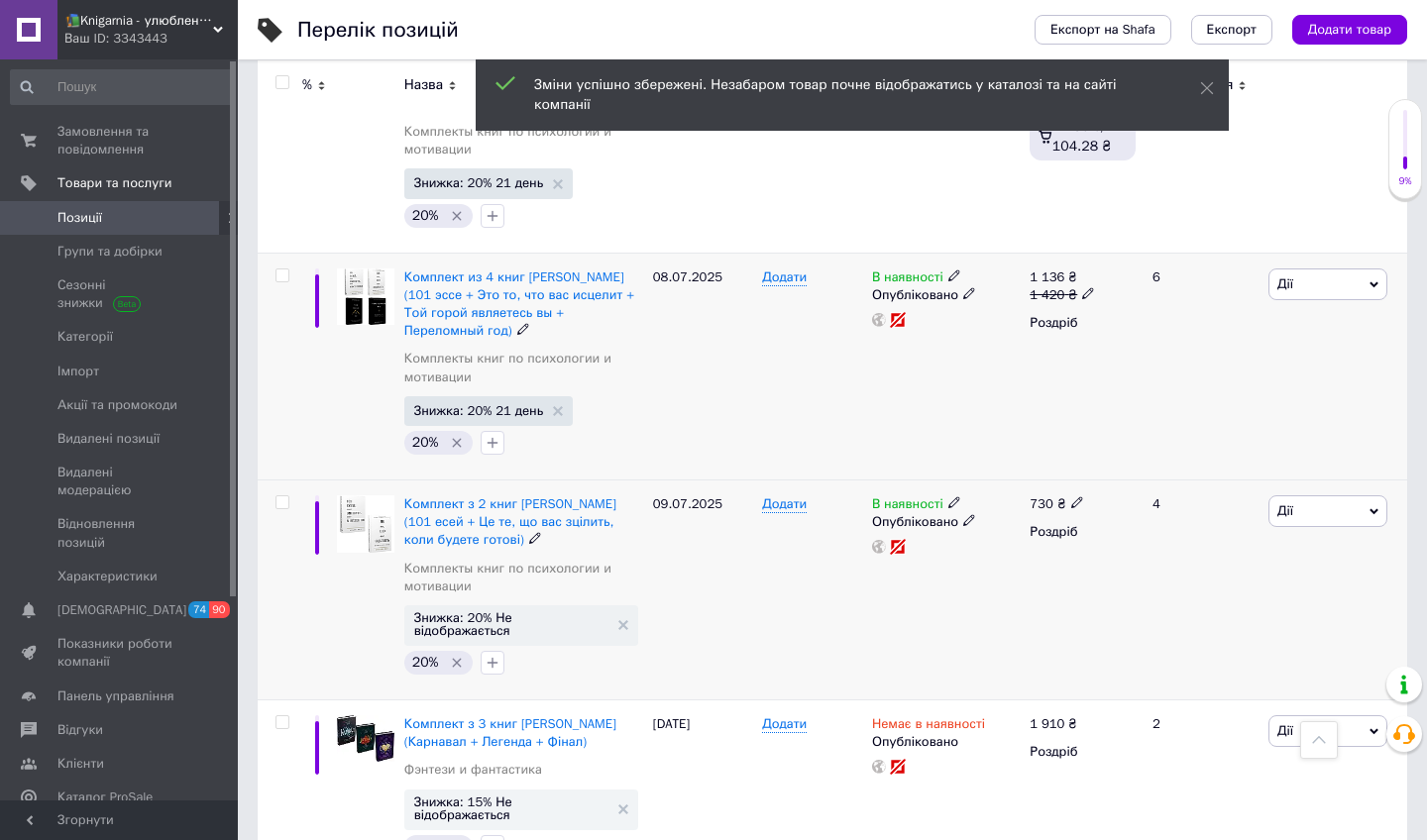 scroll, scrollTop: 3758, scrollLeft: 0, axis: vertical 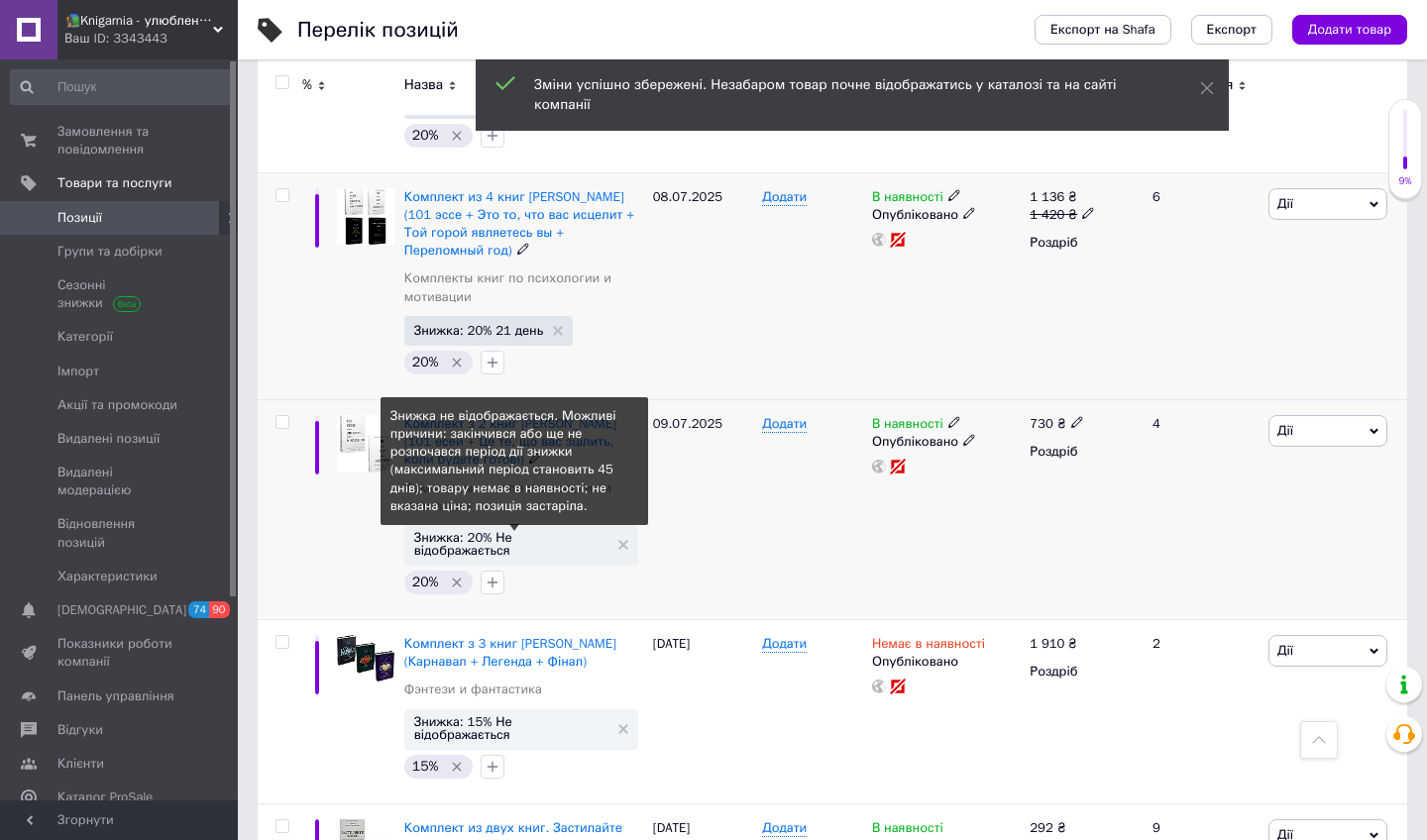click on "Знижка: 20% Не відображається" at bounding box center [511, 544] 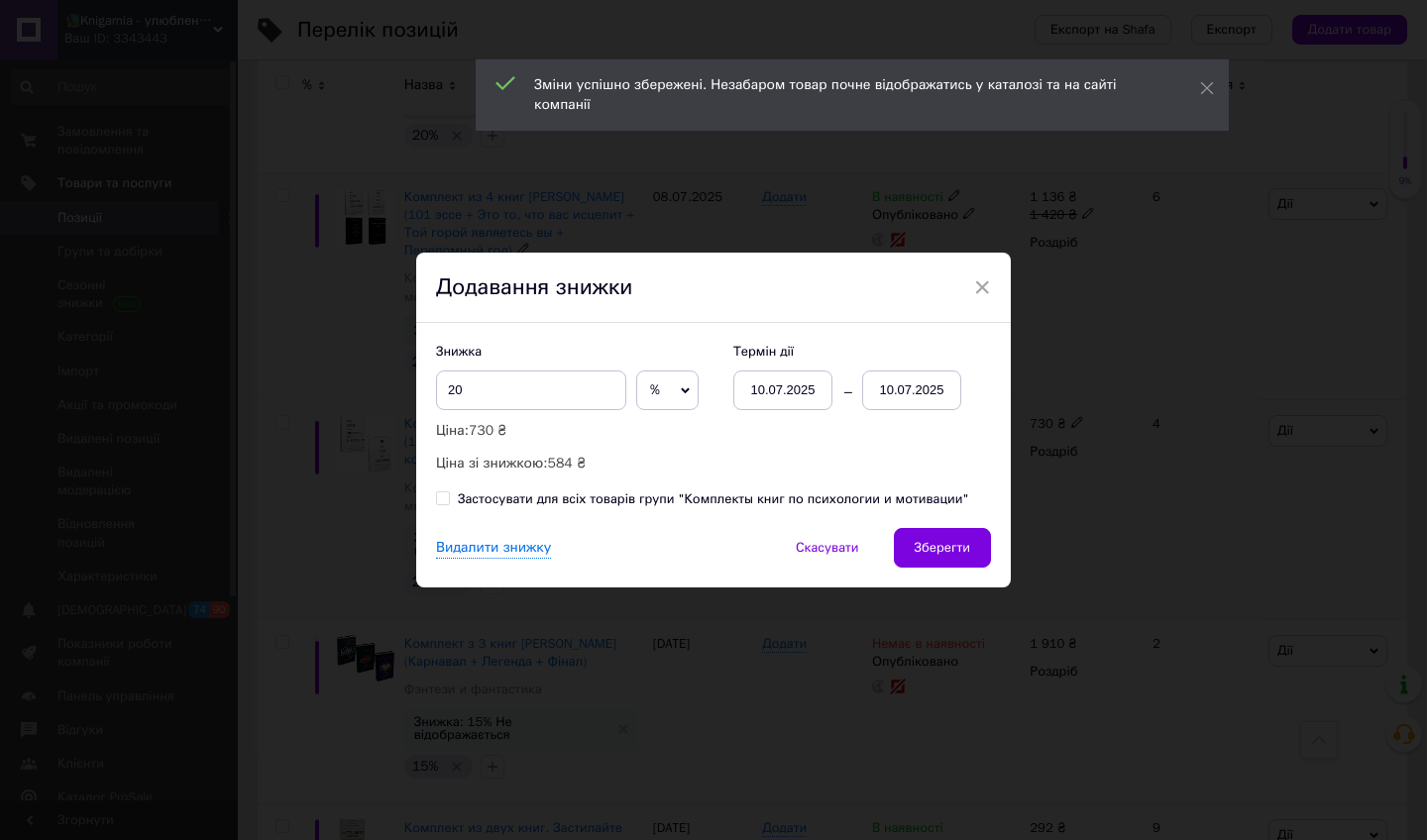 click on "10.07.2025" at bounding box center (912, 390) 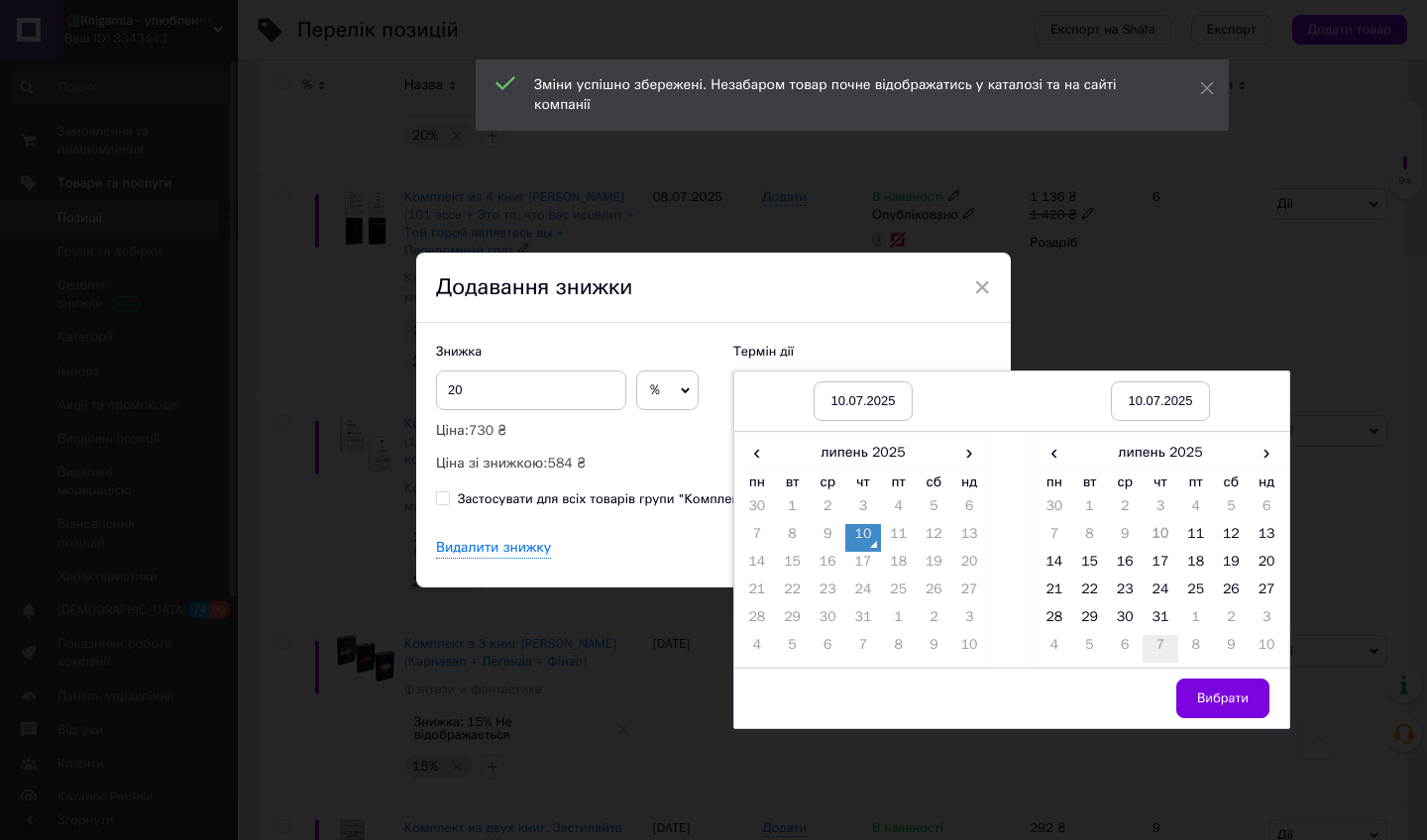 drag, startPoint x: 1165, startPoint y: 627, endPoint x: 1167, endPoint y: 657, distance: 30.066593 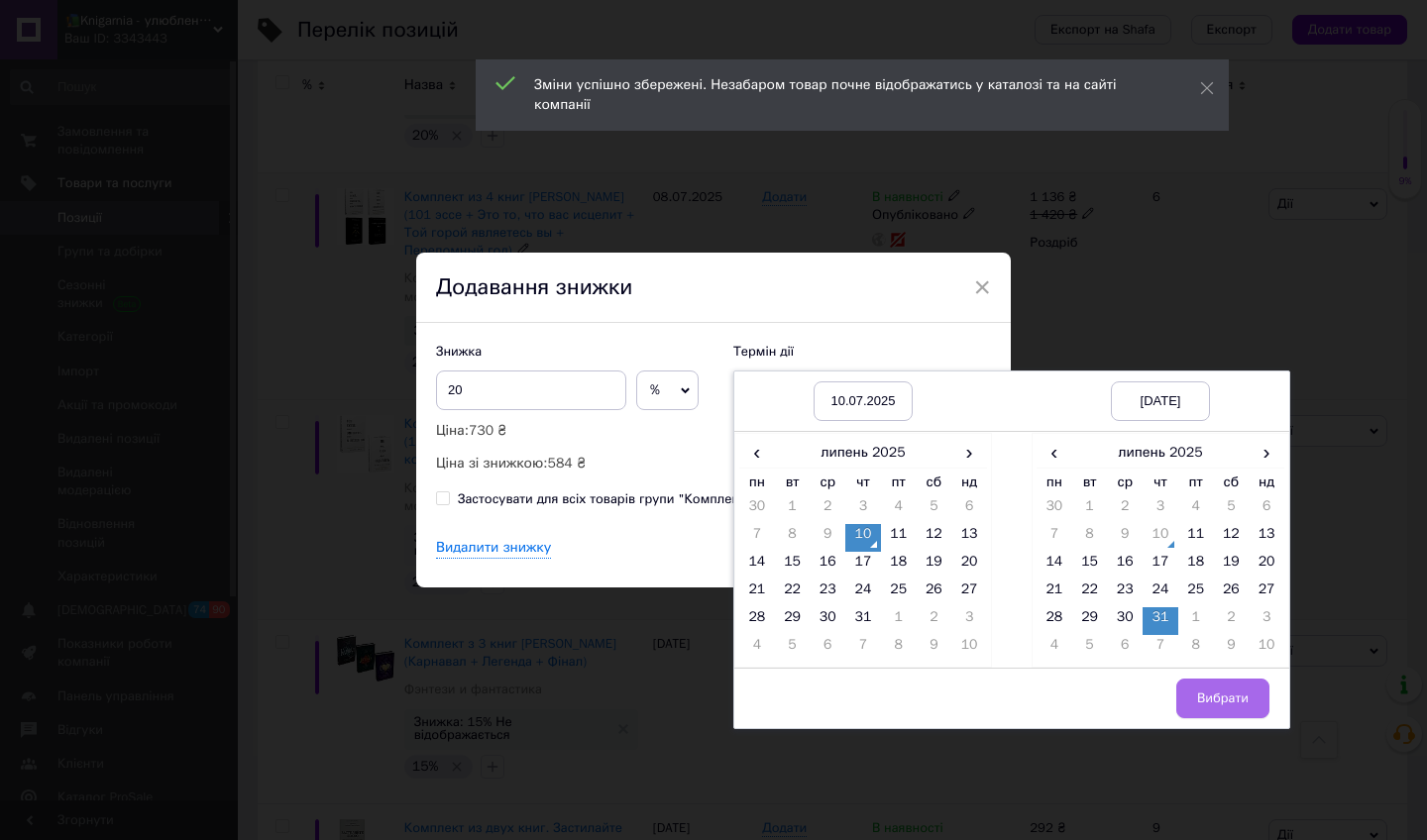 click on "Вибрати" at bounding box center (1223, 698) 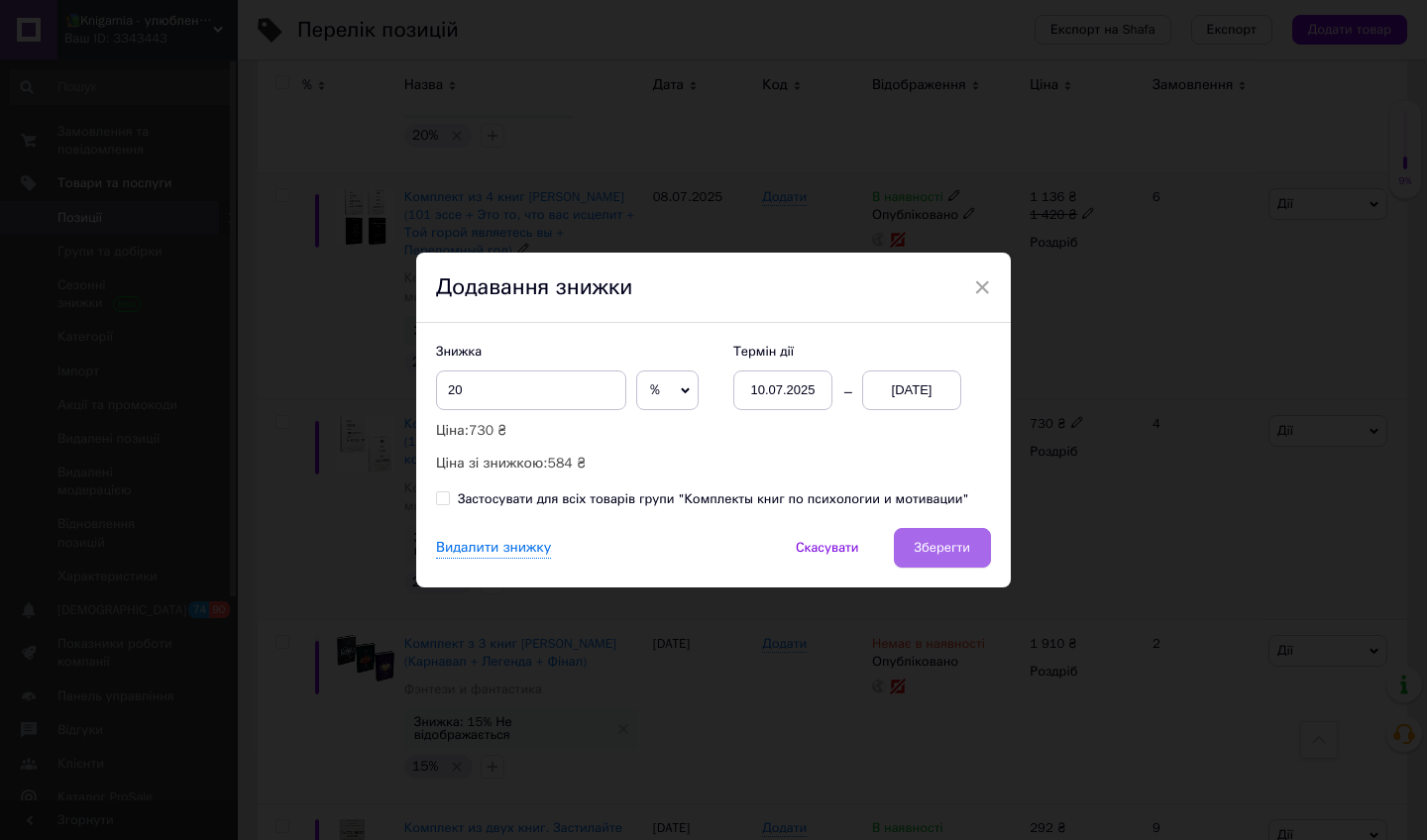 click on "Зберегти" at bounding box center (942, 548) 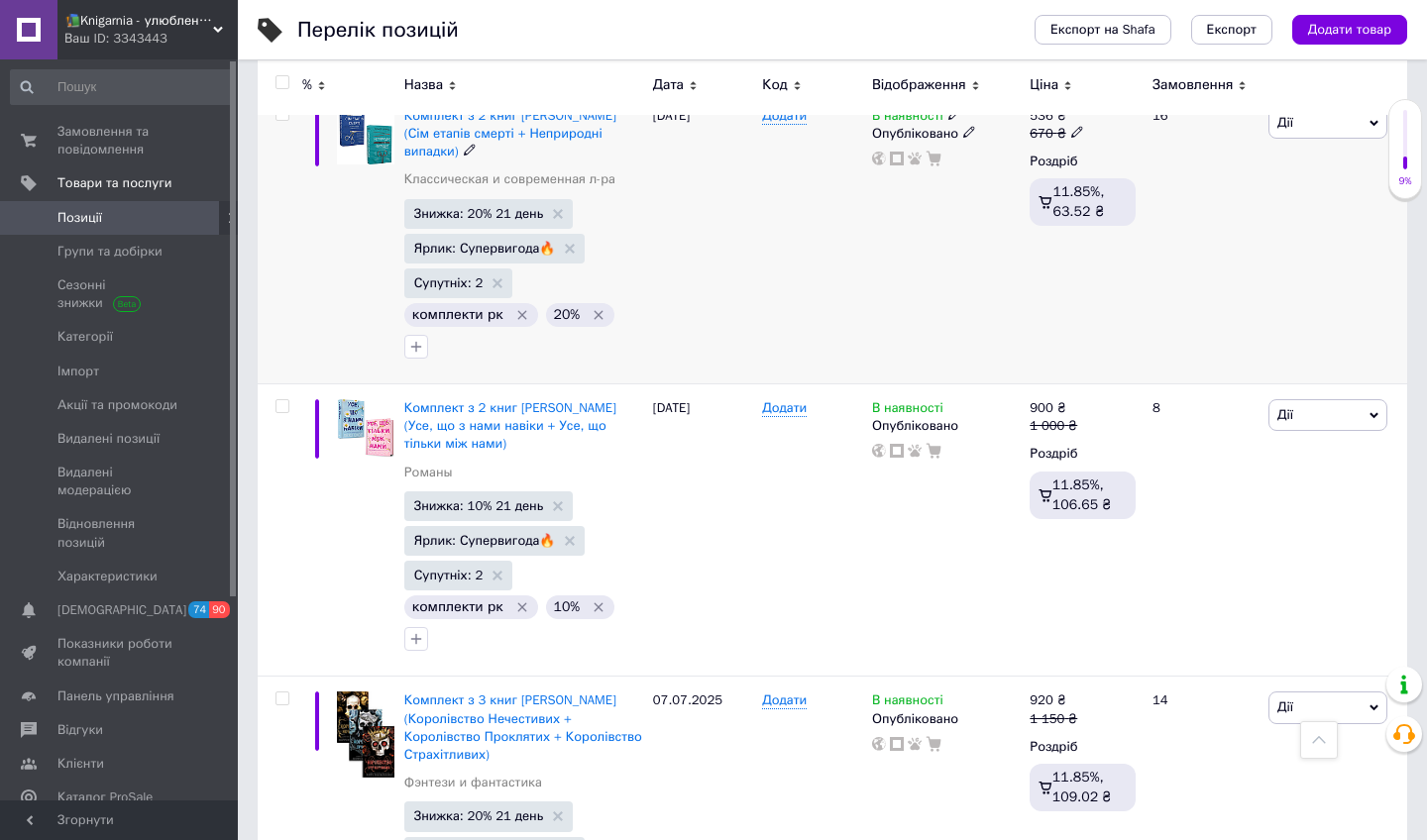 scroll, scrollTop: 10425, scrollLeft: 0, axis: vertical 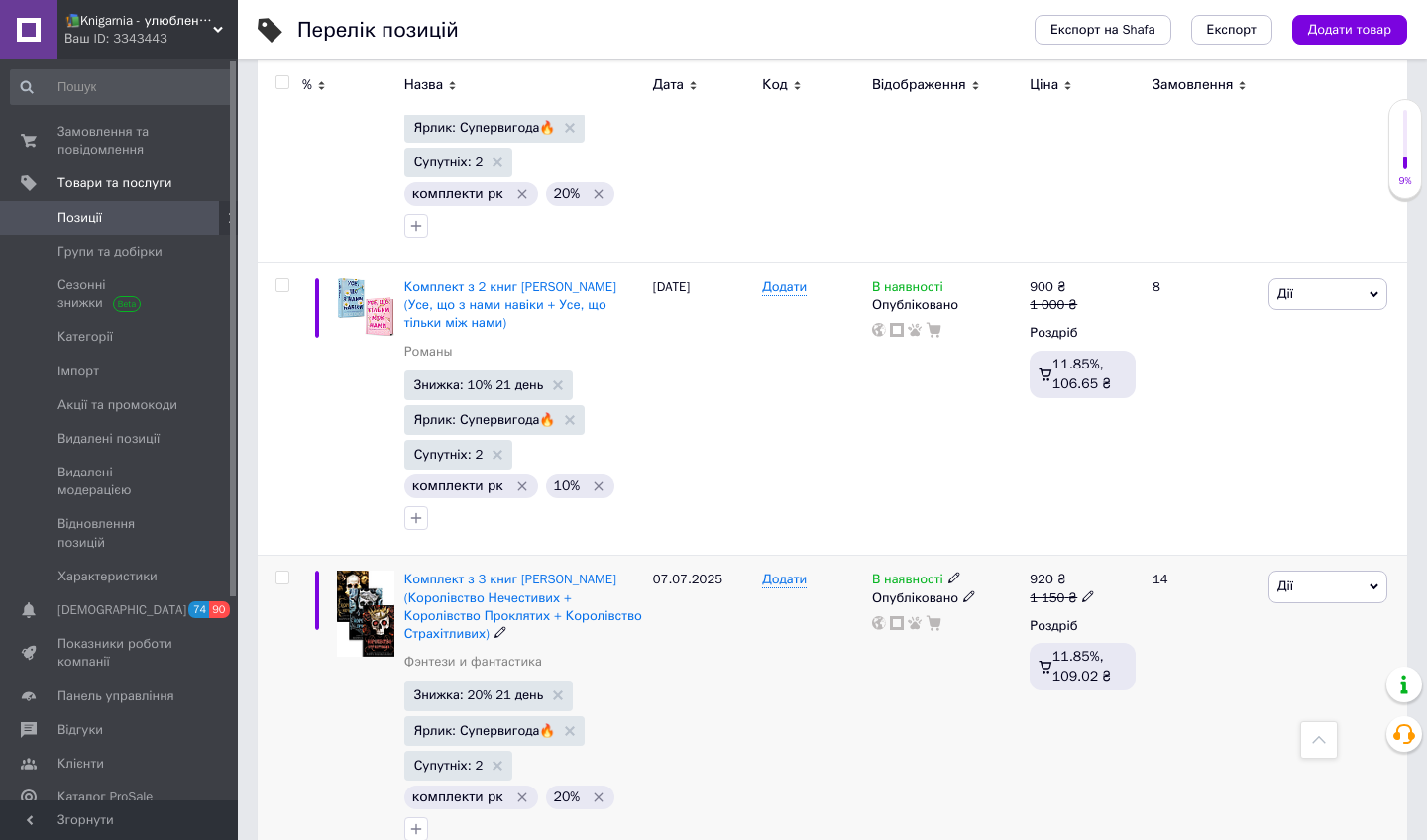 click 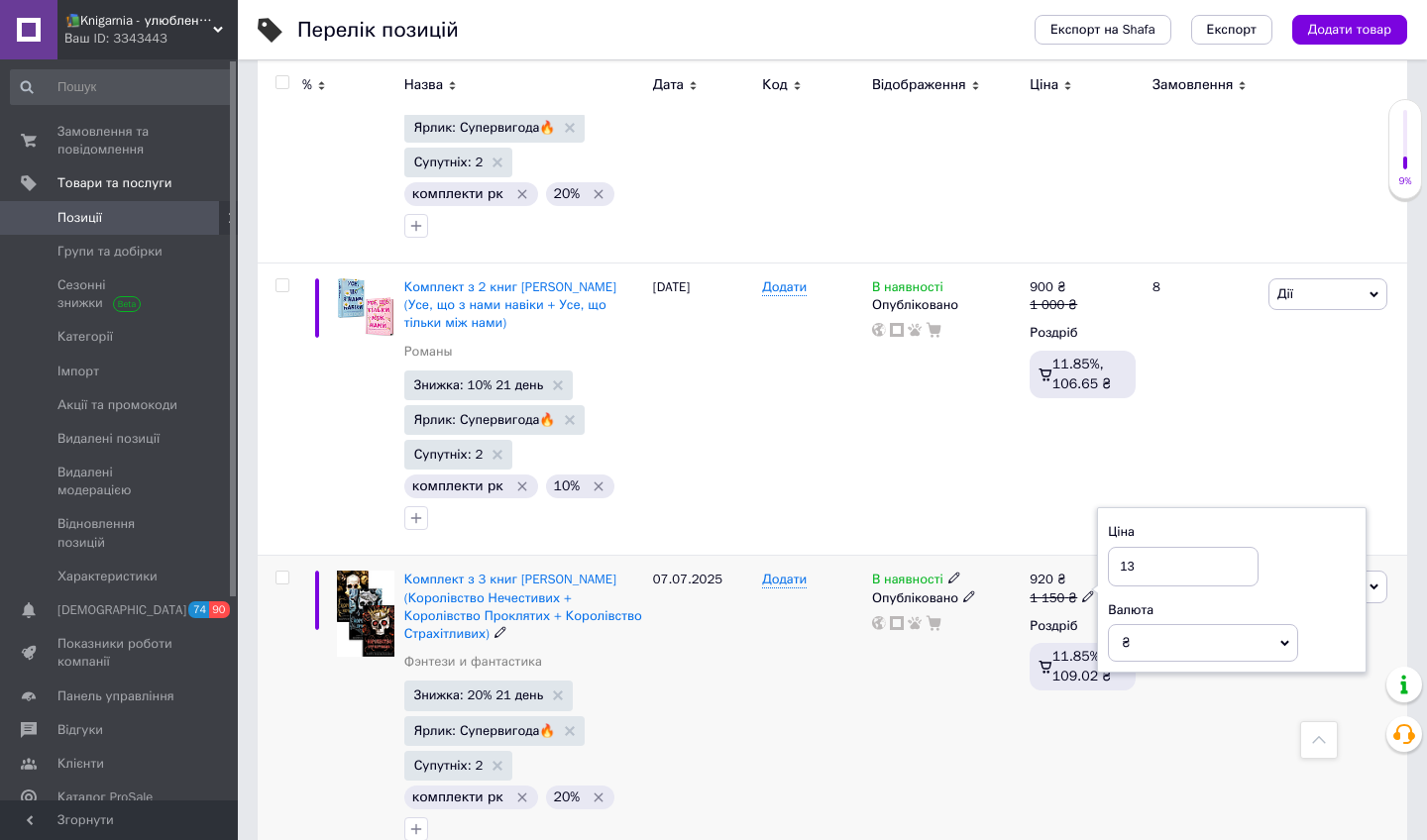 type on "130" 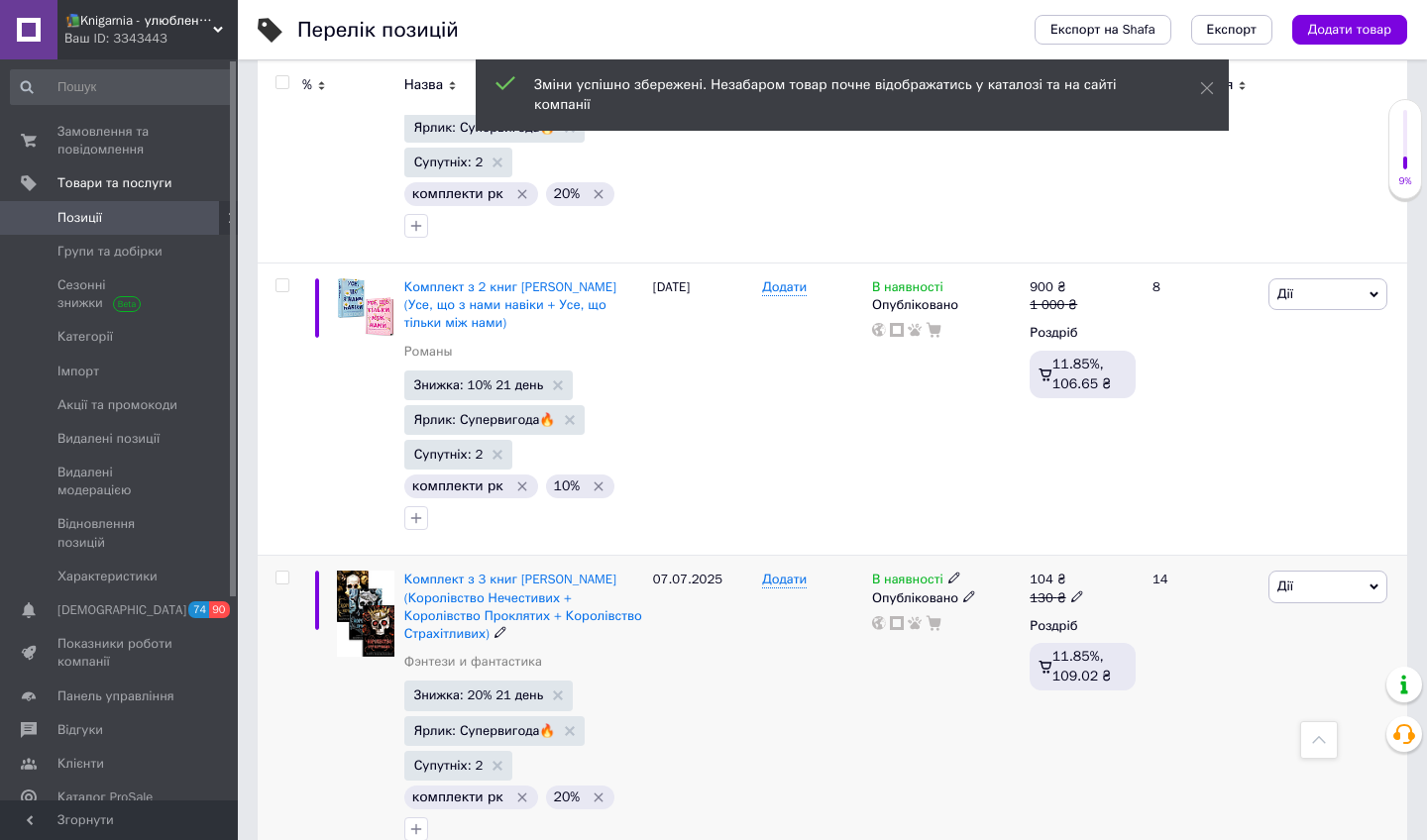 click 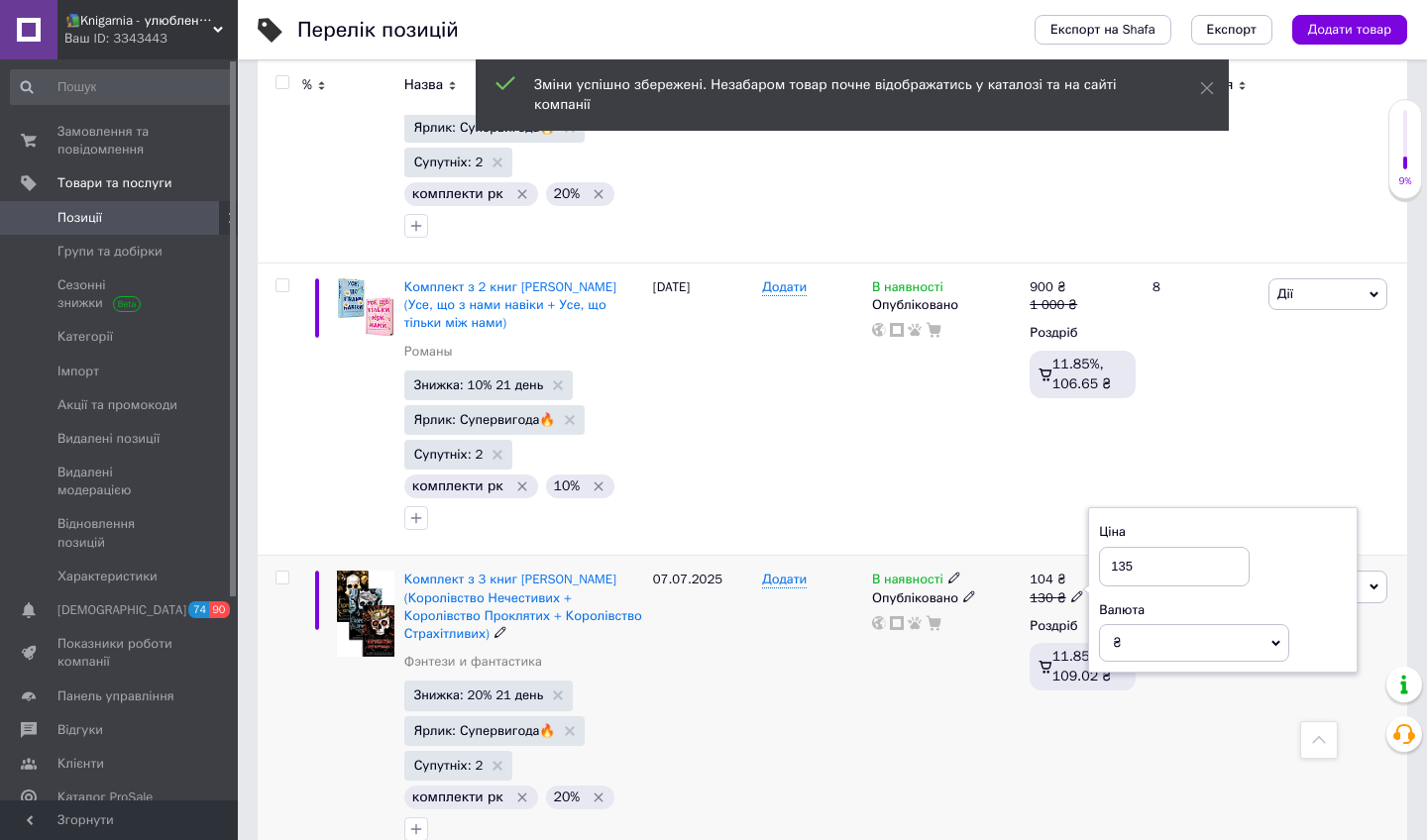 type on "1350" 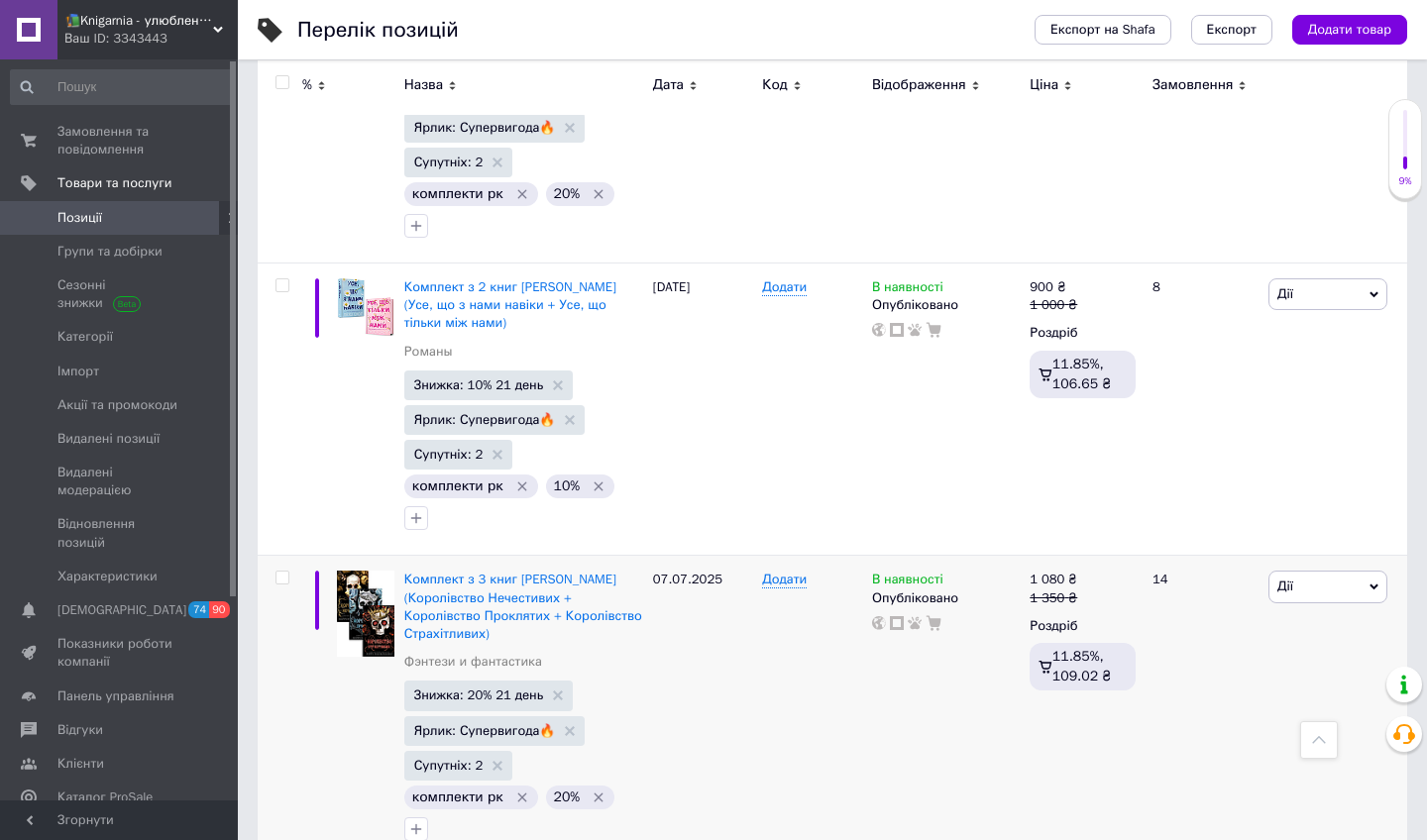 click 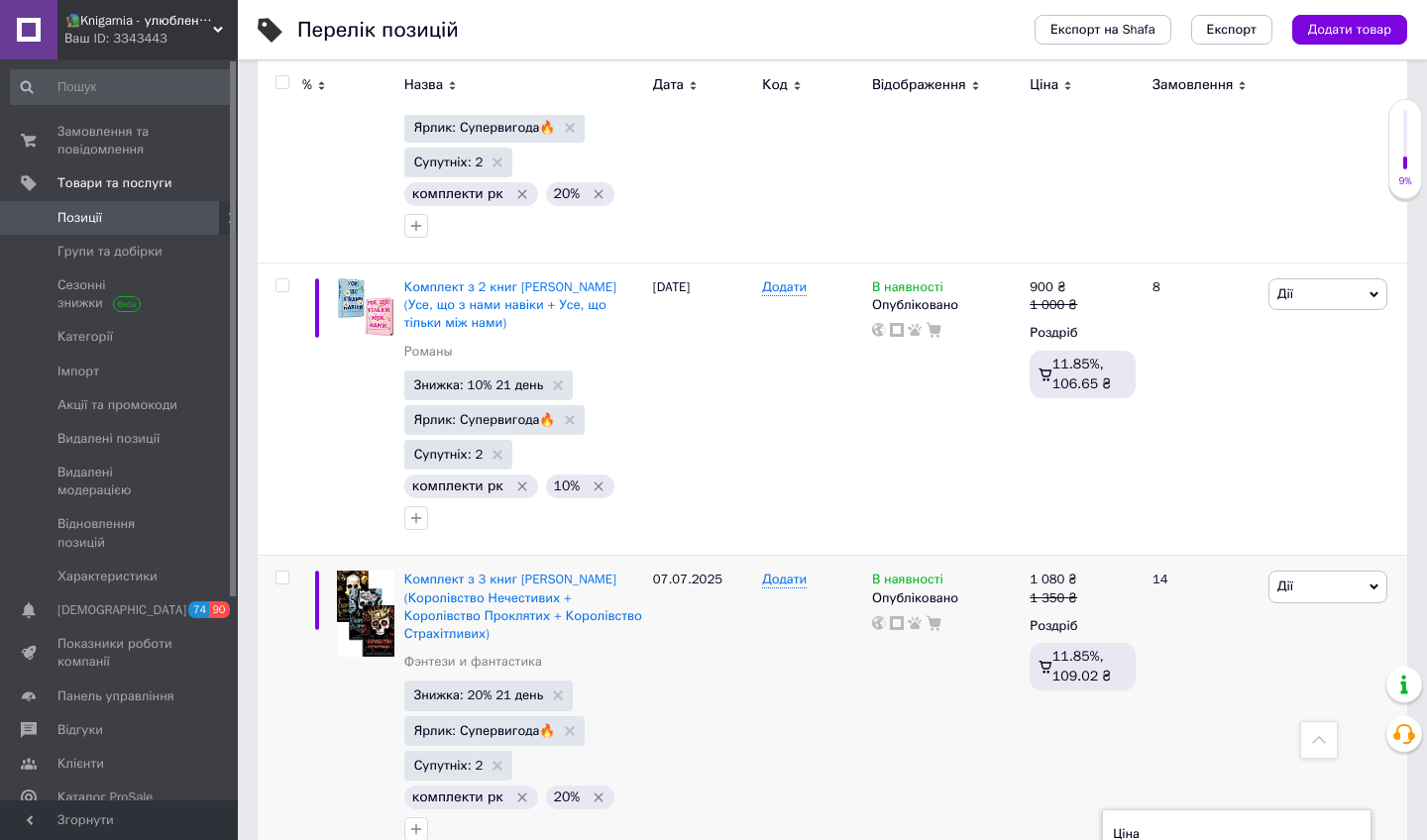 type on "1500" 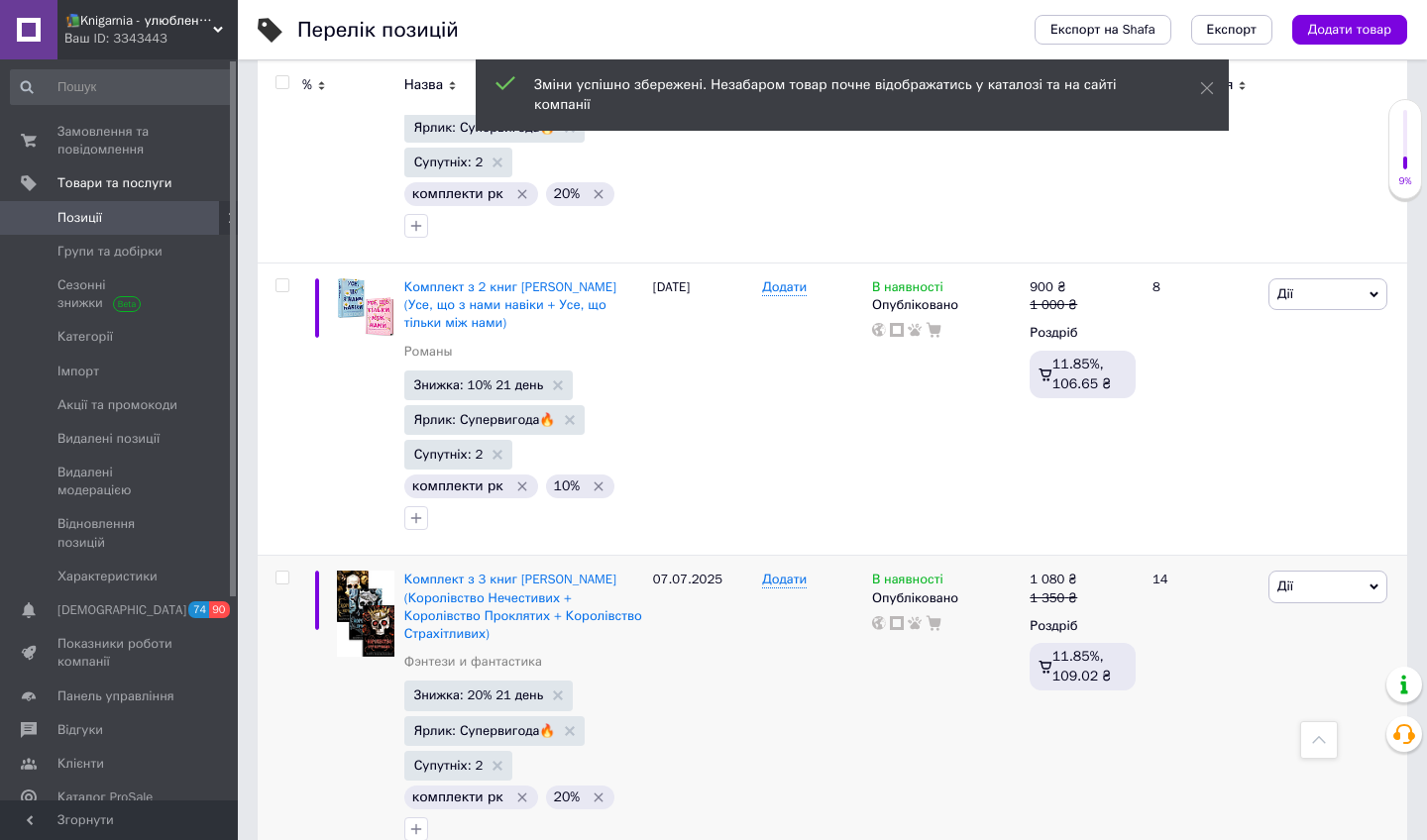 click on "Немає в наявності" at bounding box center (937, 891) 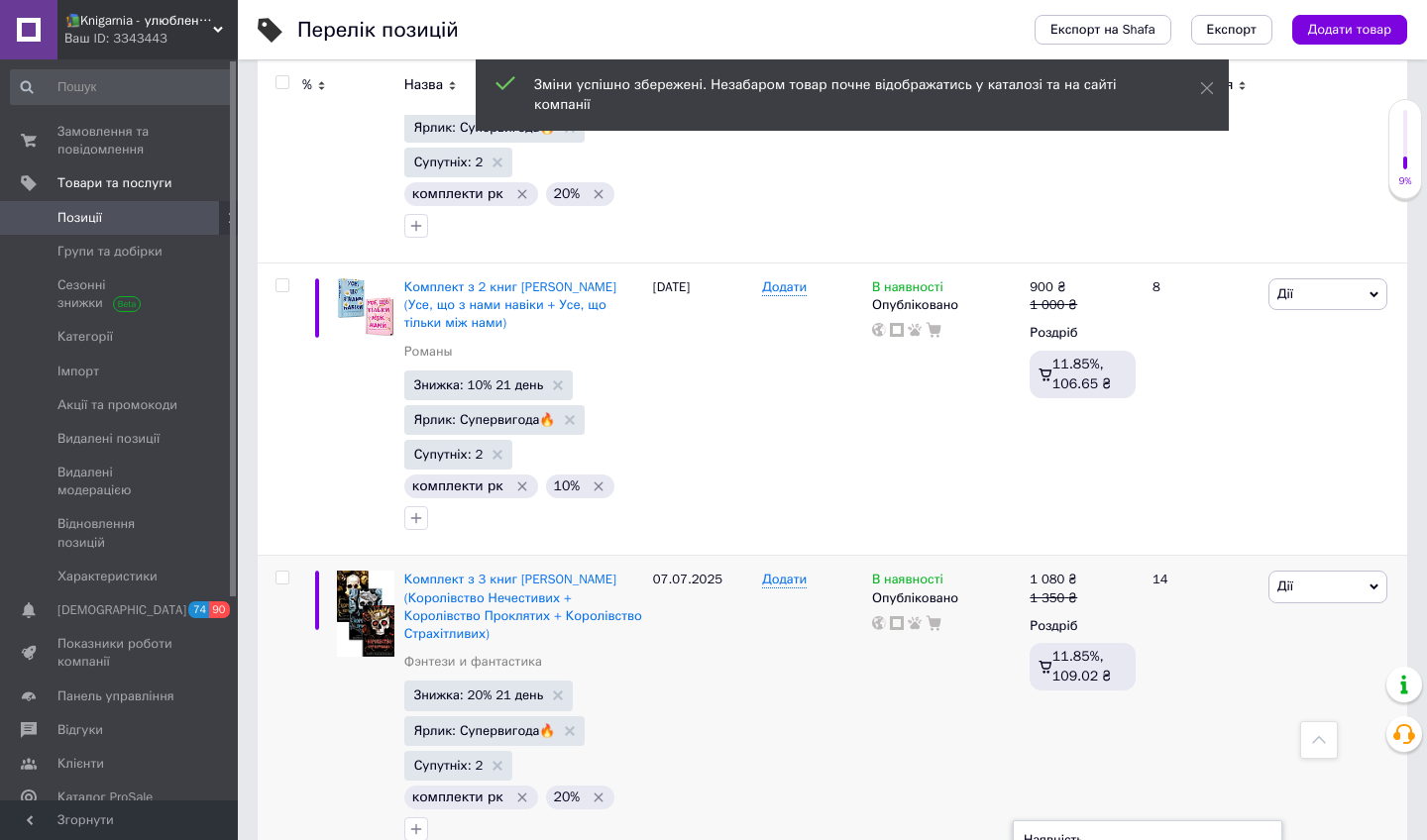 click on "В наявності Під замовлення Готово до відправки" at bounding box center (1119, 942) 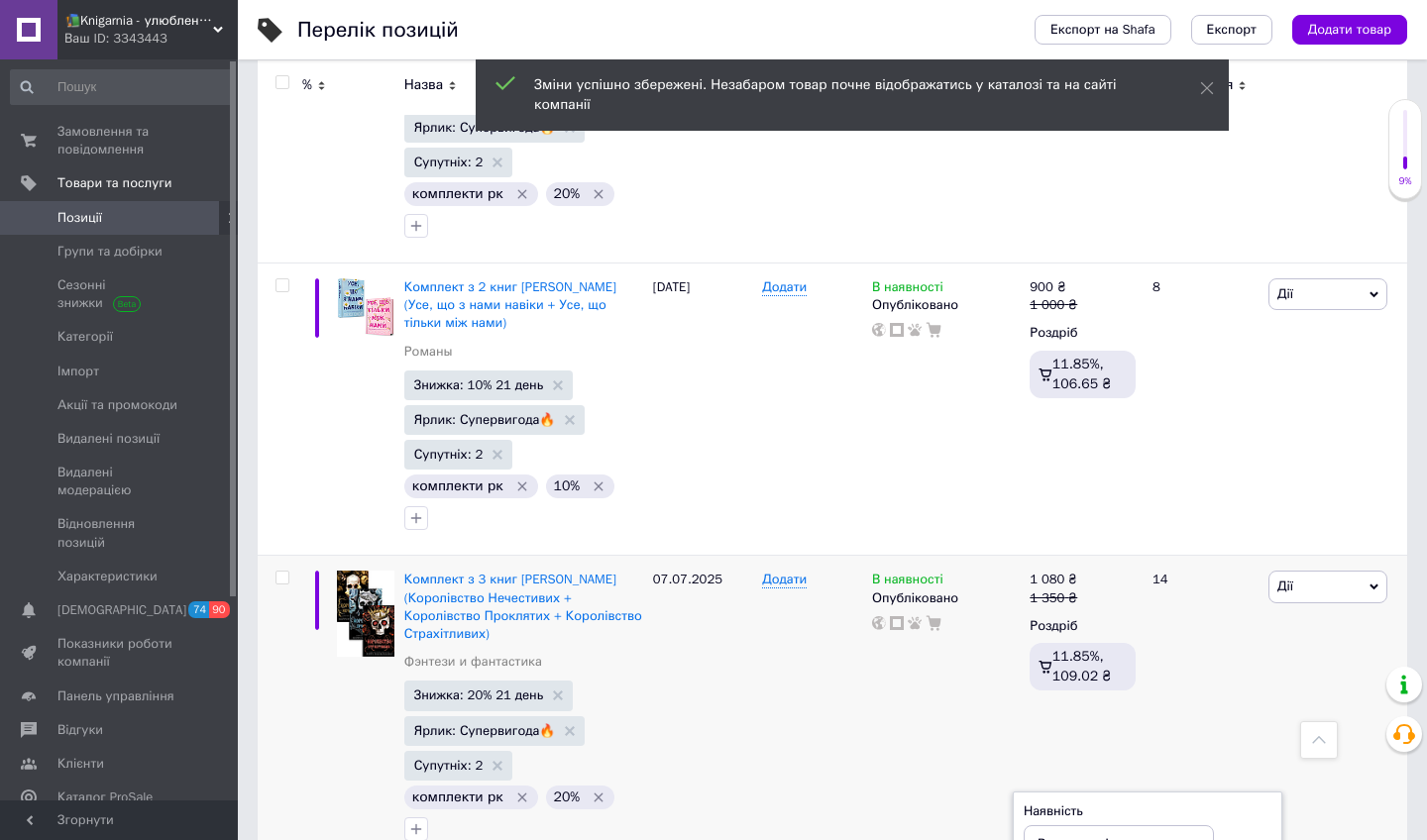 click on "Знижка: 20% Не відображається" at bounding box center (511, 993) 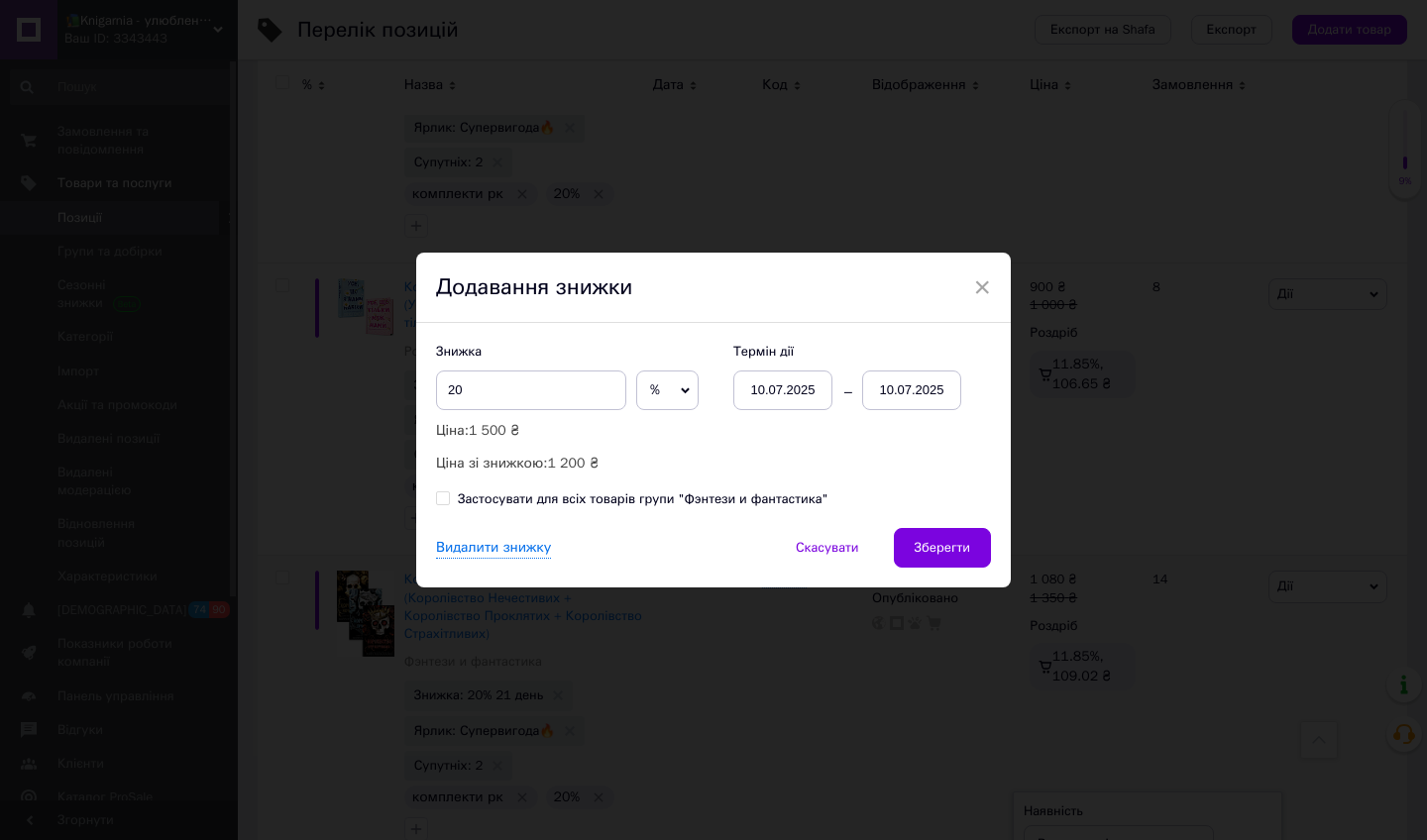 click on "10.07.2025" at bounding box center [912, 390] 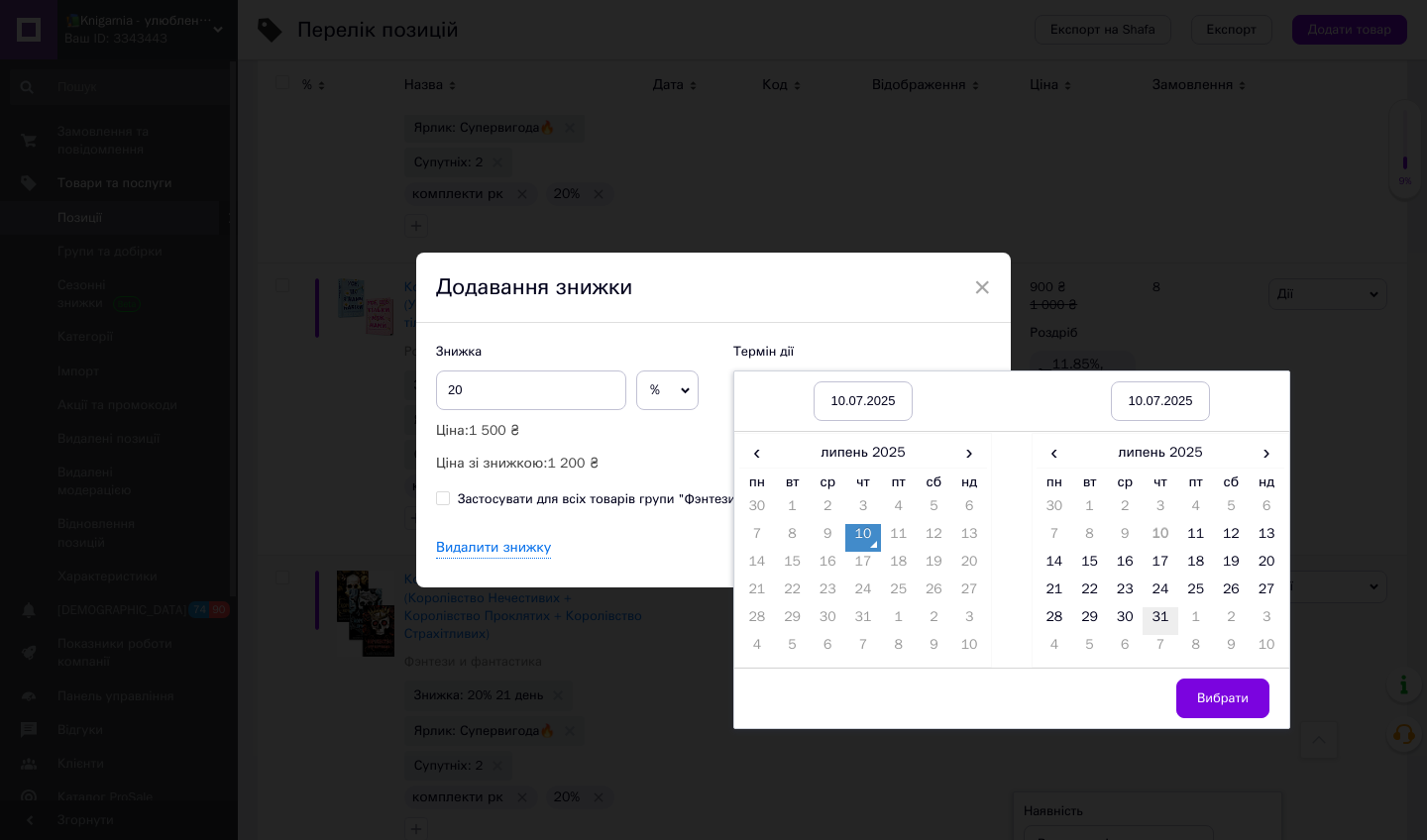 click on "31" at bounding box center (1160, 621) 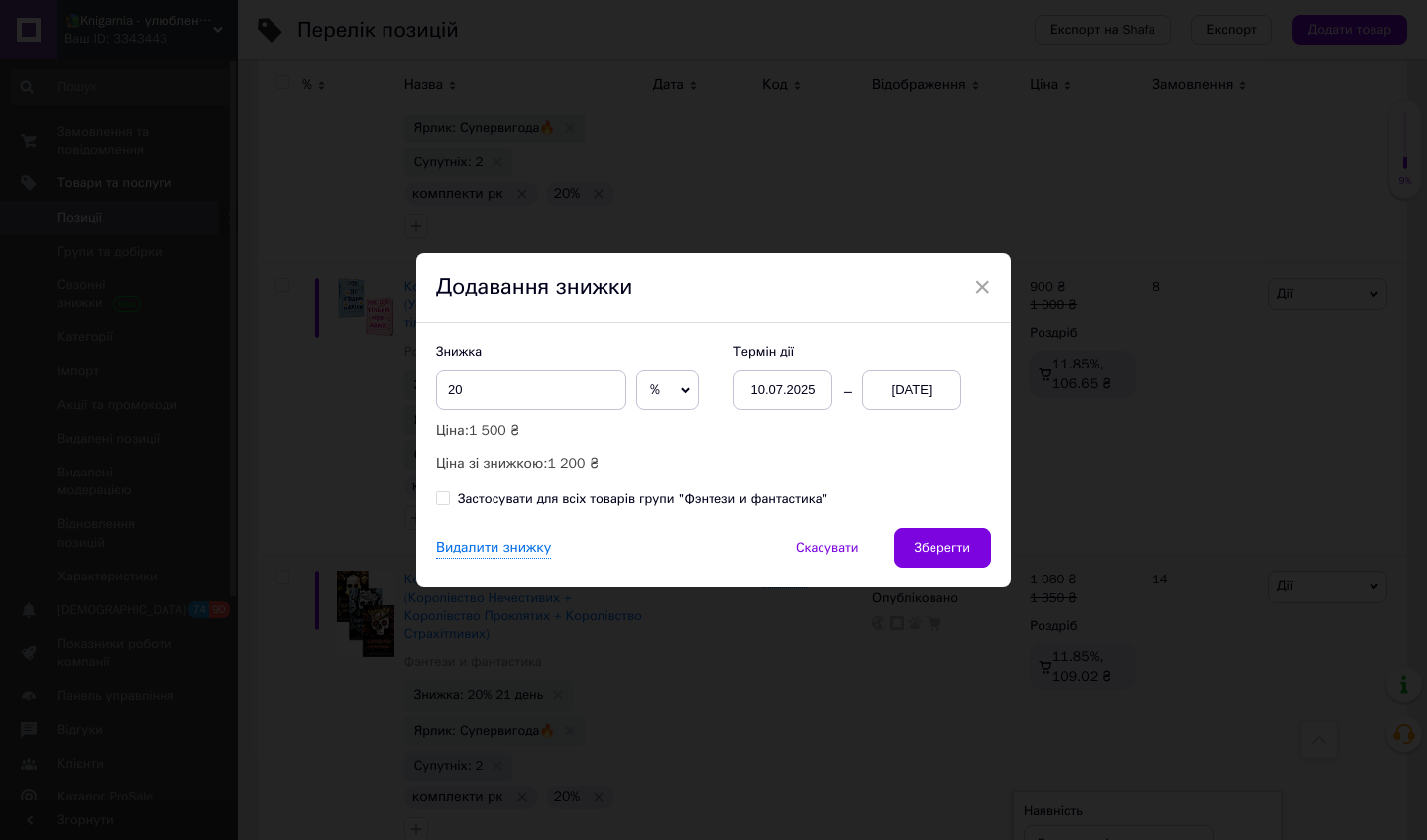 click on "× Додавання знижки Знижка 20 % ₴ Ціна:  1 500   ₴ Ціна зі знижкою:  1 200   ₴ Термін дії [DATE] [DATE] Застосувати для всіх товарів групи "Фэнтези и фантастика" Видалити знижку   Скасувати   Зберегти" at bounding box center (714, 420) 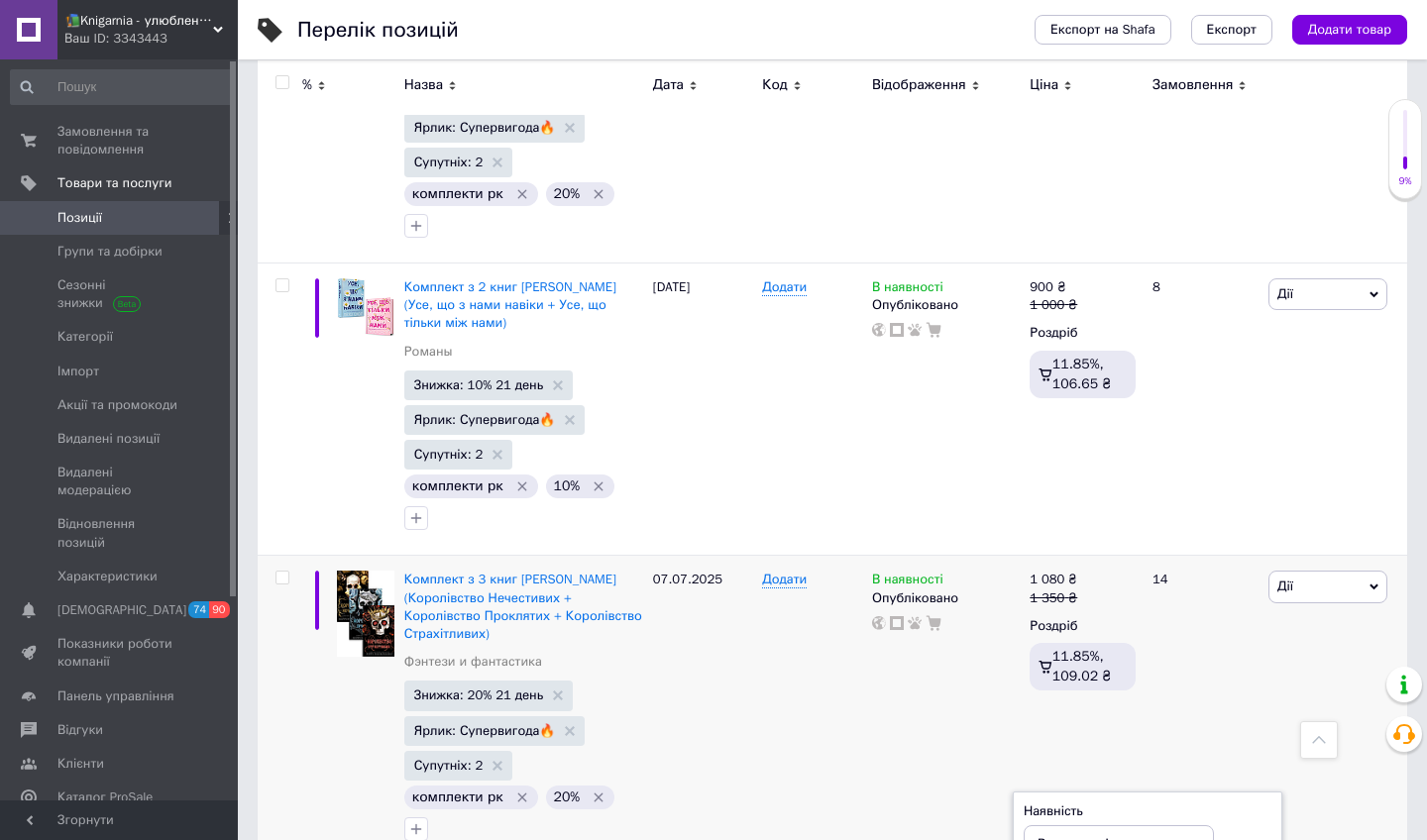 click on "0" at bounding box center [1099, 980] 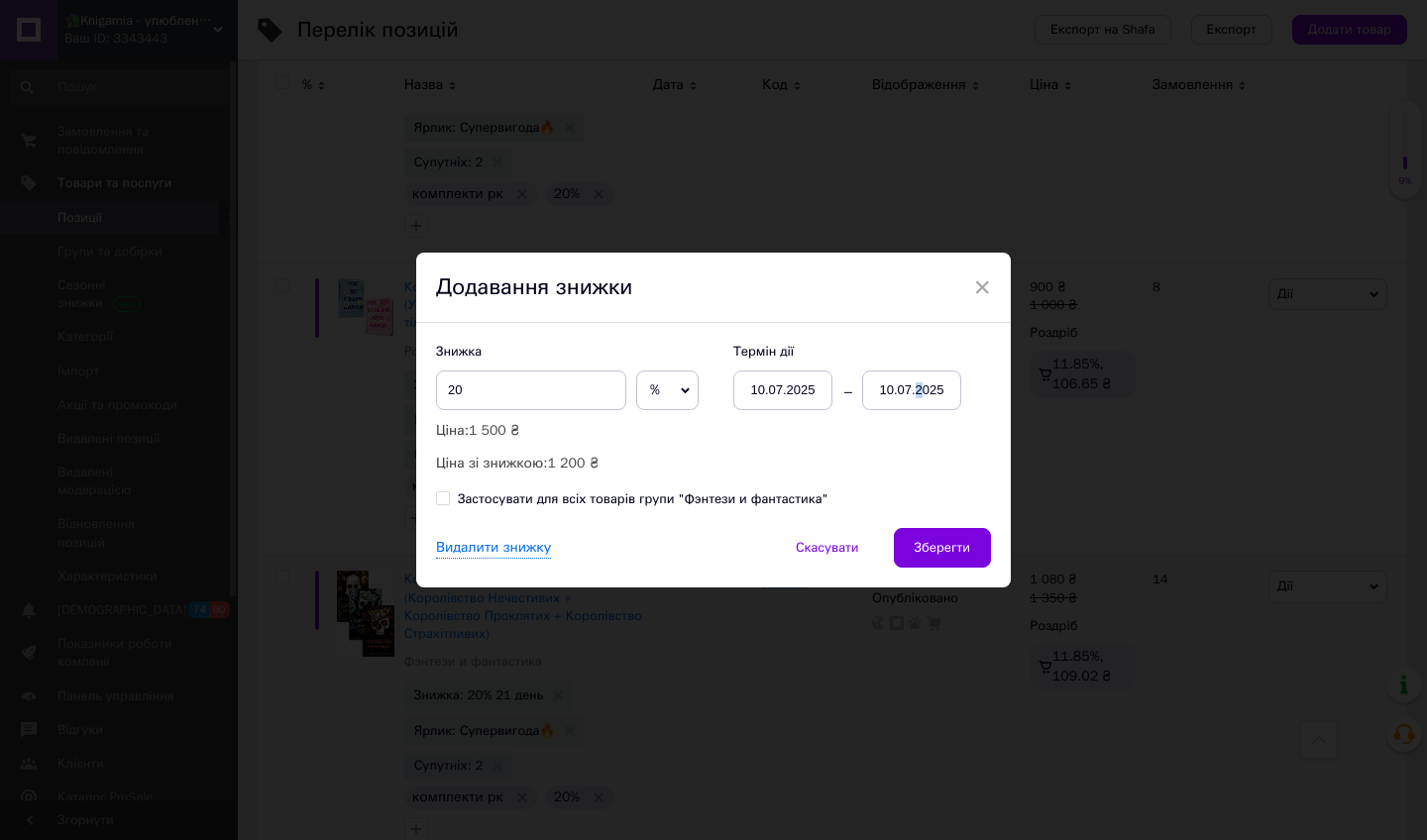 click on "10.07.2025" at bounding box center (912, 390) 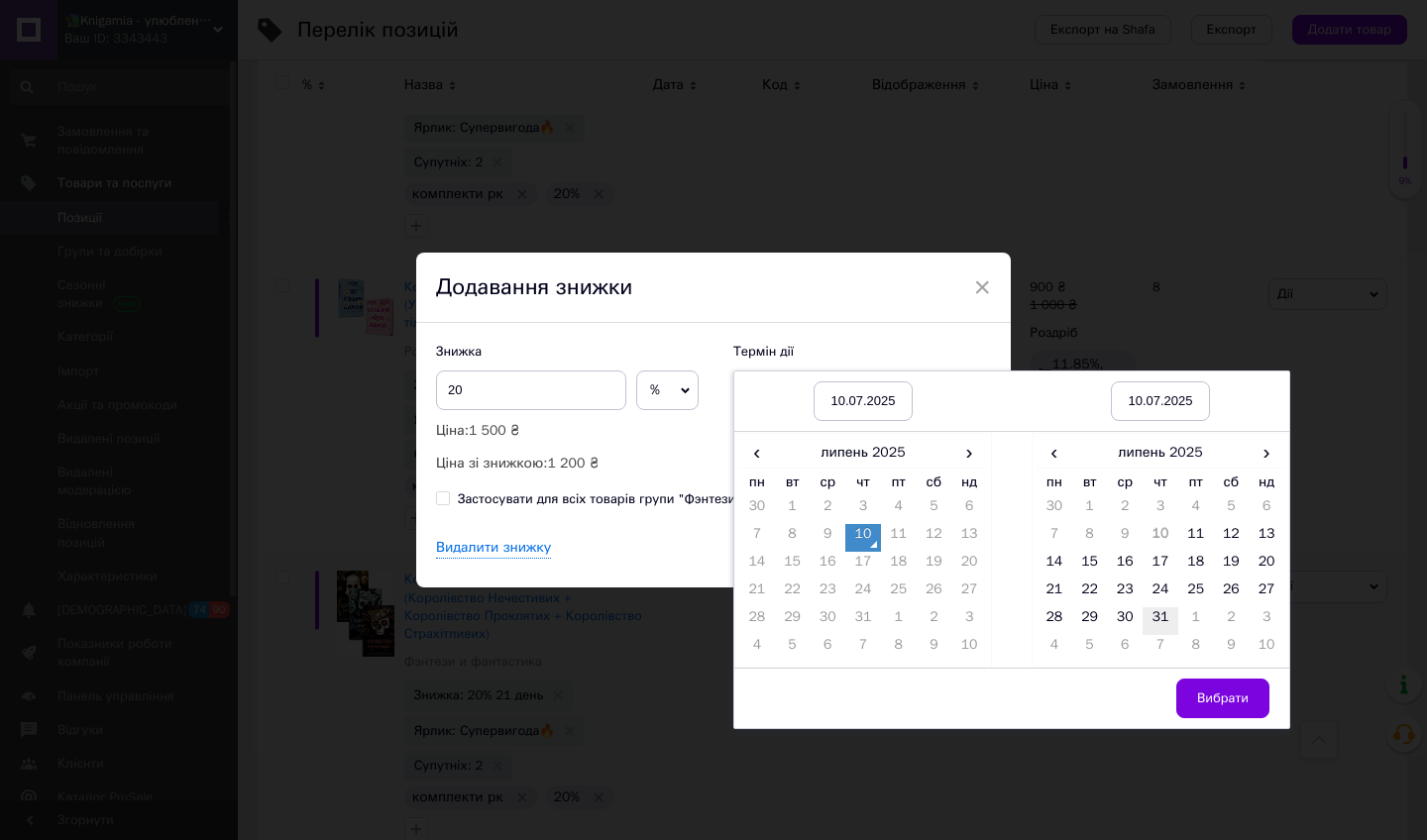 click on "31" at bounding box center (1160, 621) 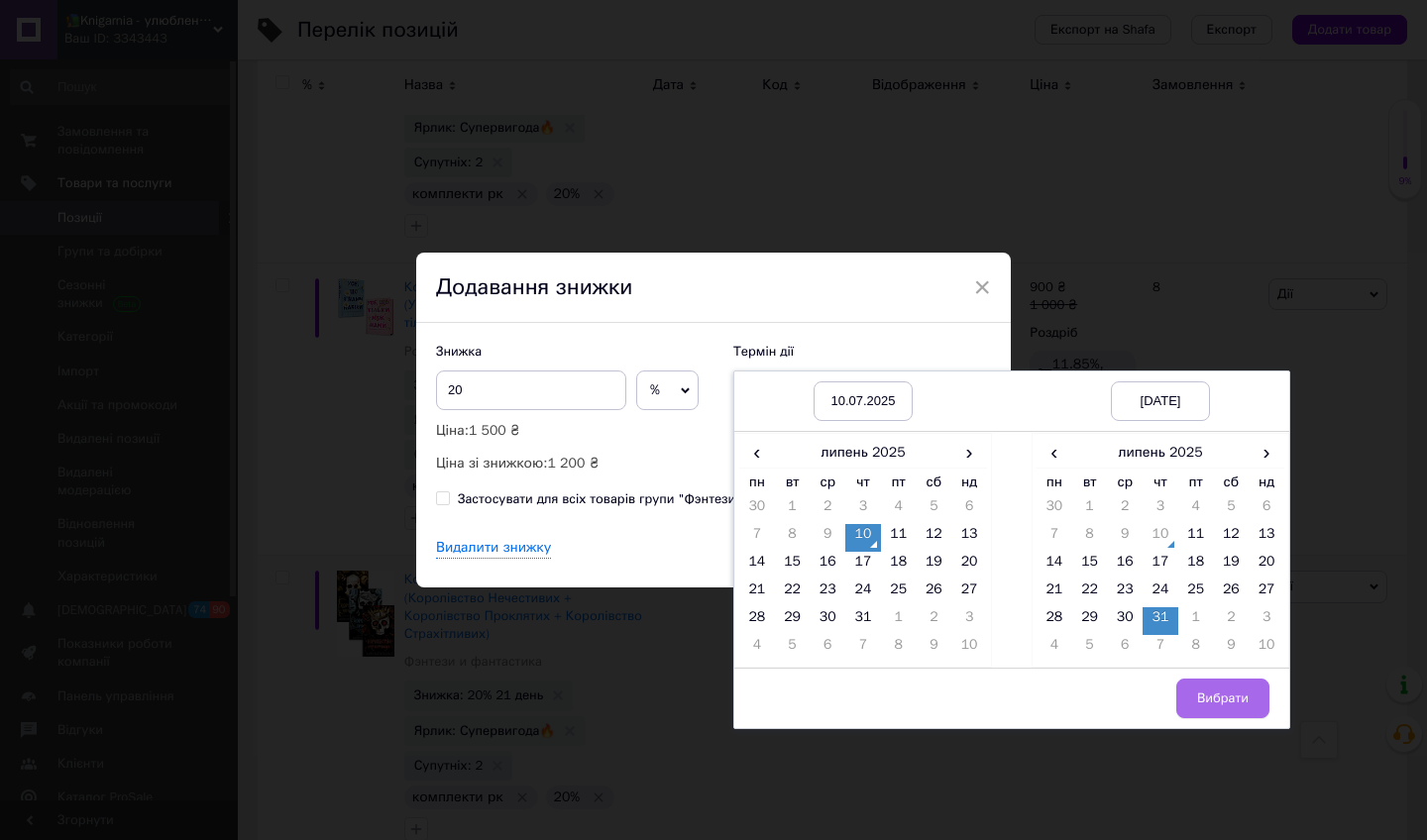 click on "Вибрати" at bounding box center [1223, 698] 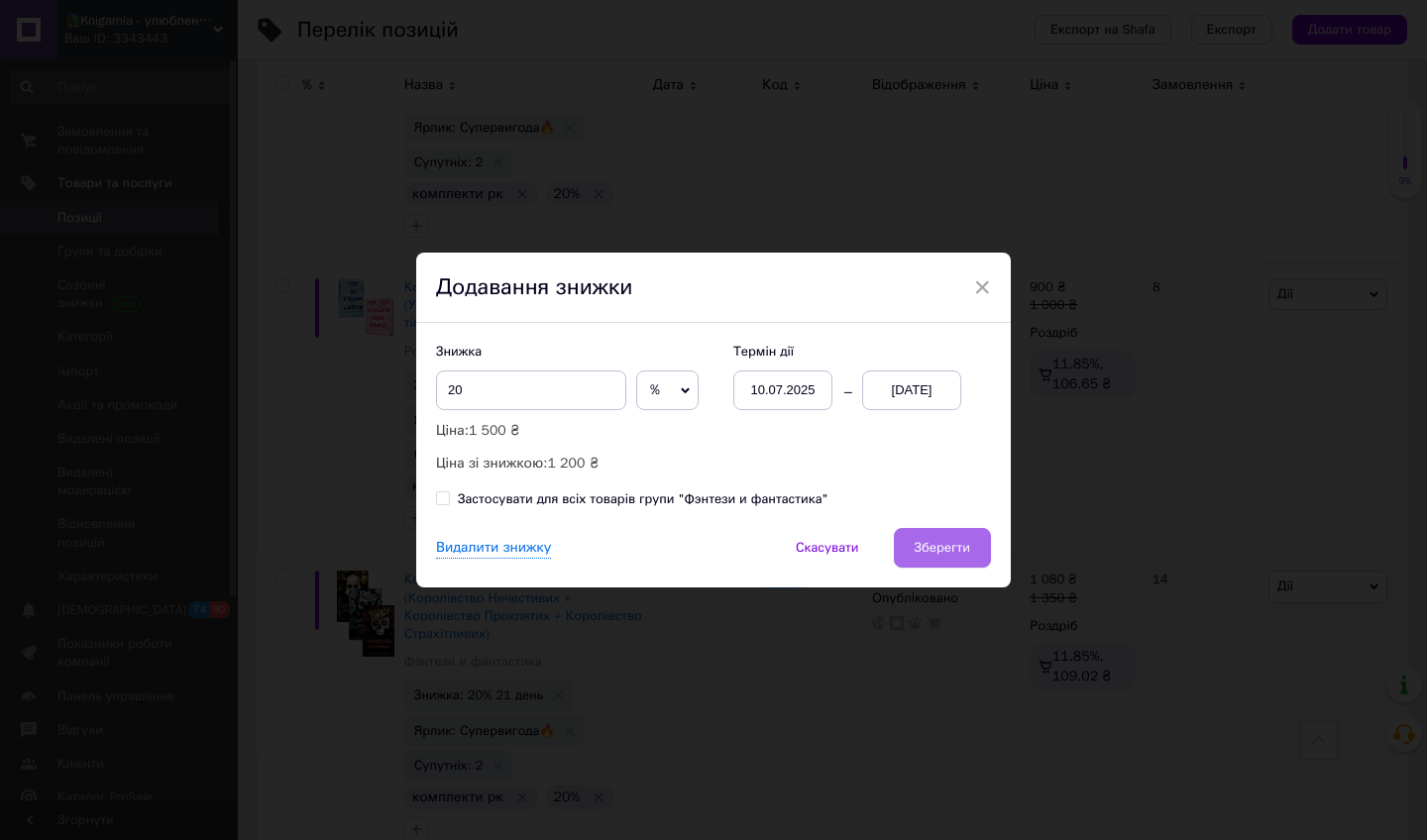 click on "Зберегти" at bounding box center [942, 548] 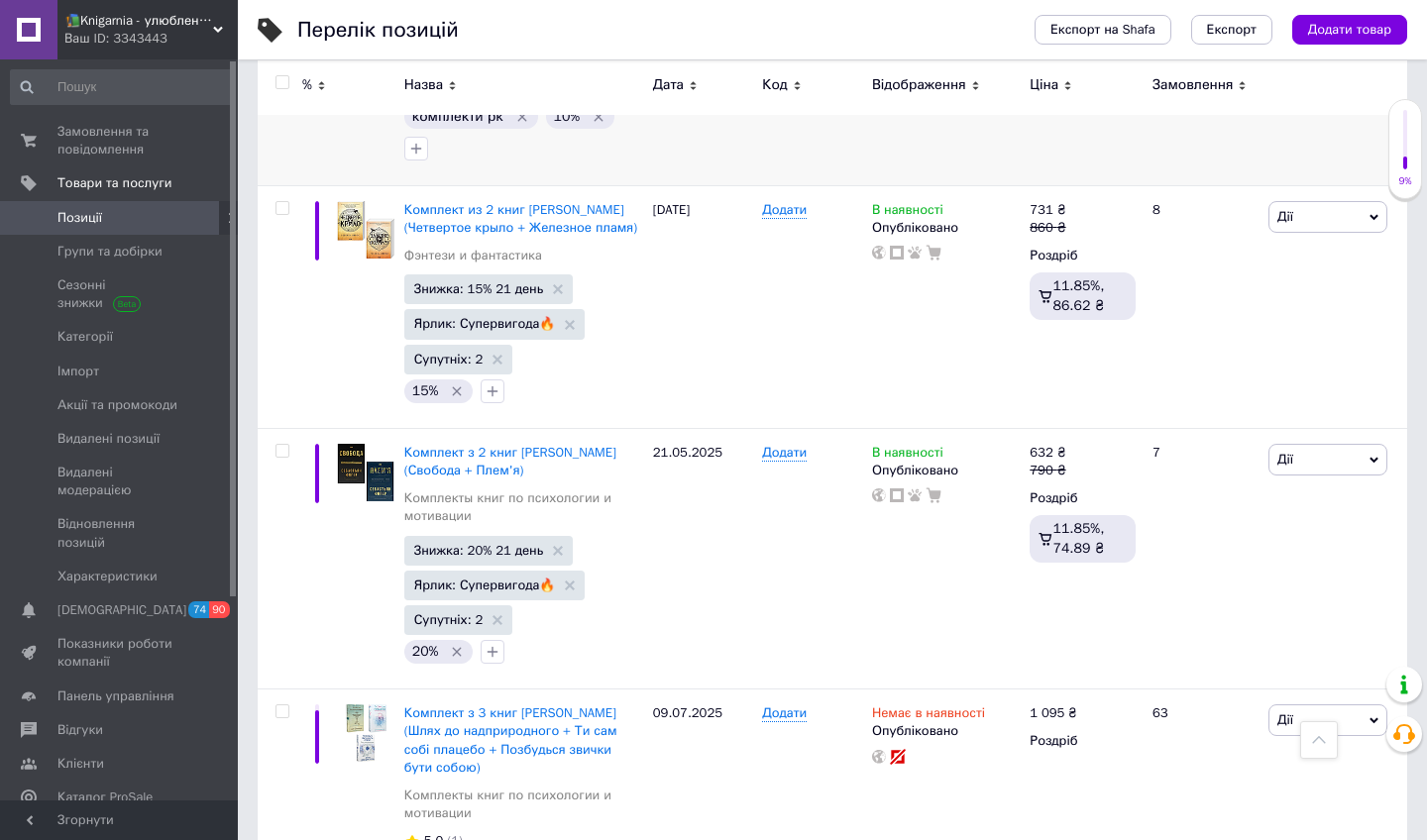 scroll, scrollTop: 12338, scrollLeft: 0, axis: vertical 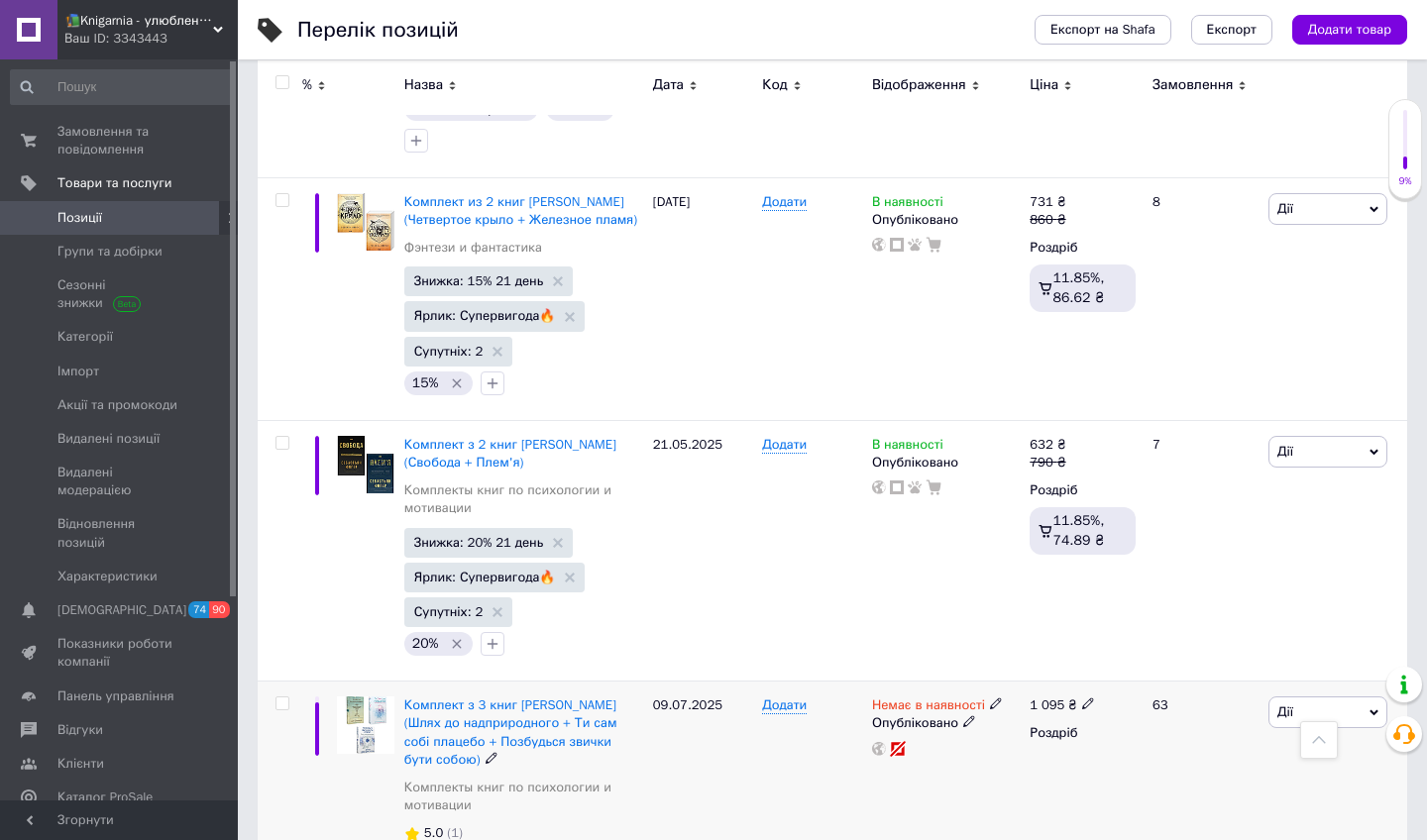 click 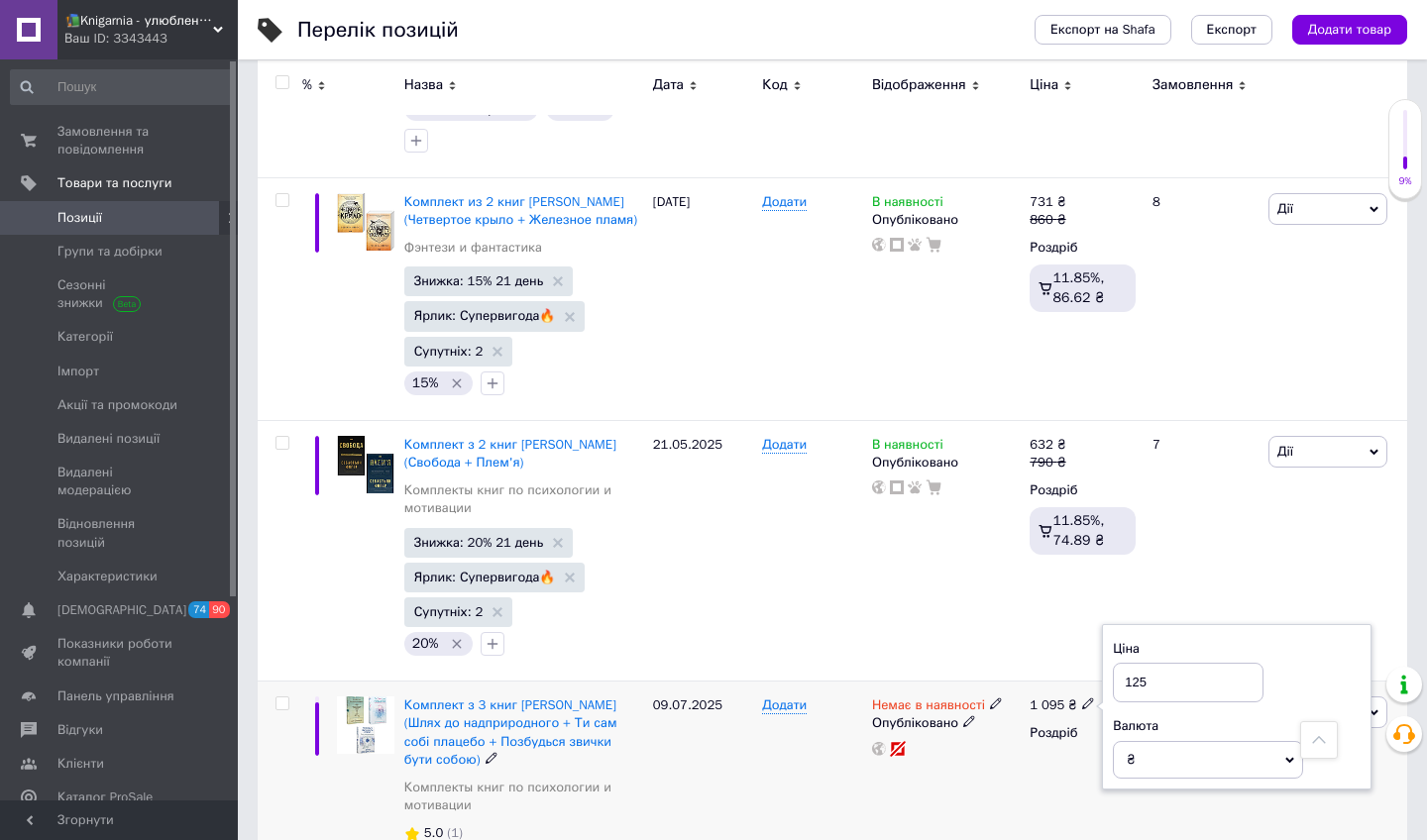type on "1250" 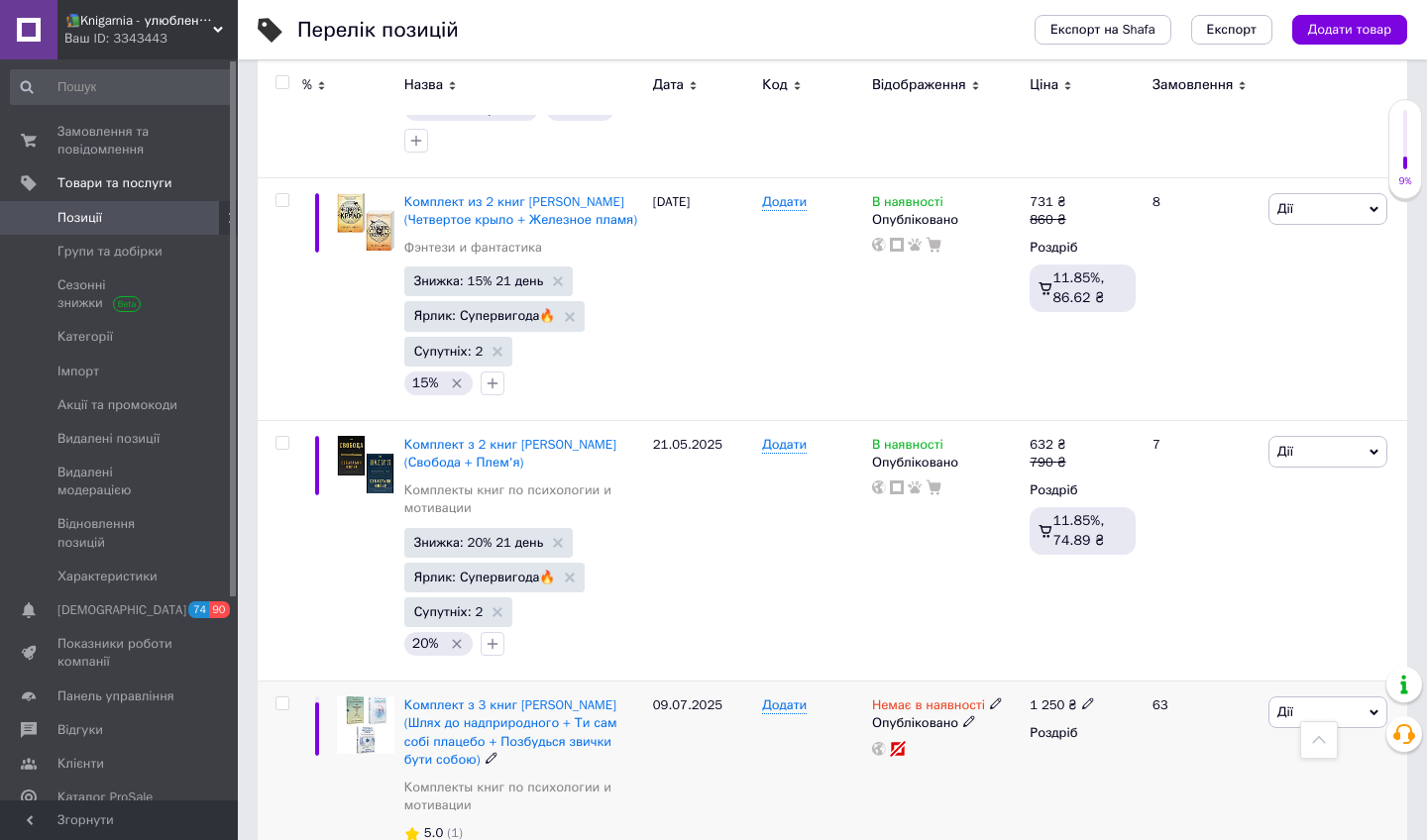 click 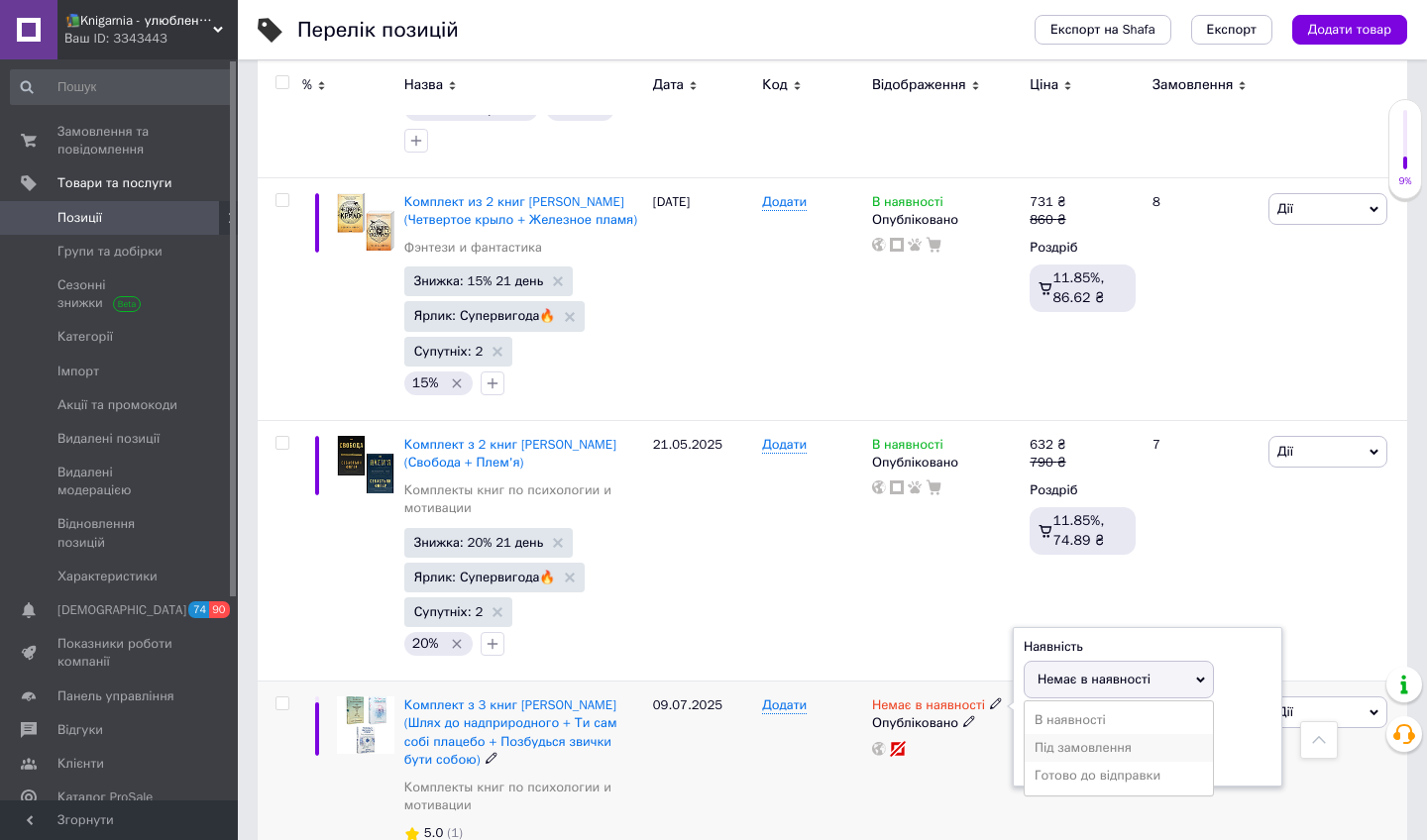 click on "Під замовлення" at bounding box center (1119, 748) 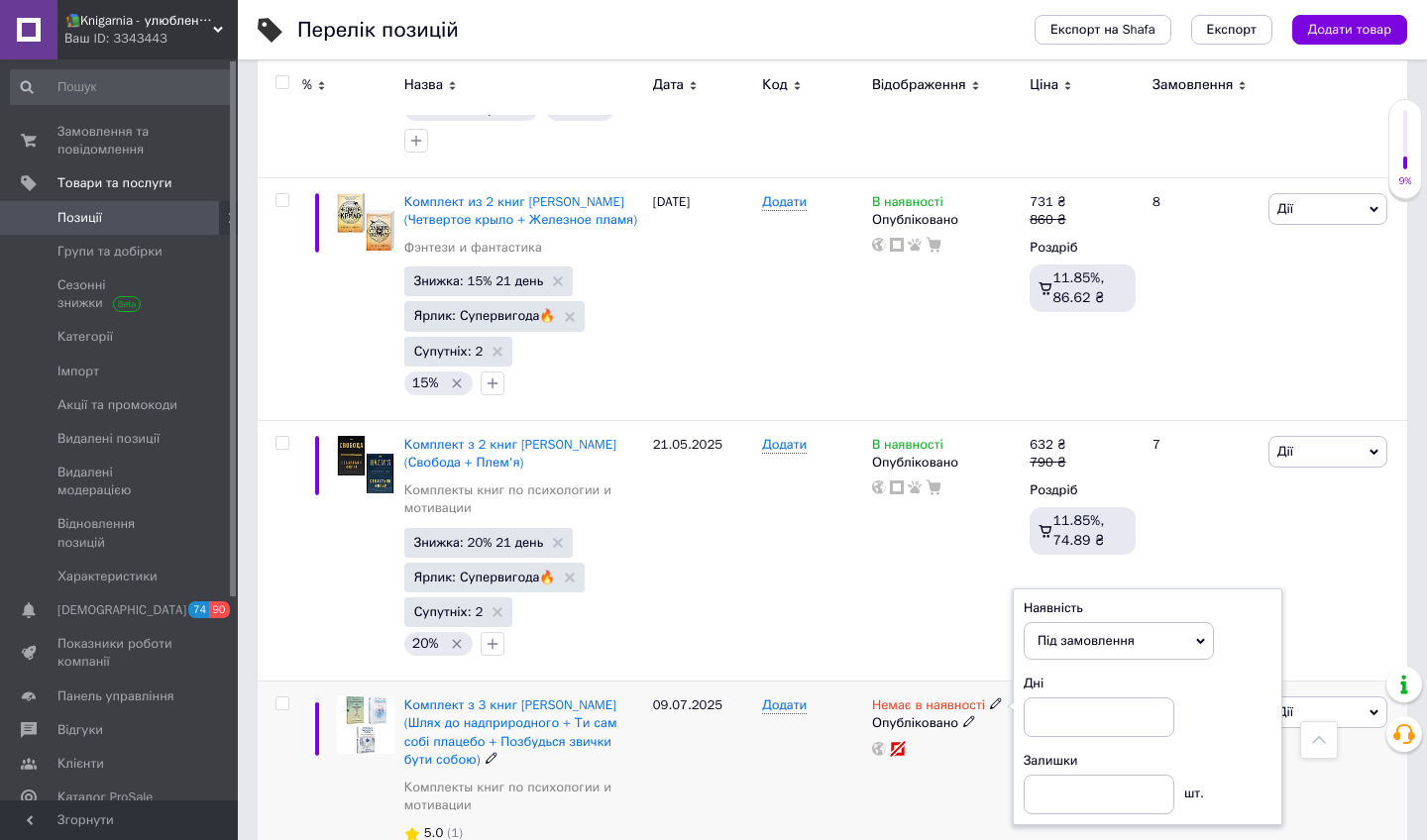 click on "Під замовлення" at bounding box center (1119, 641) 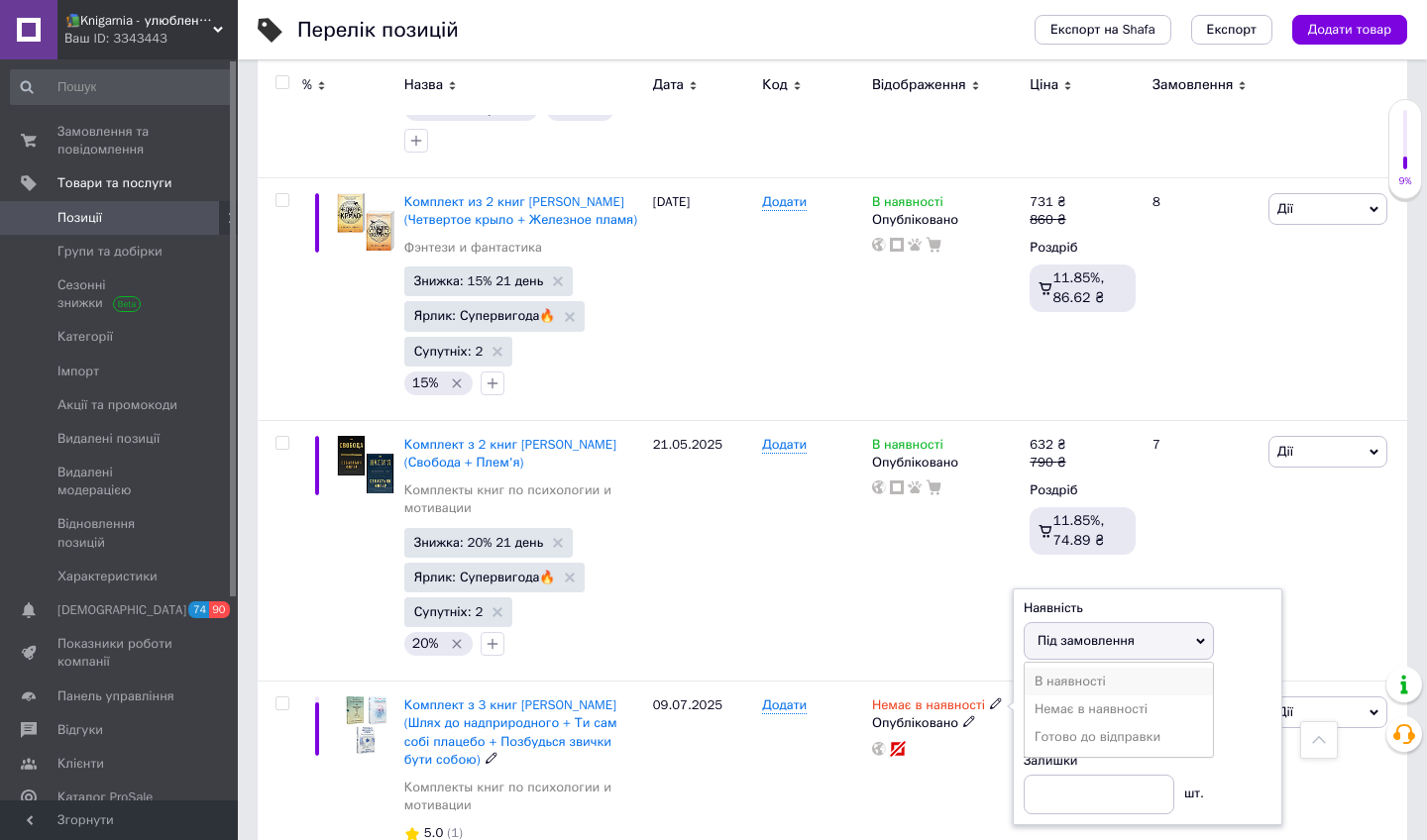 click on "В наявності" at bounding box center [1119, 682] 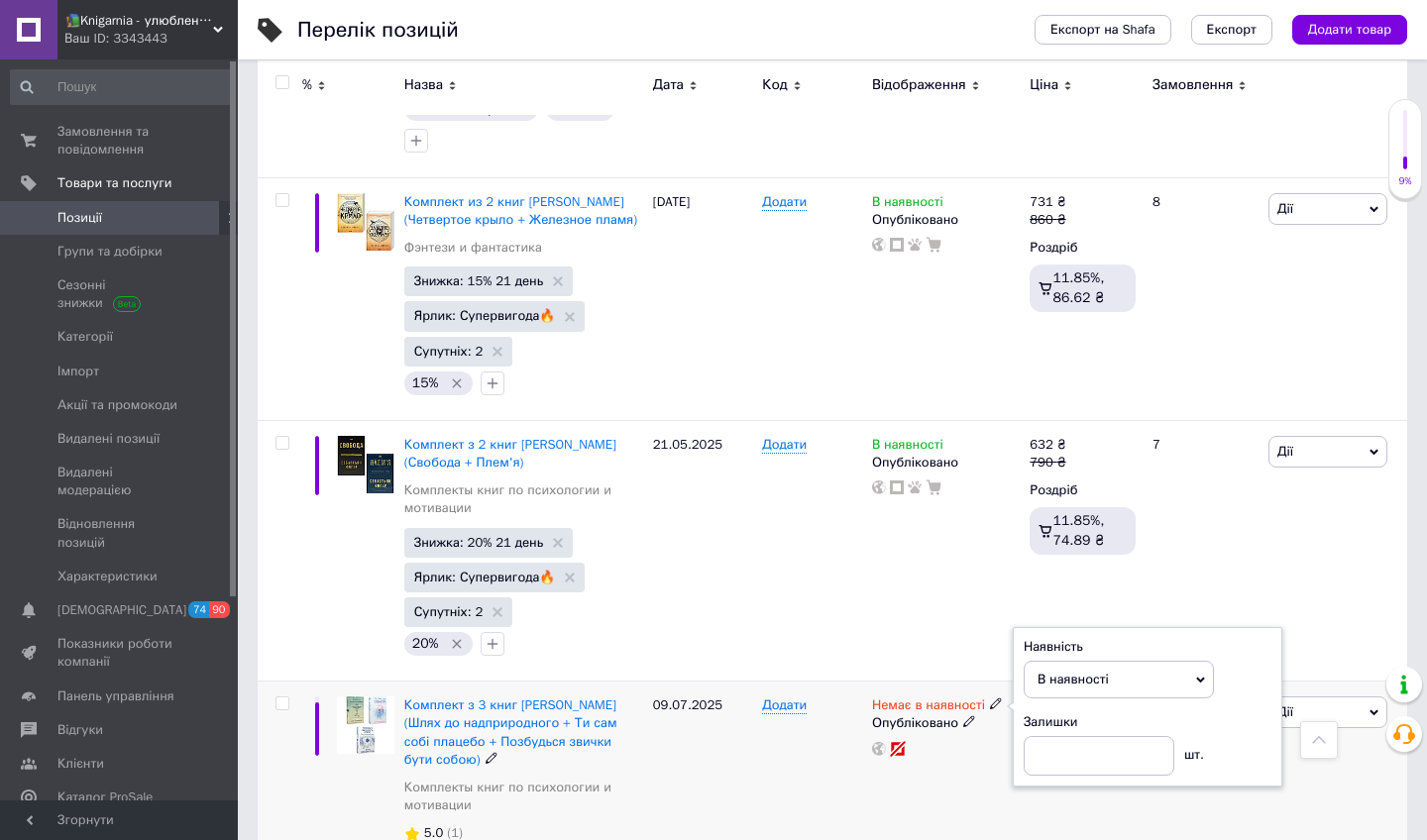 click on "Немає в наявності Наявність В наявності Немає в наявності Під замовлення Готово до відправки Залишки шт. Опубліковано" at bounding box center (945, 848) 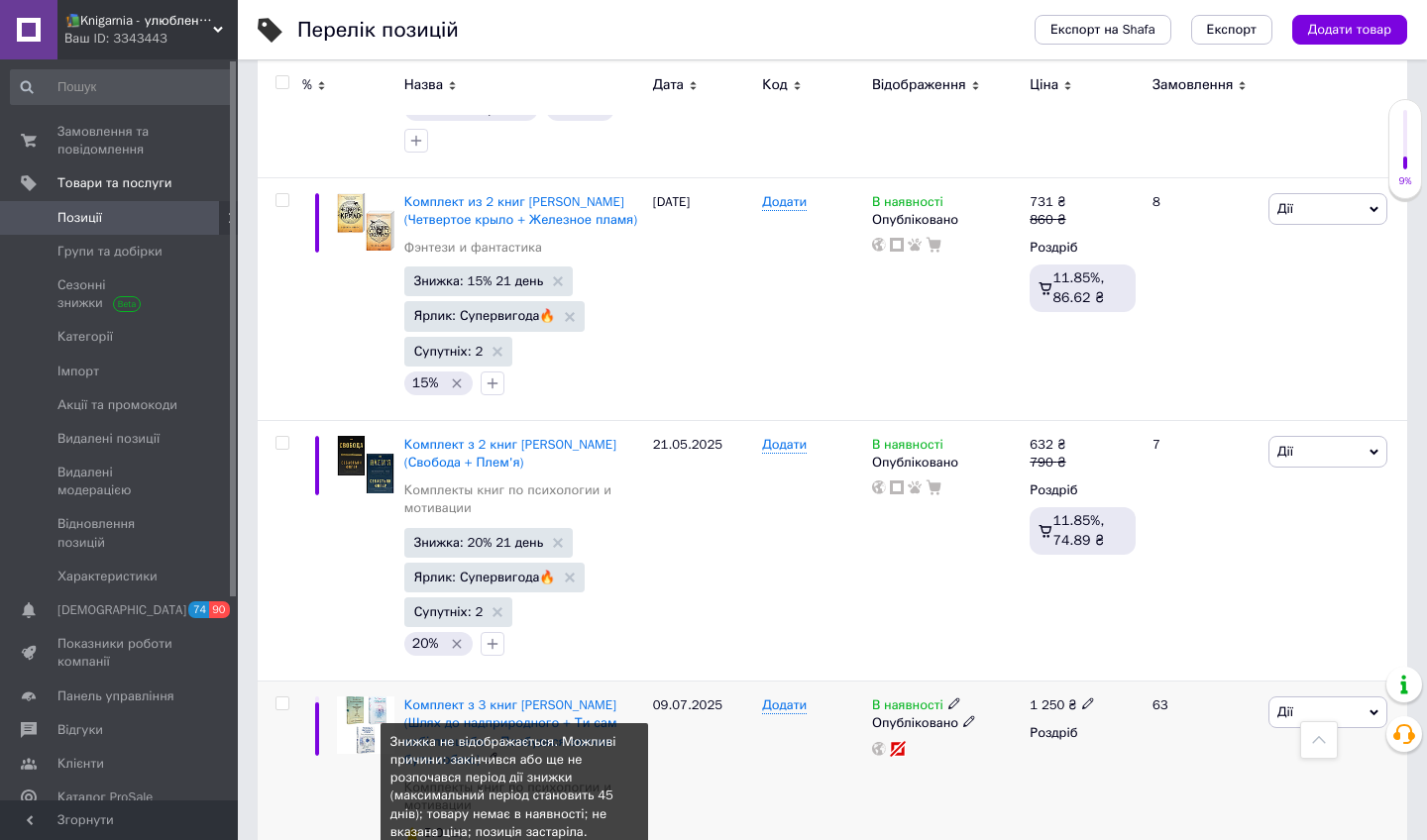 click on "Знижка: 20% Не відображається" at bounding box center (511, 870) 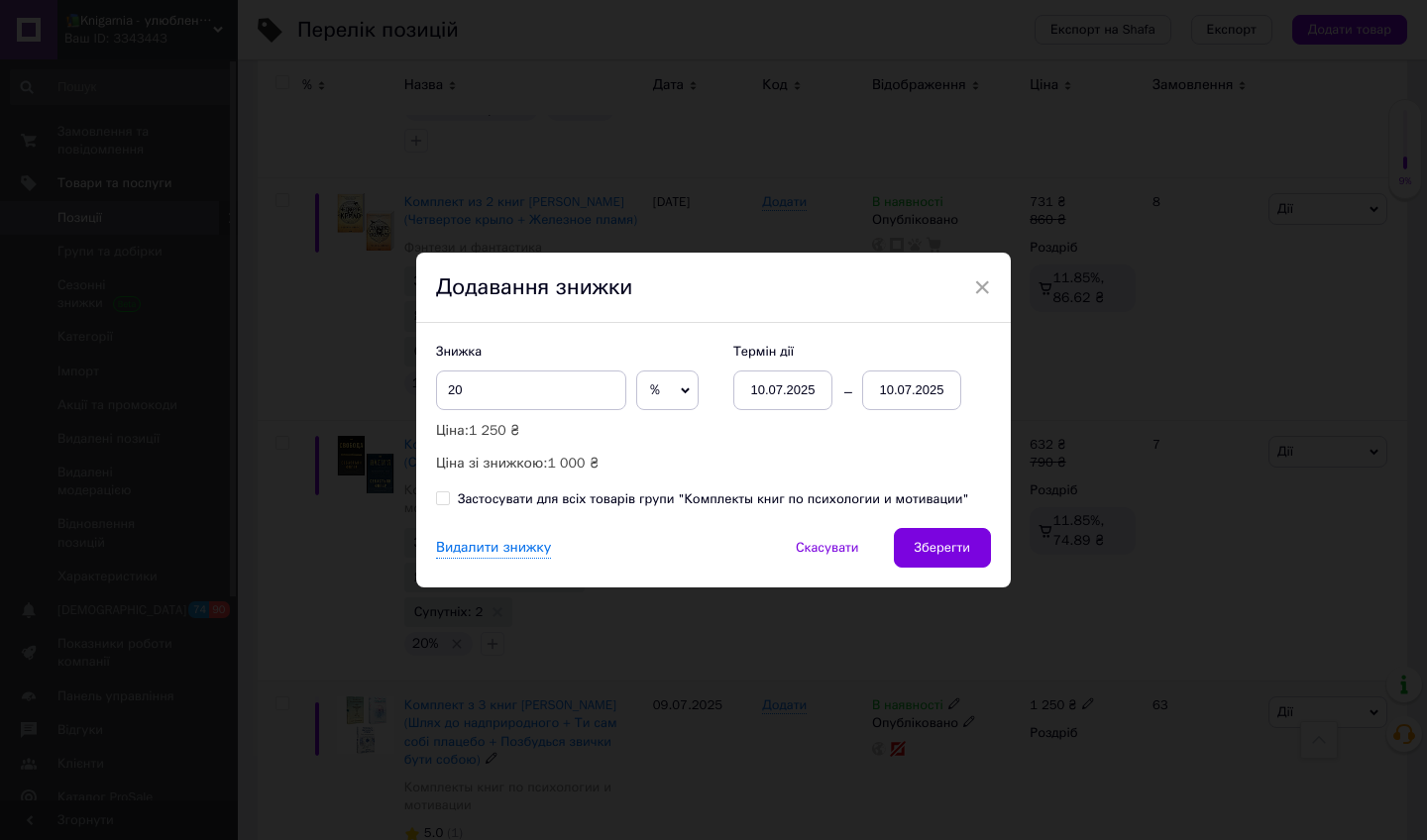 click on "[DATE] [DATE]" at bounding box center [847, 390] 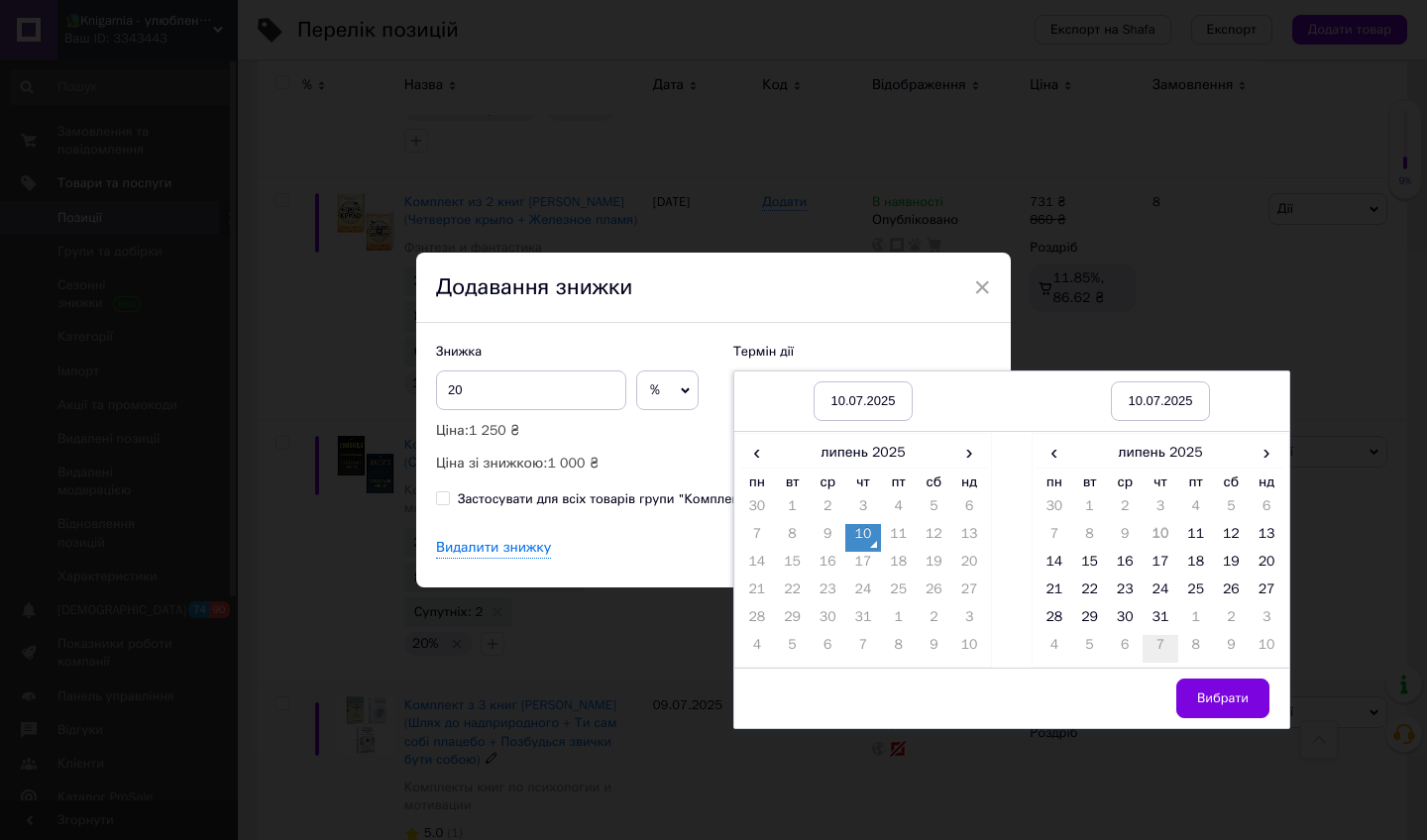 click on "7" at bounding box center [1160, 649] 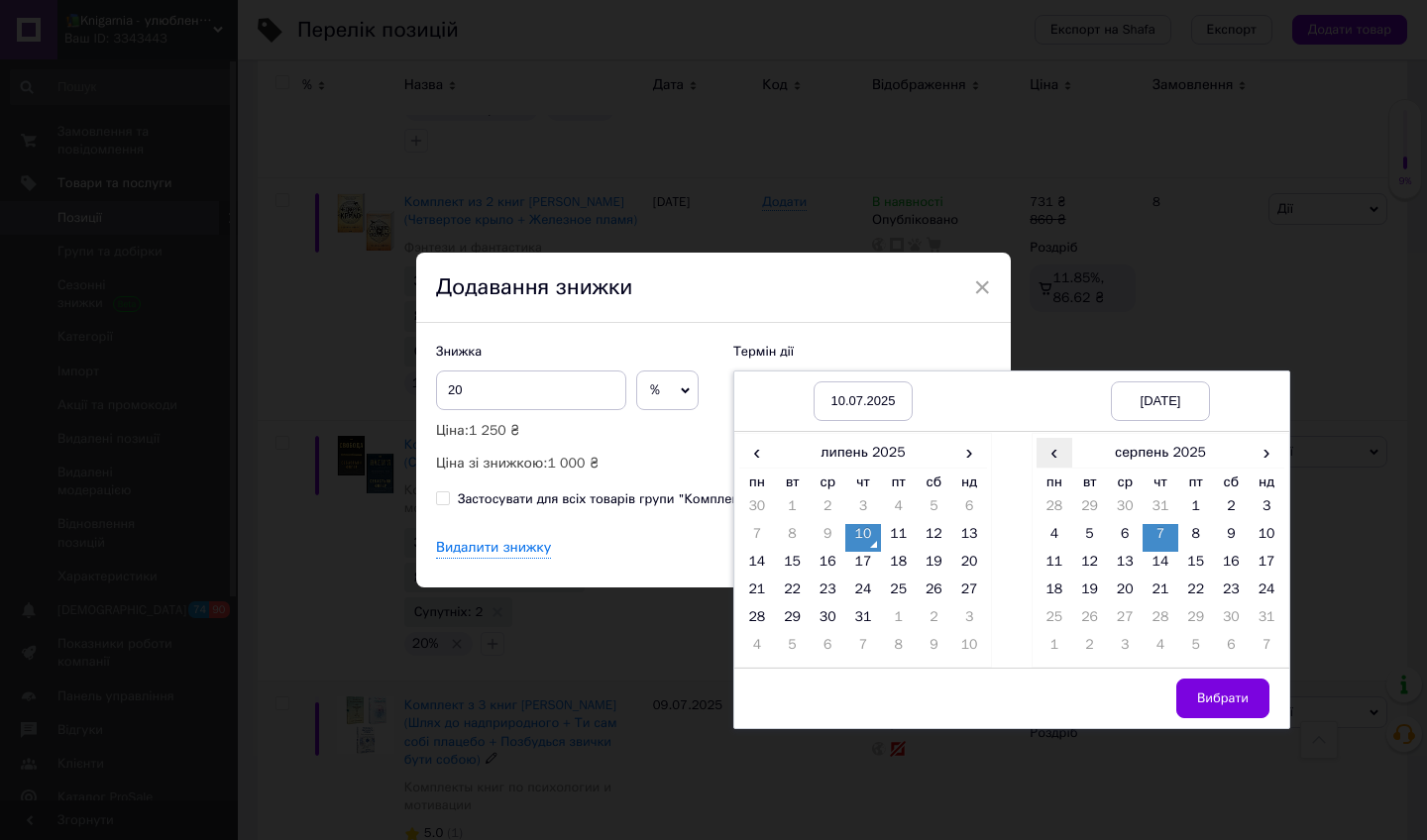 click on "‹" at bounding box center [1054, 452] 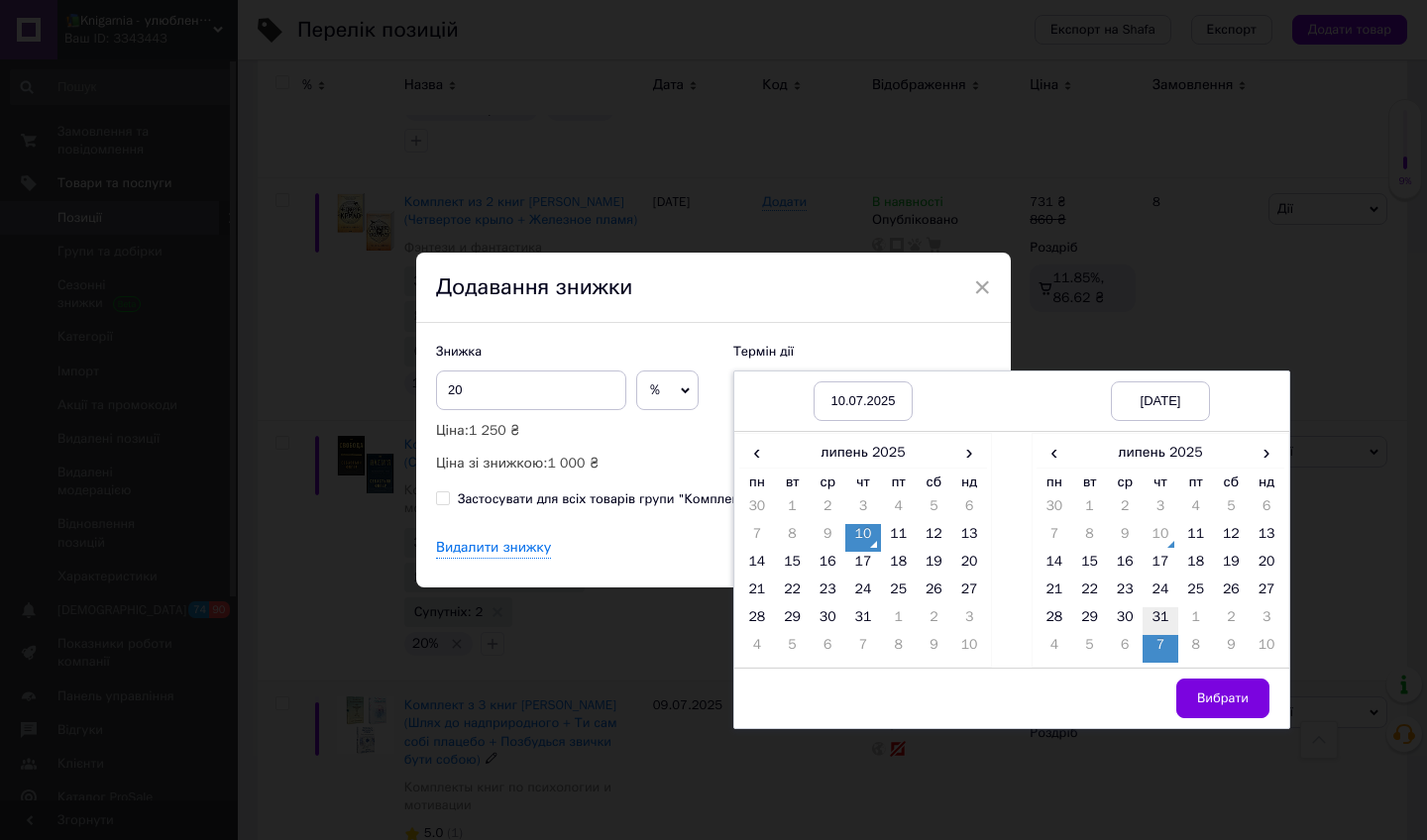 click on "31" at bounding box center (1160, 621) 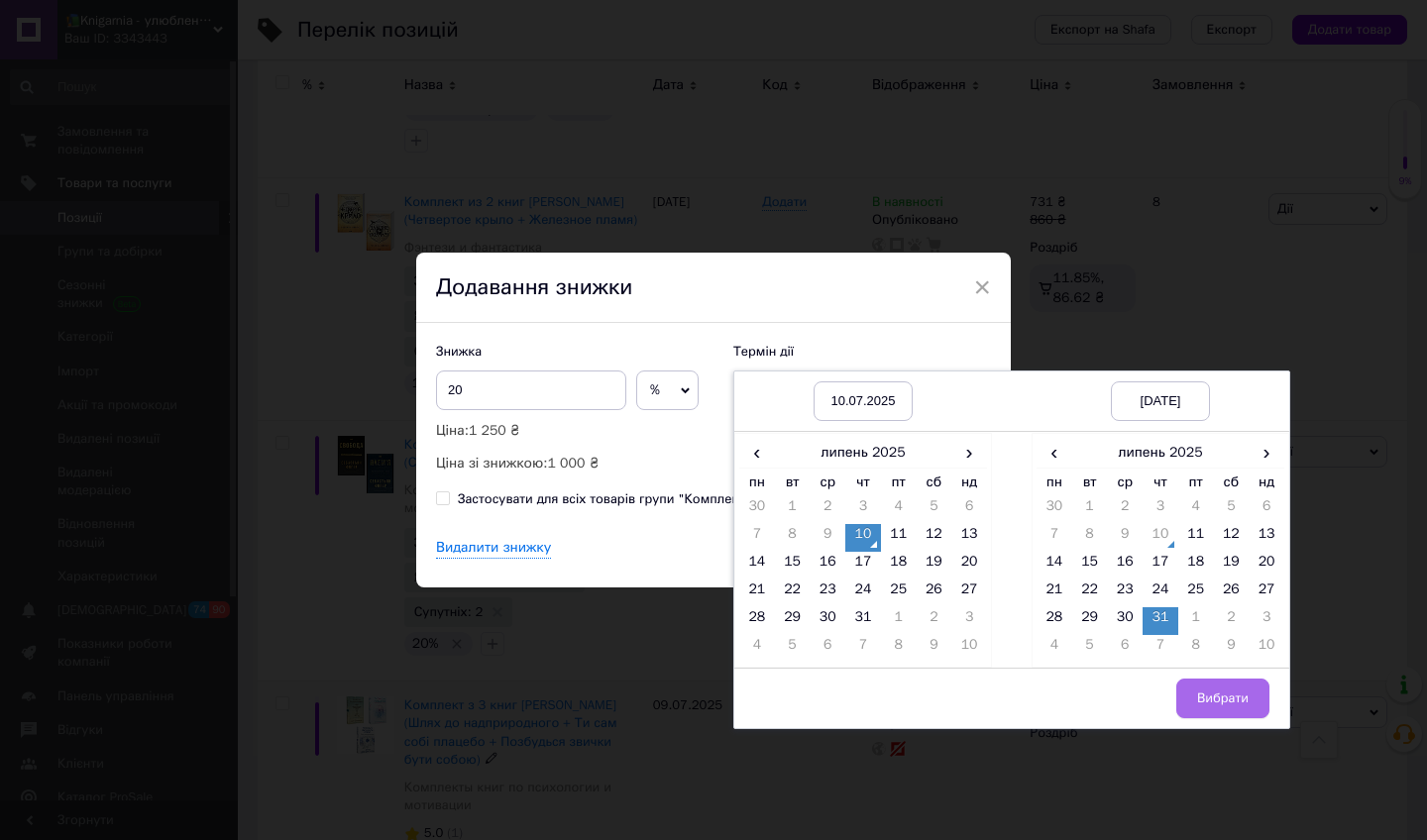 click on "Вибрати" at bounding box center (1223, 698) 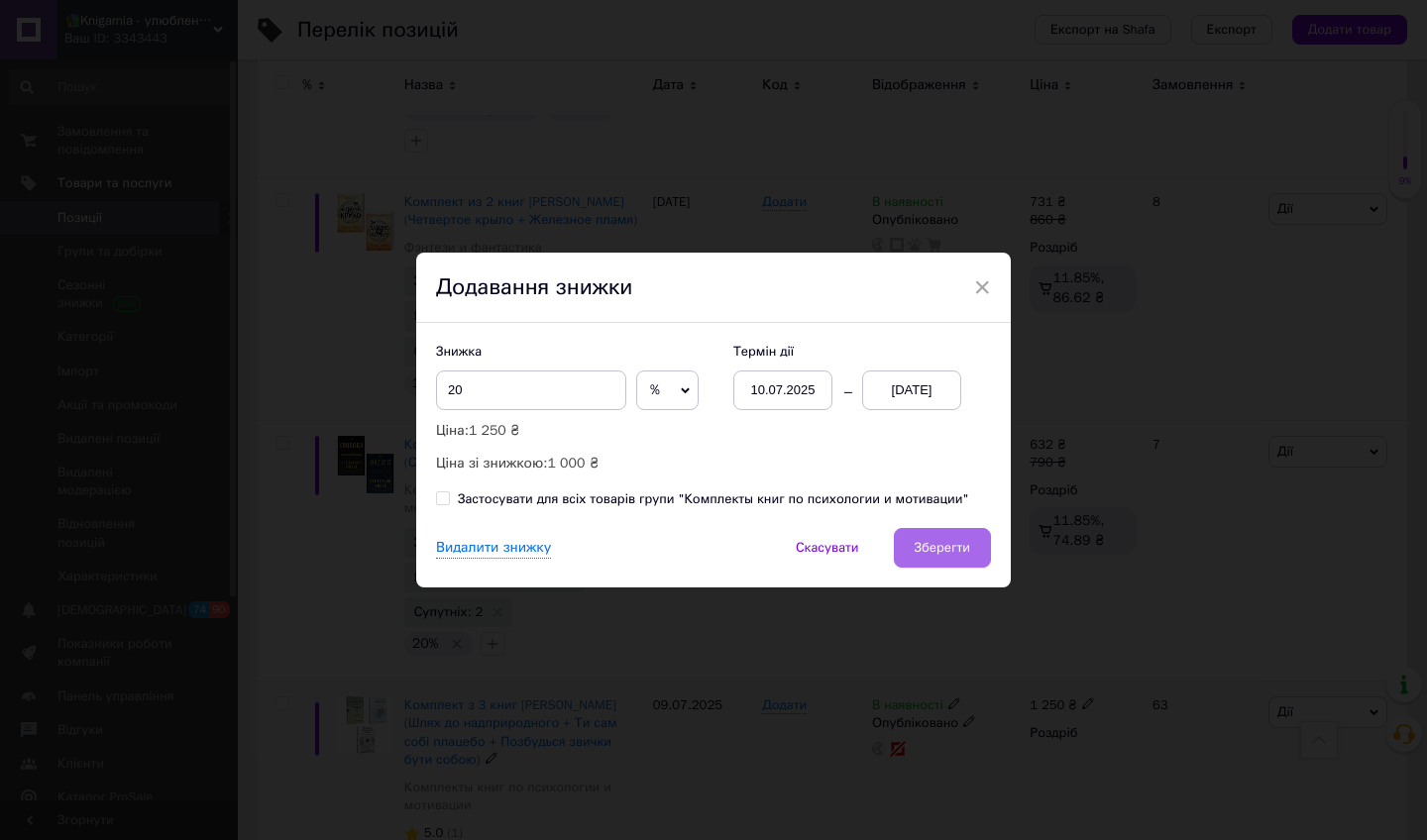 click on "Зберегти" at bounding box center [942, 548] 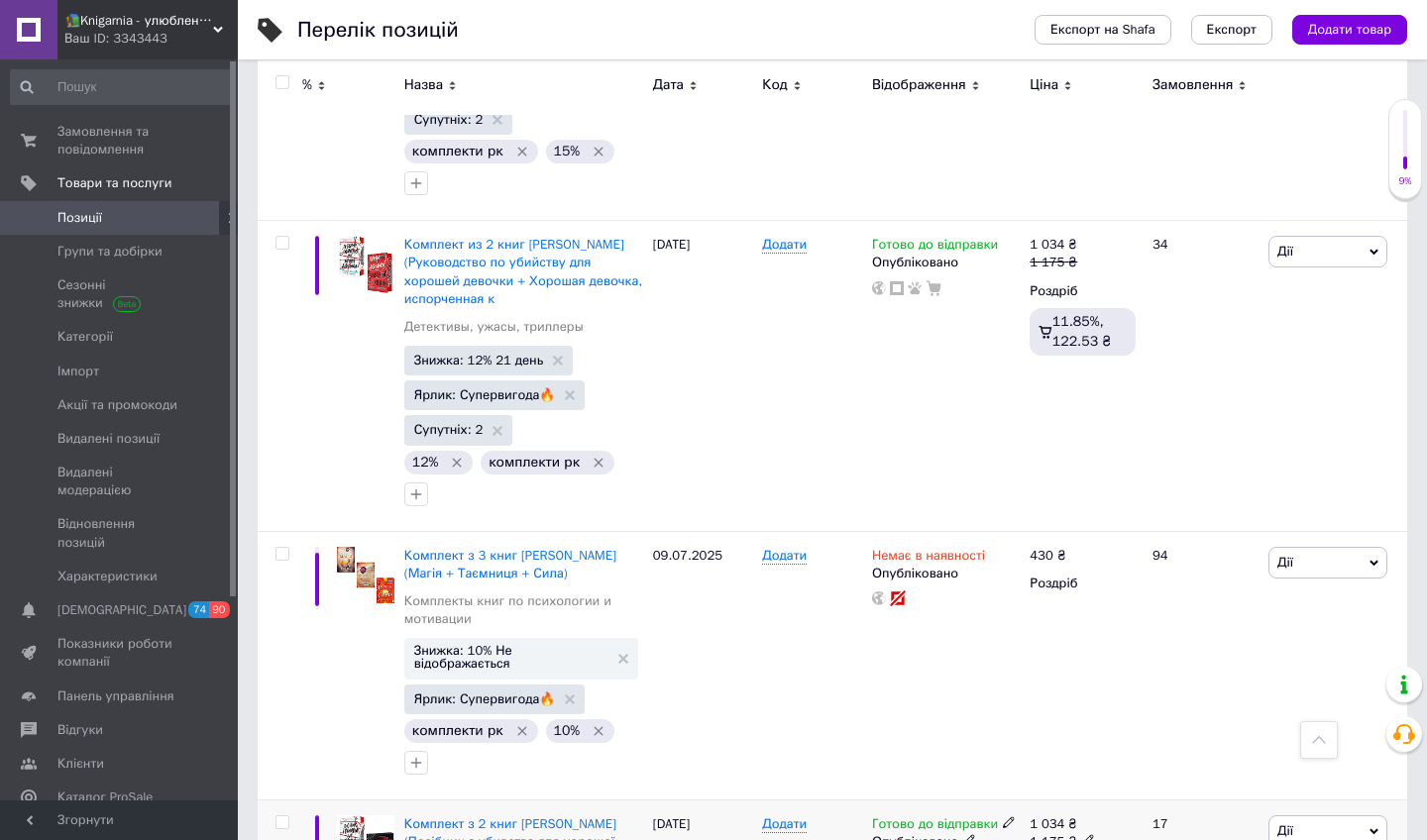 scroll, scrollTop: 17123, scrollLeft: 0, axis: vertical 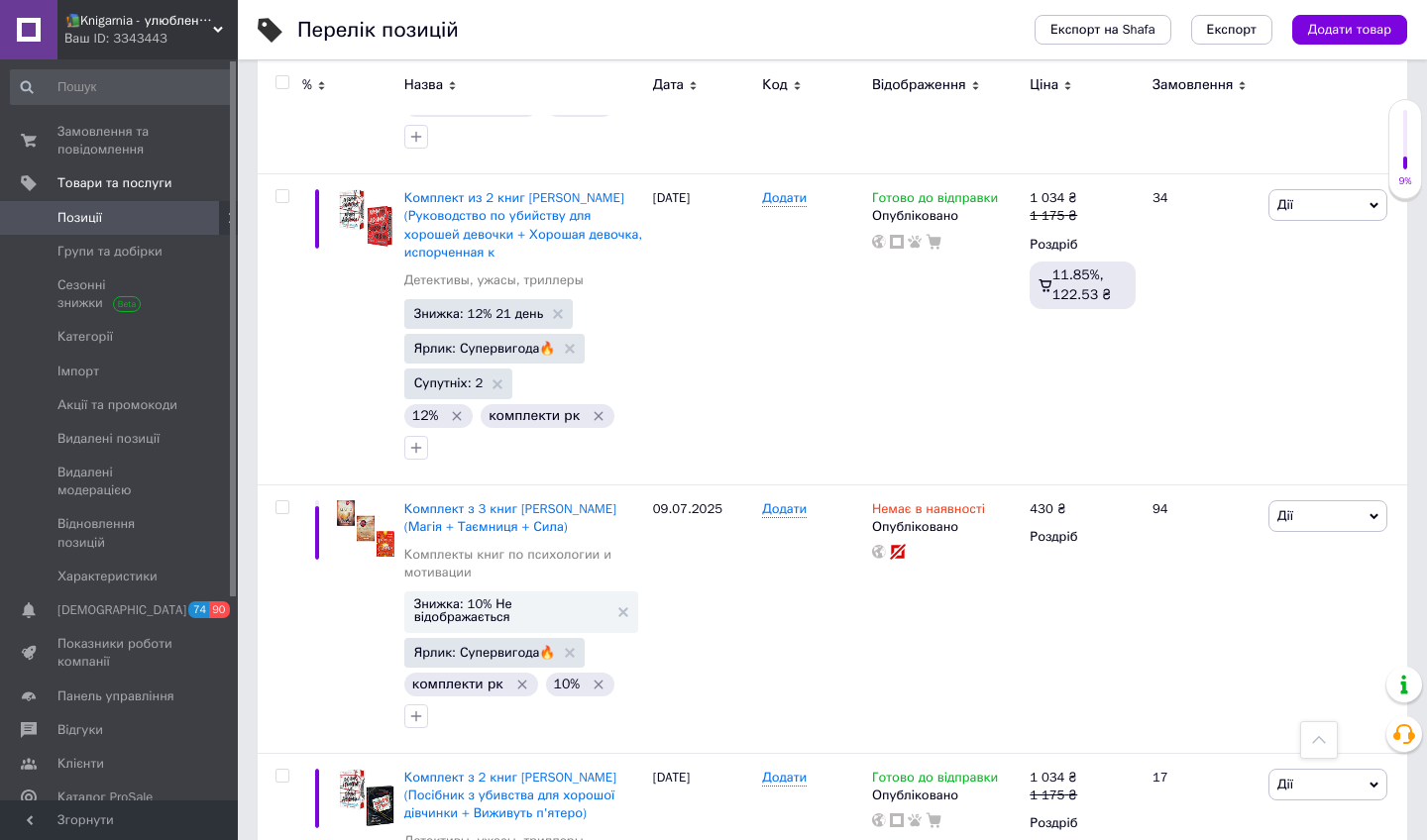 click 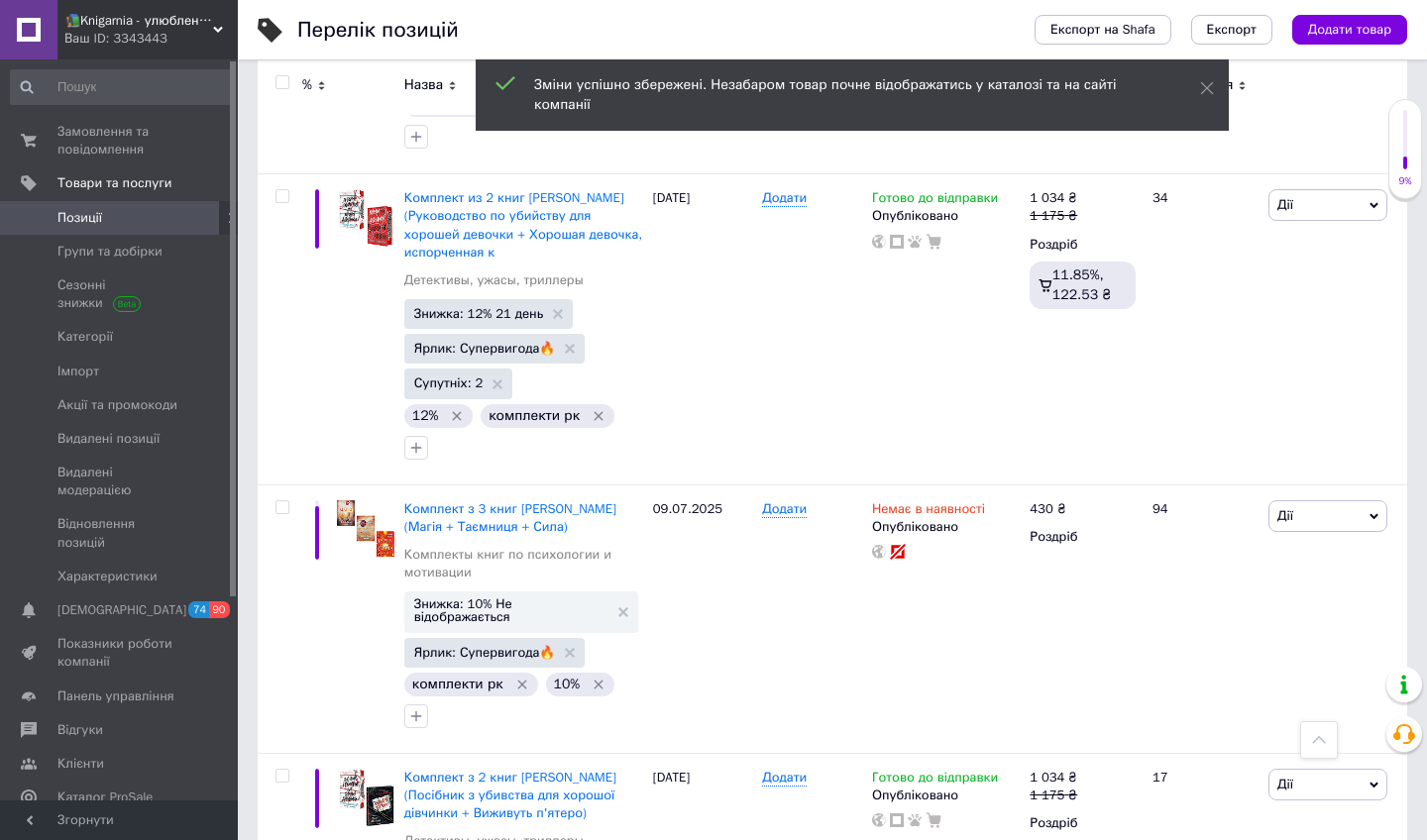 click 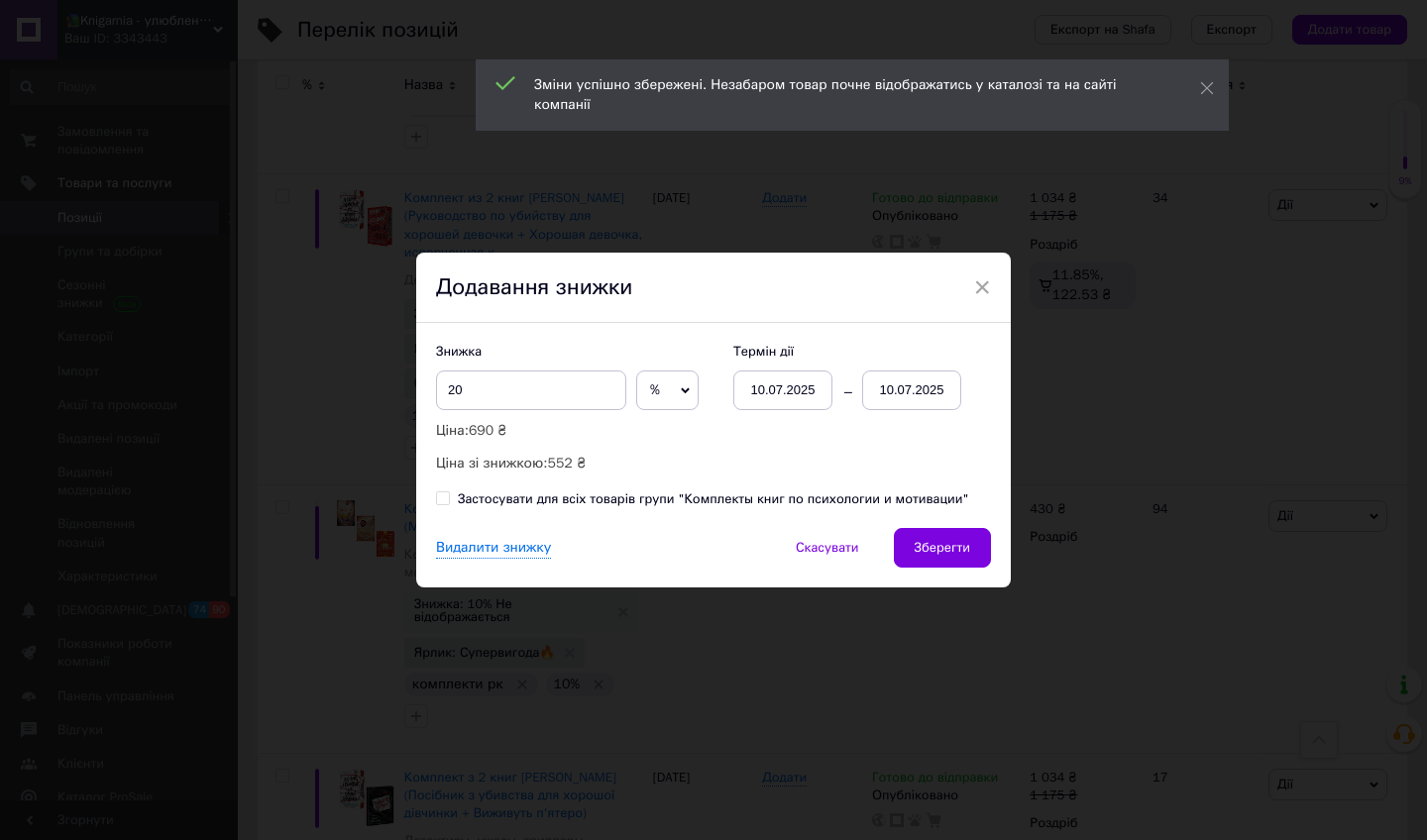 click on "10.07.2025" at bounding box center (912, 390) 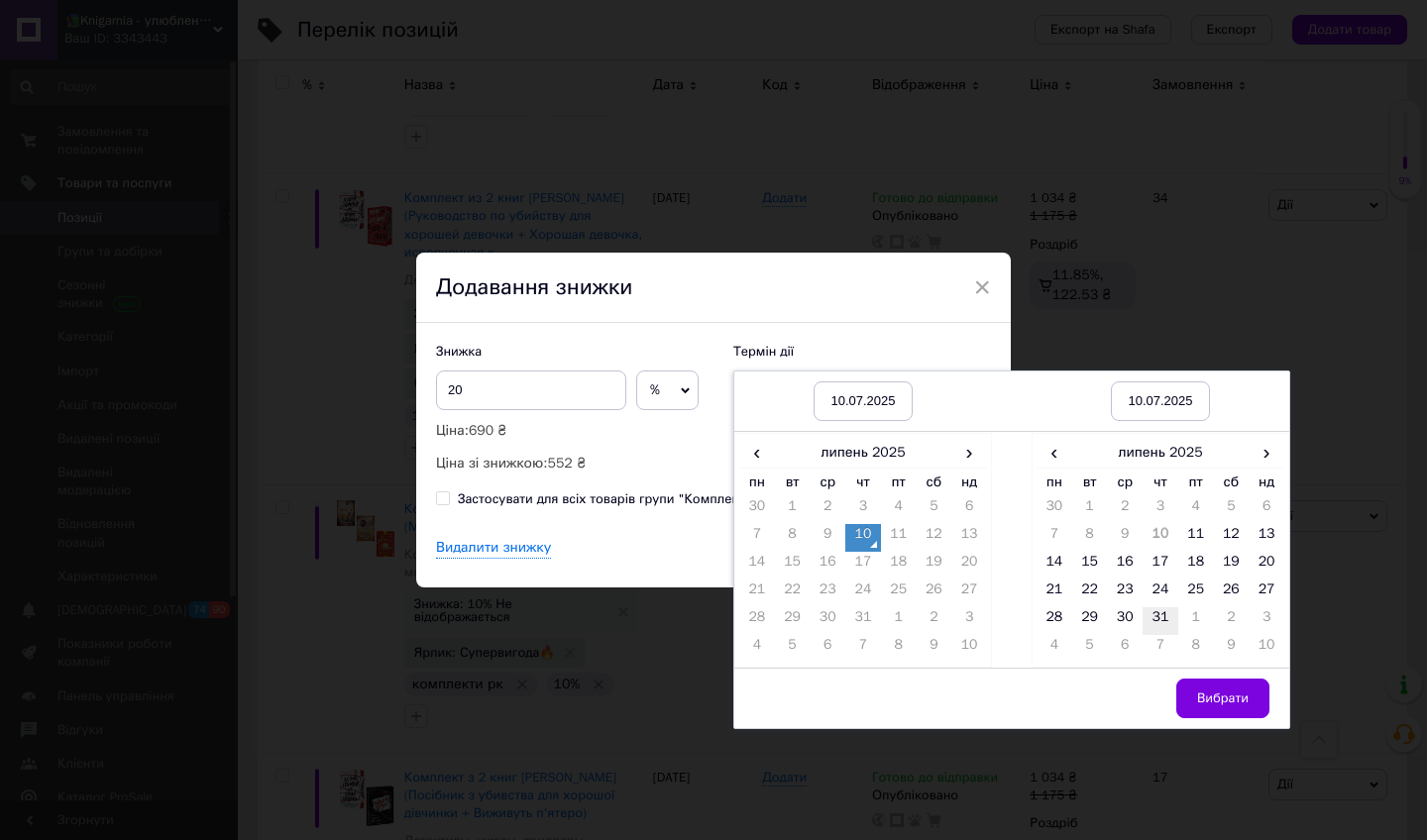 click on "31" at bounding box center [1160, 621] 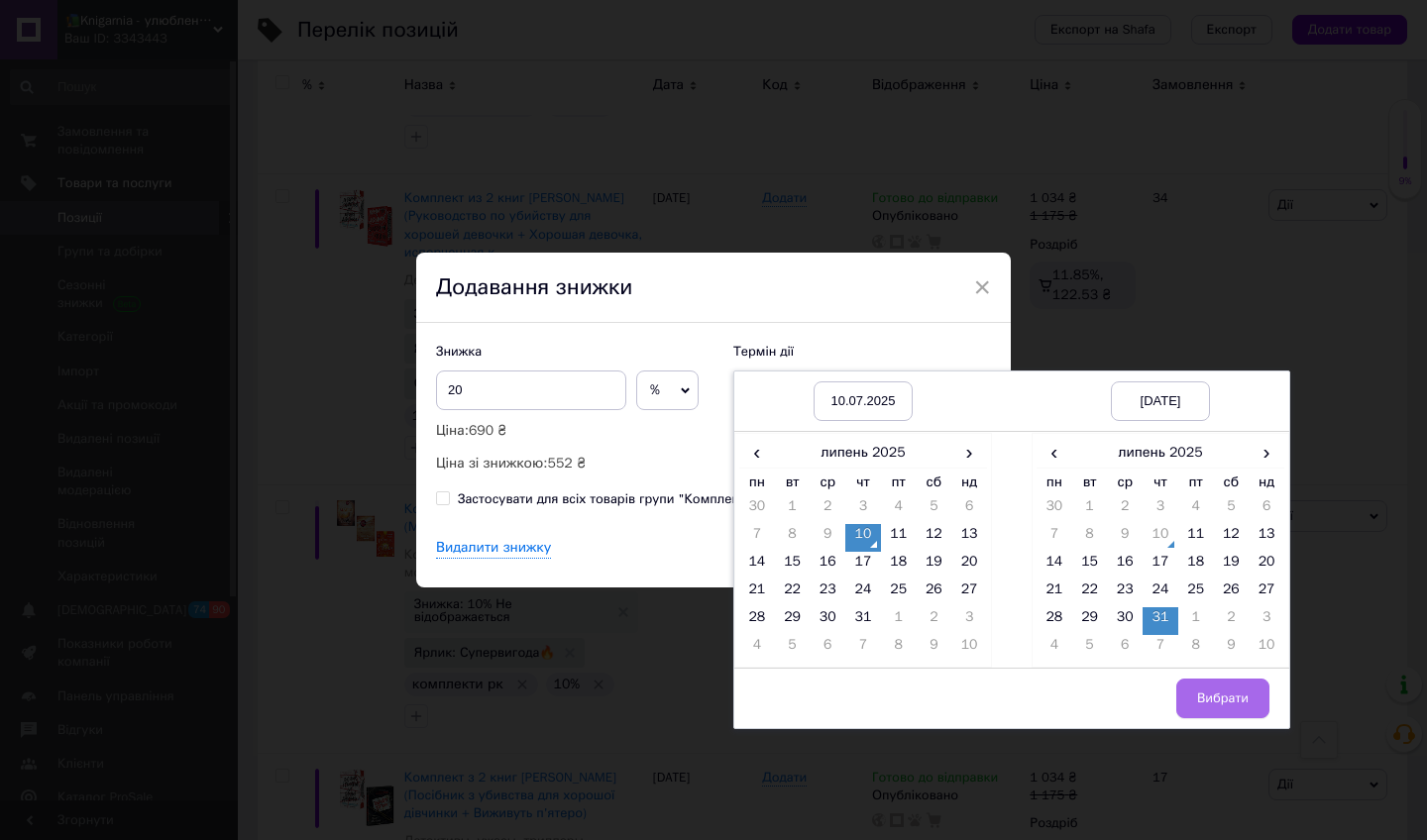 click on "Вибрати" at bounding box center (1223, 698) 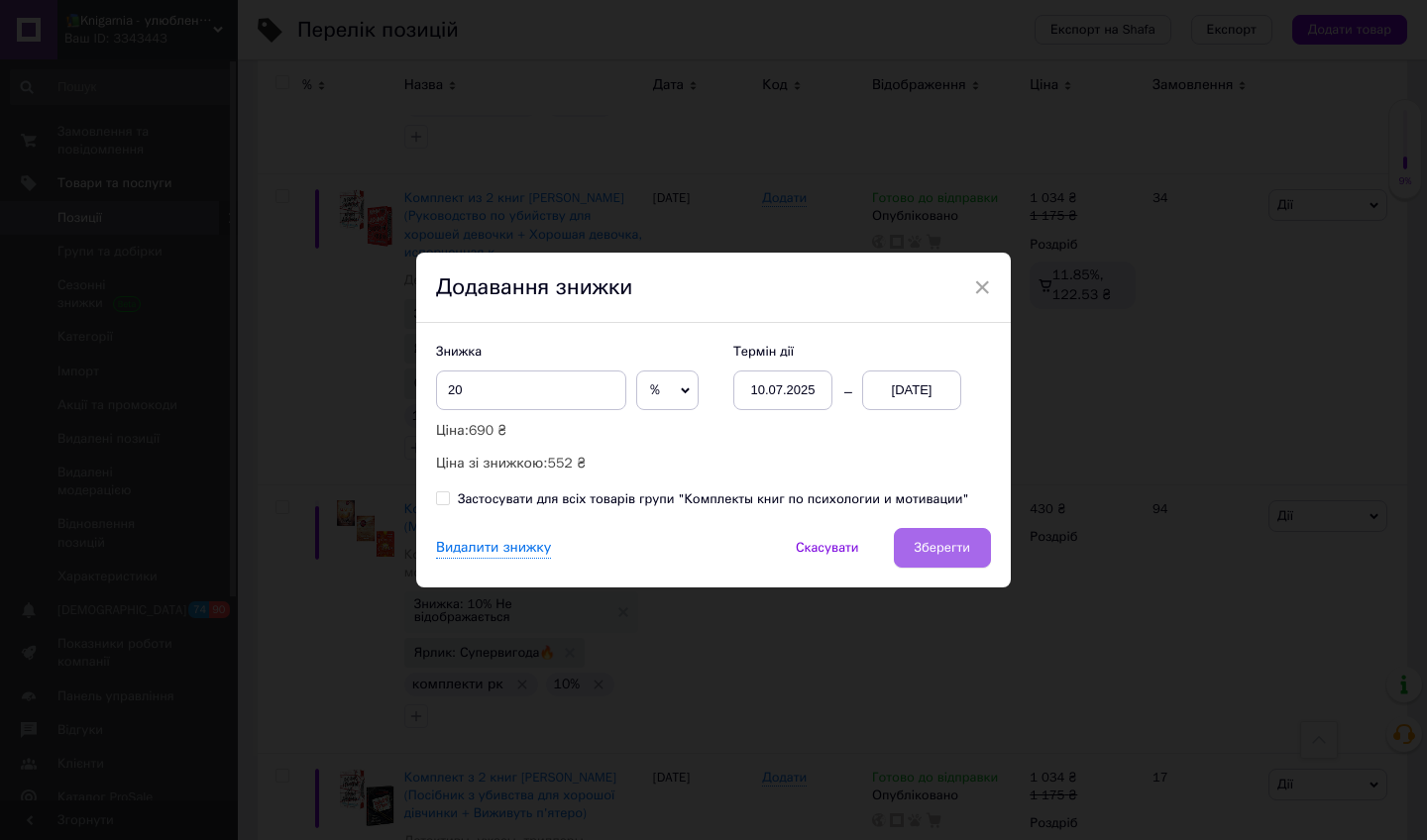 click on "Зберегти" at bounding box center (942, 548) 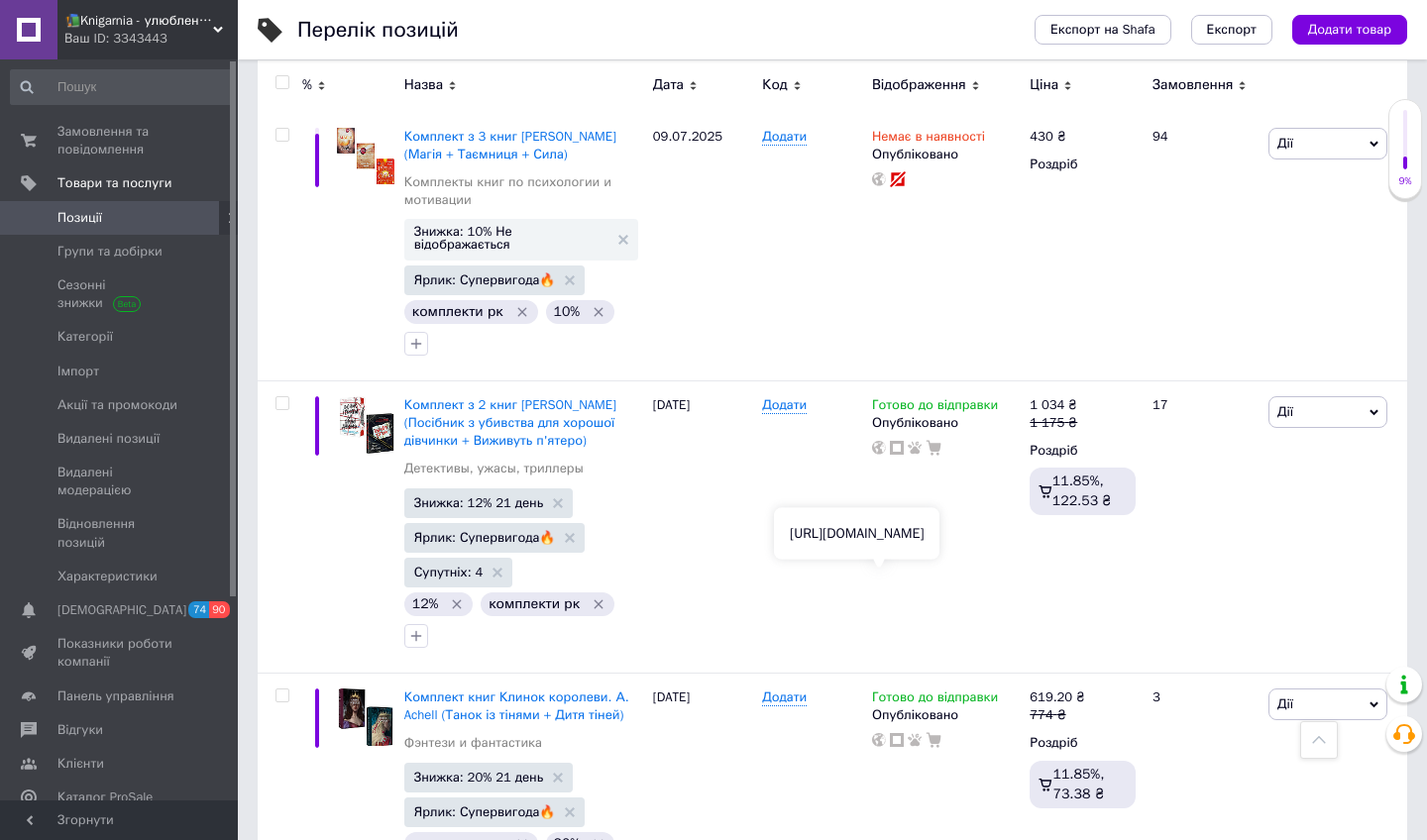 scroll, scrollTop: 17624, scrollLeft: 0, axis: vertical 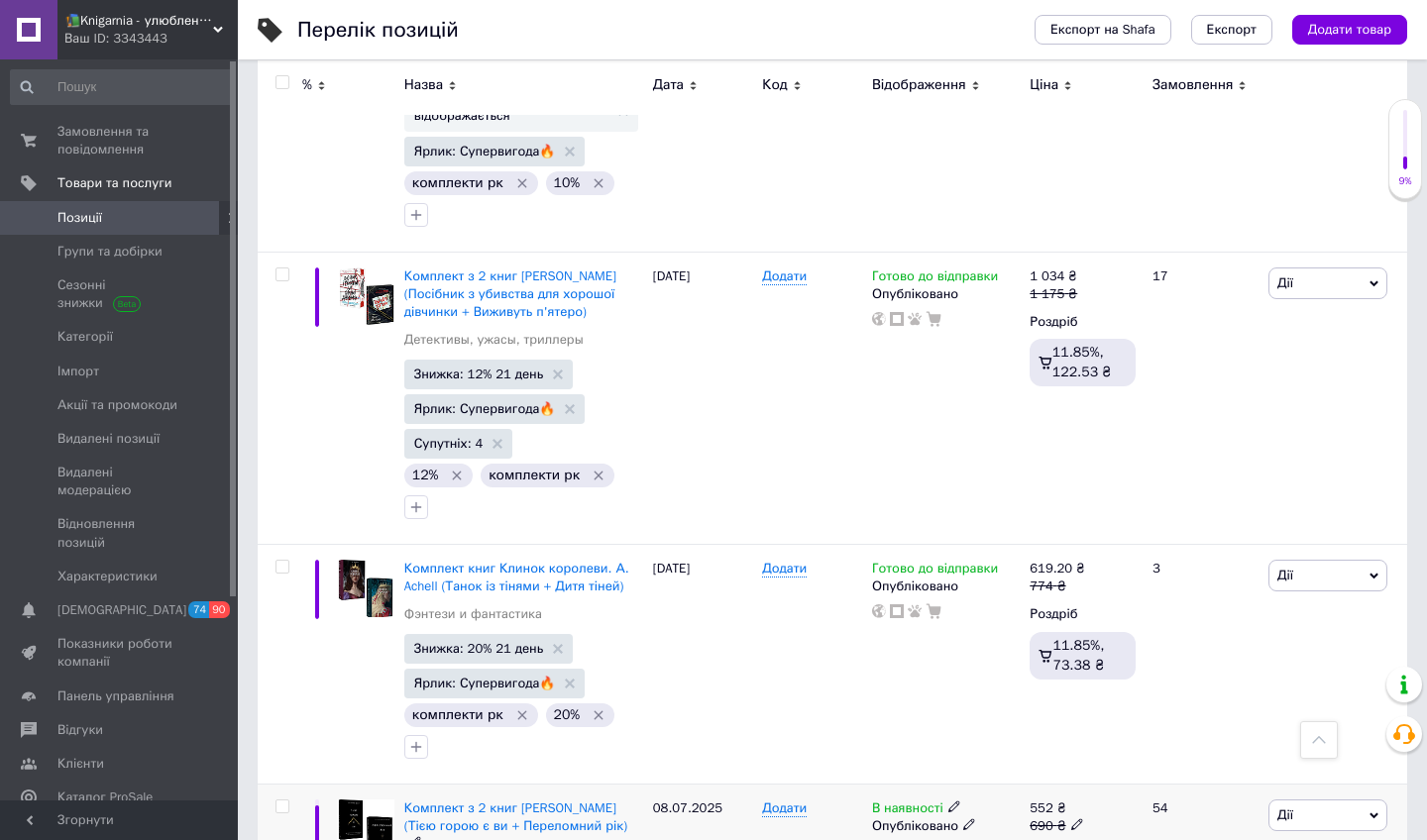 click on "Додати" at bounding box center [812, 1484] 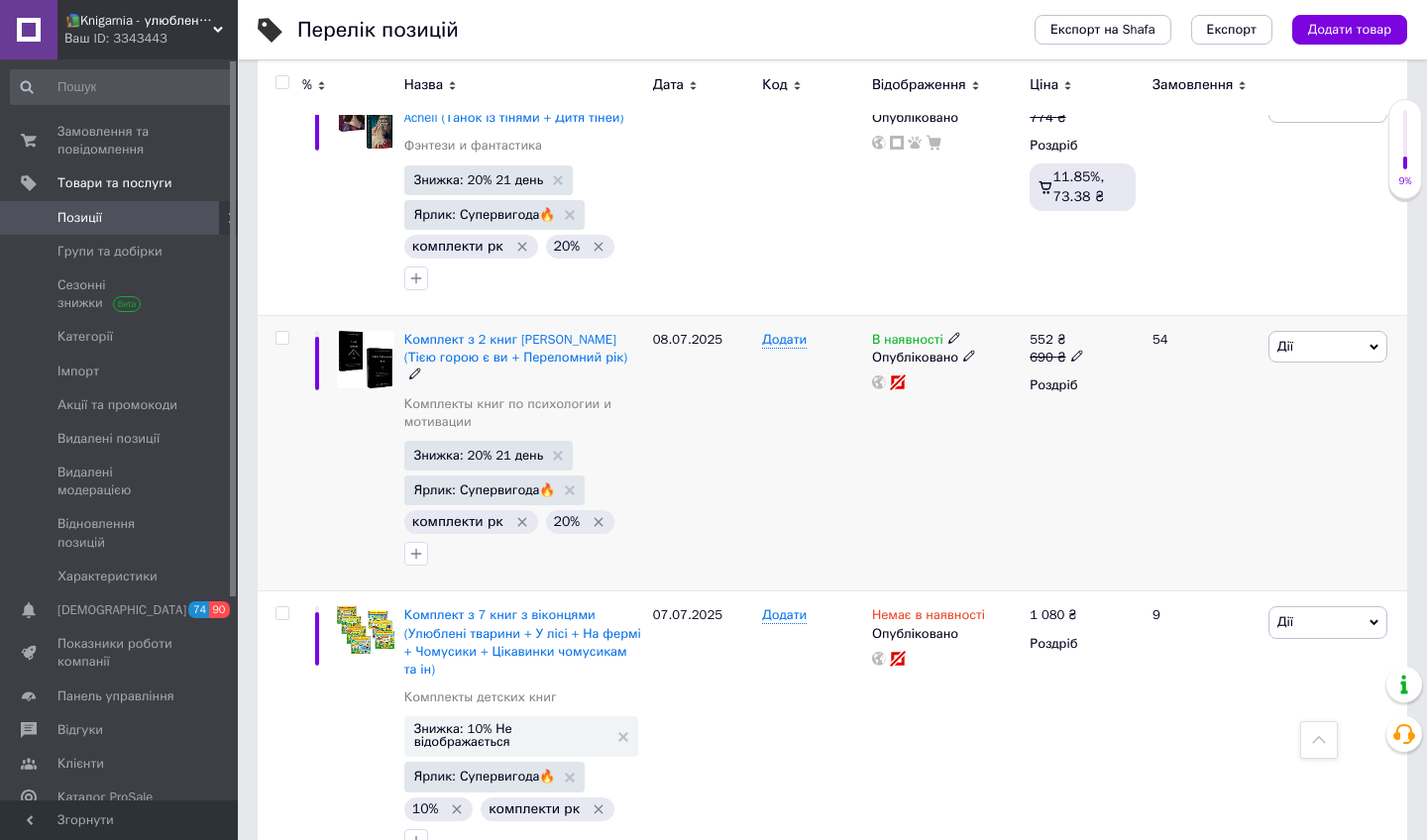 scroll, scrollTop: 18121, scrollLeft: 0, axis: vertical 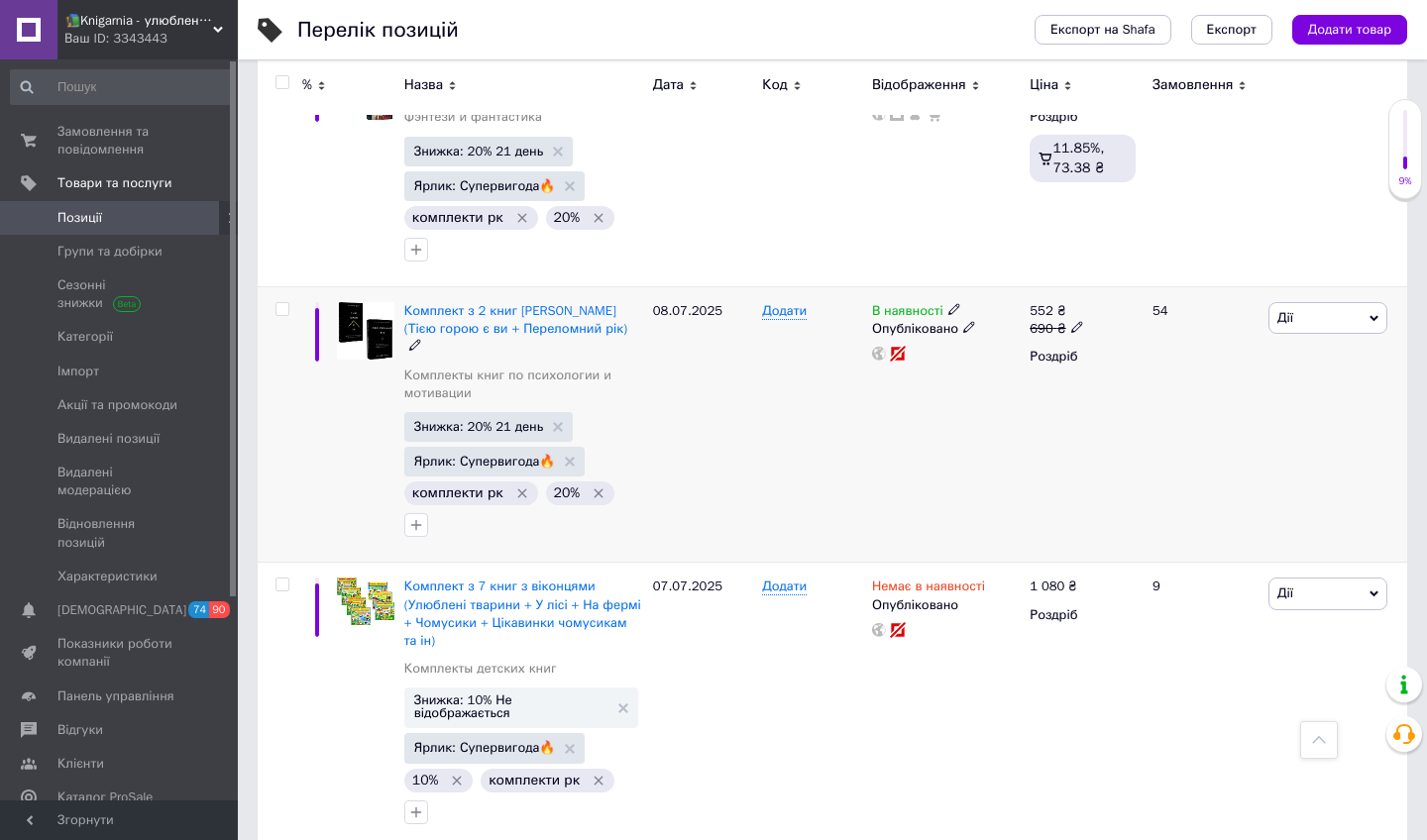 click 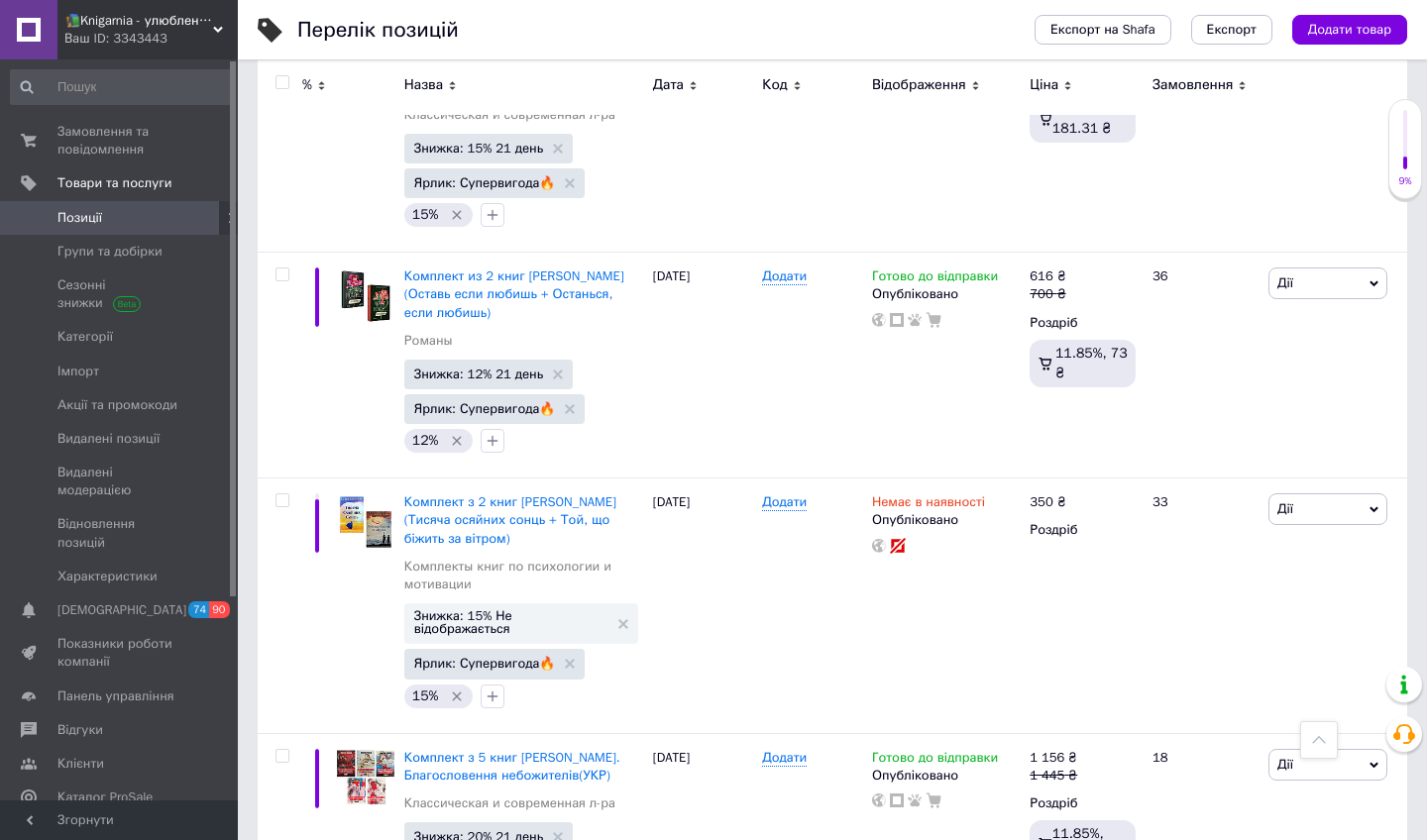 scroll, scrollTop: 24168, scrollLeft: 0, axis: vertical 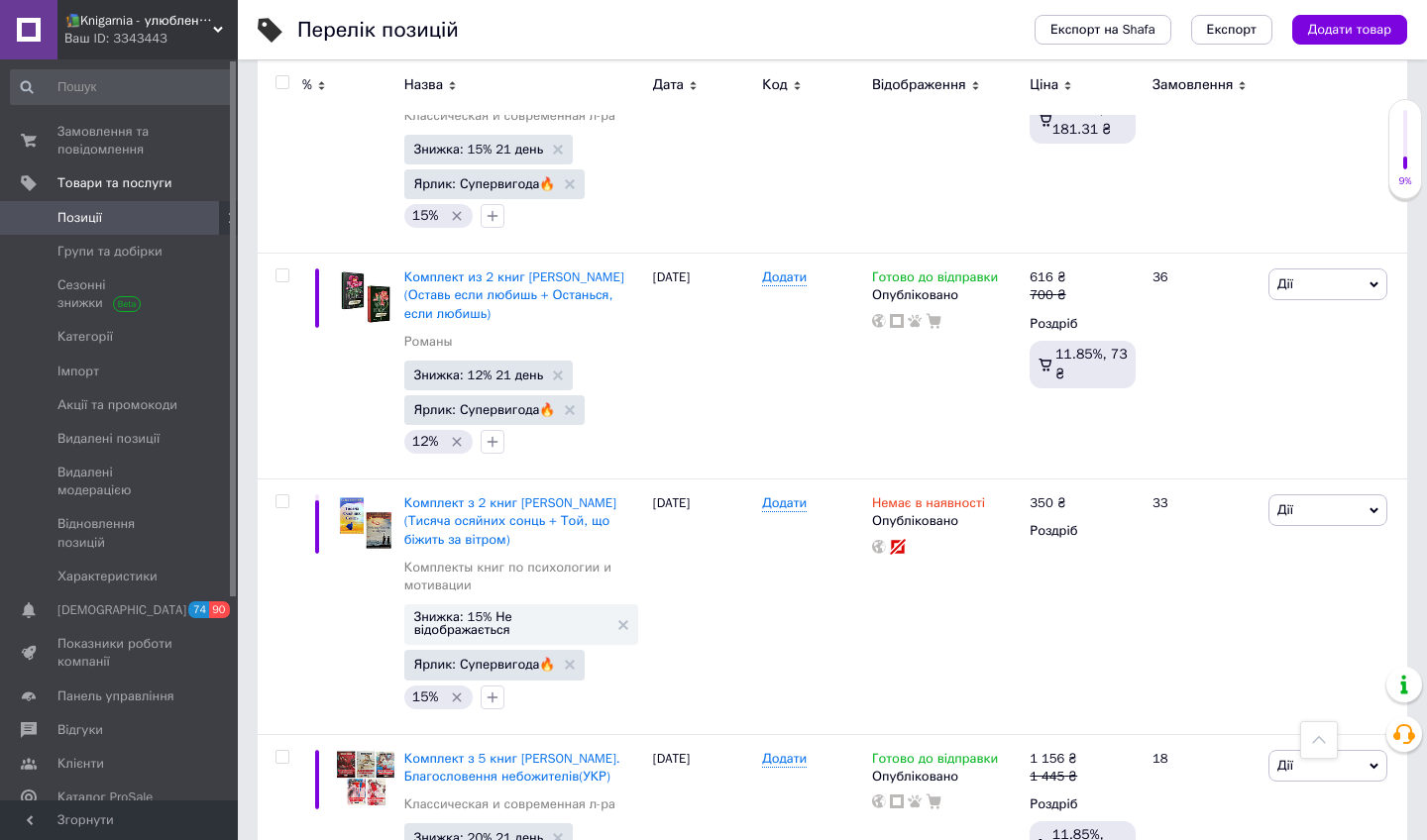 click on "2" at bounding box center (324, 2206) 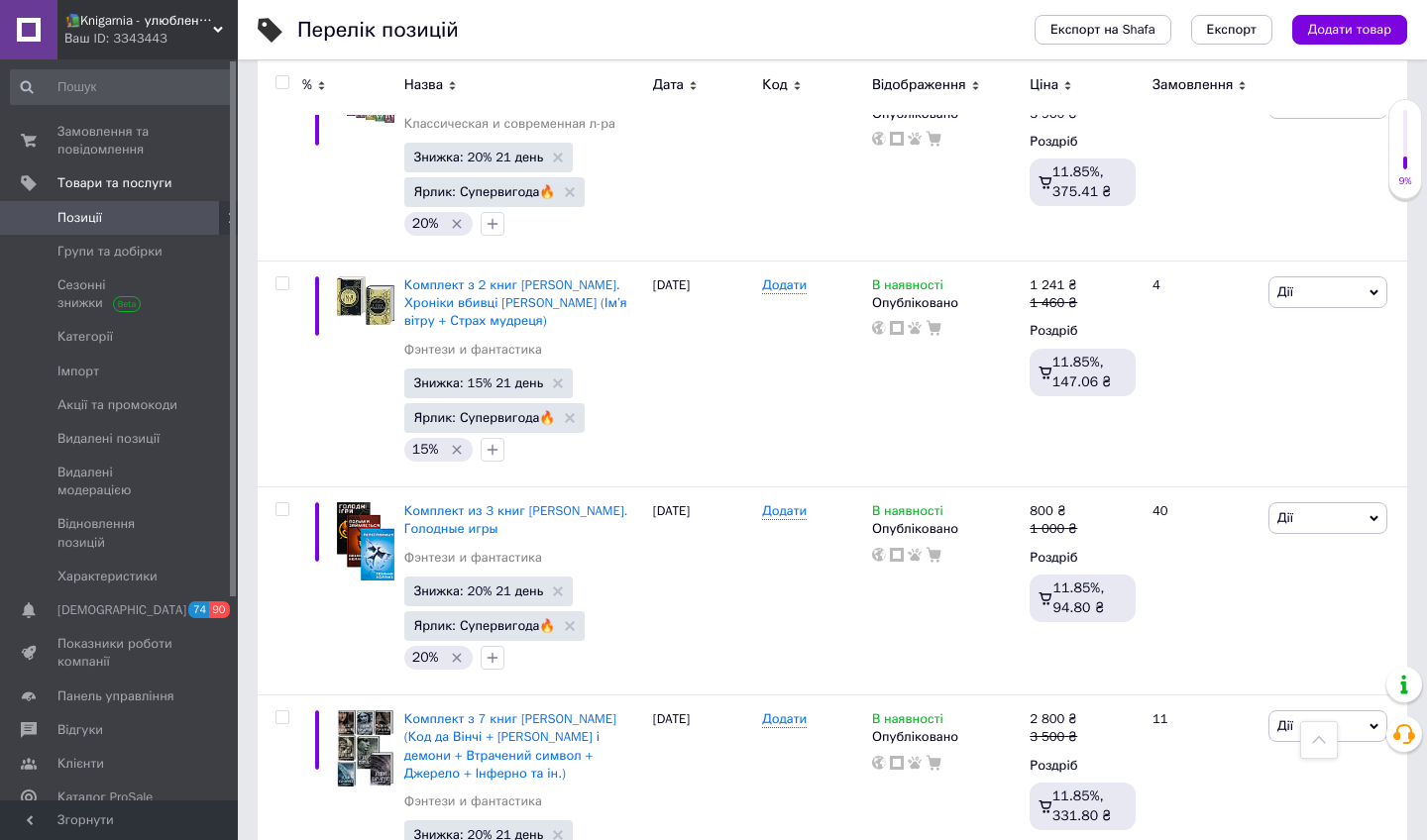 scroll, scrollTop: 3023, scrollLeft: 0, axis: vertical 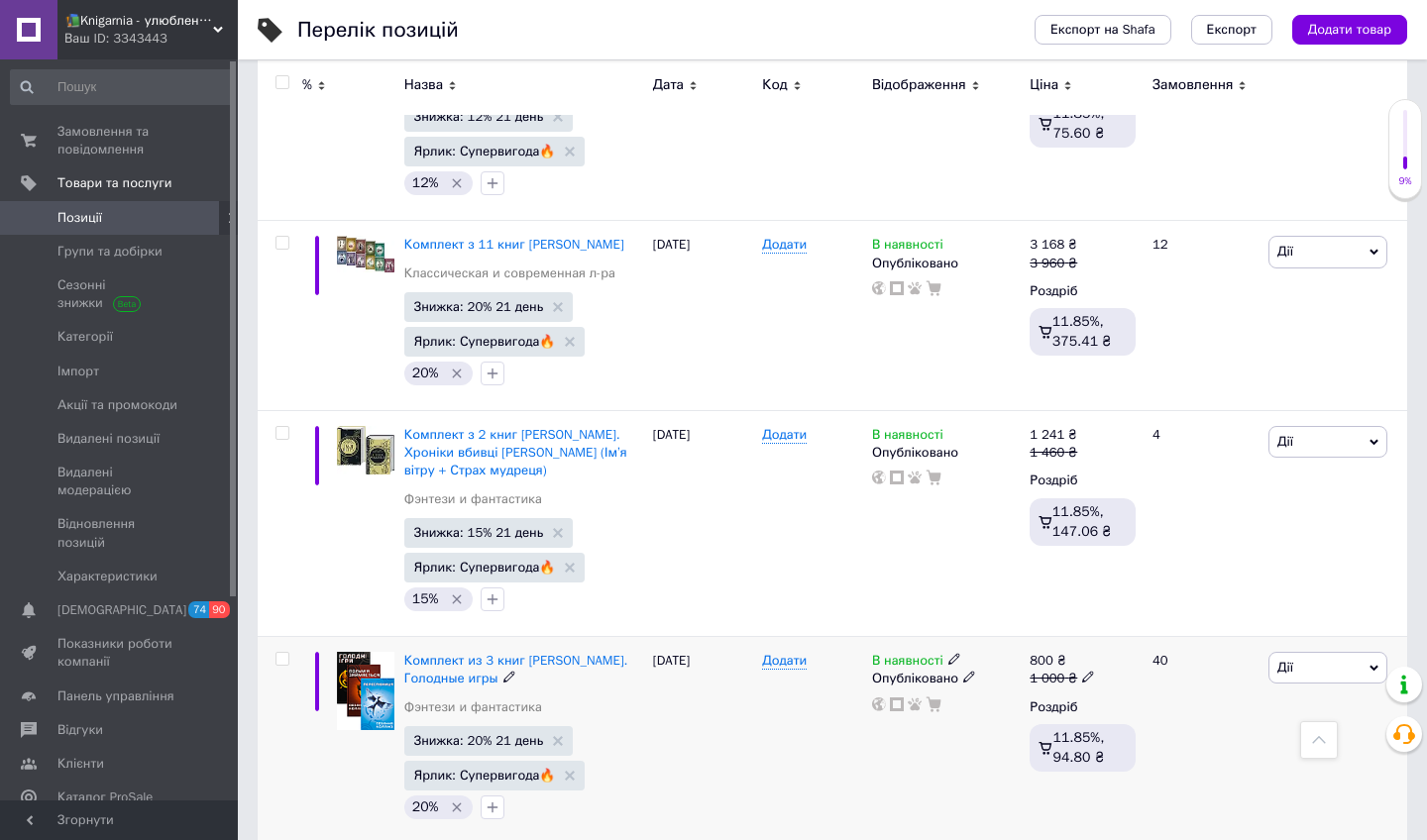 click on "1 000   ₴" at bounding box center [1062, 679] 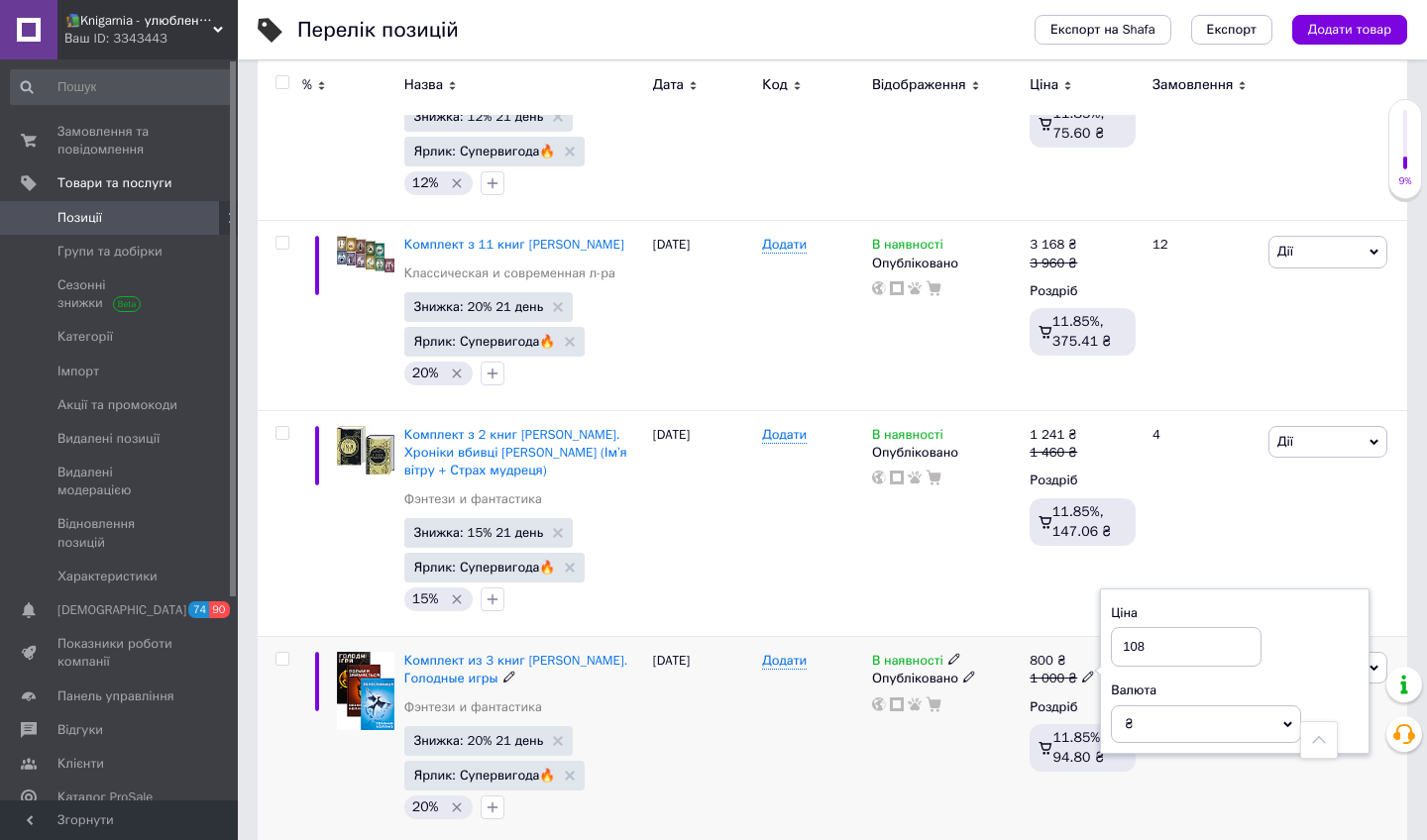 type on "1080" 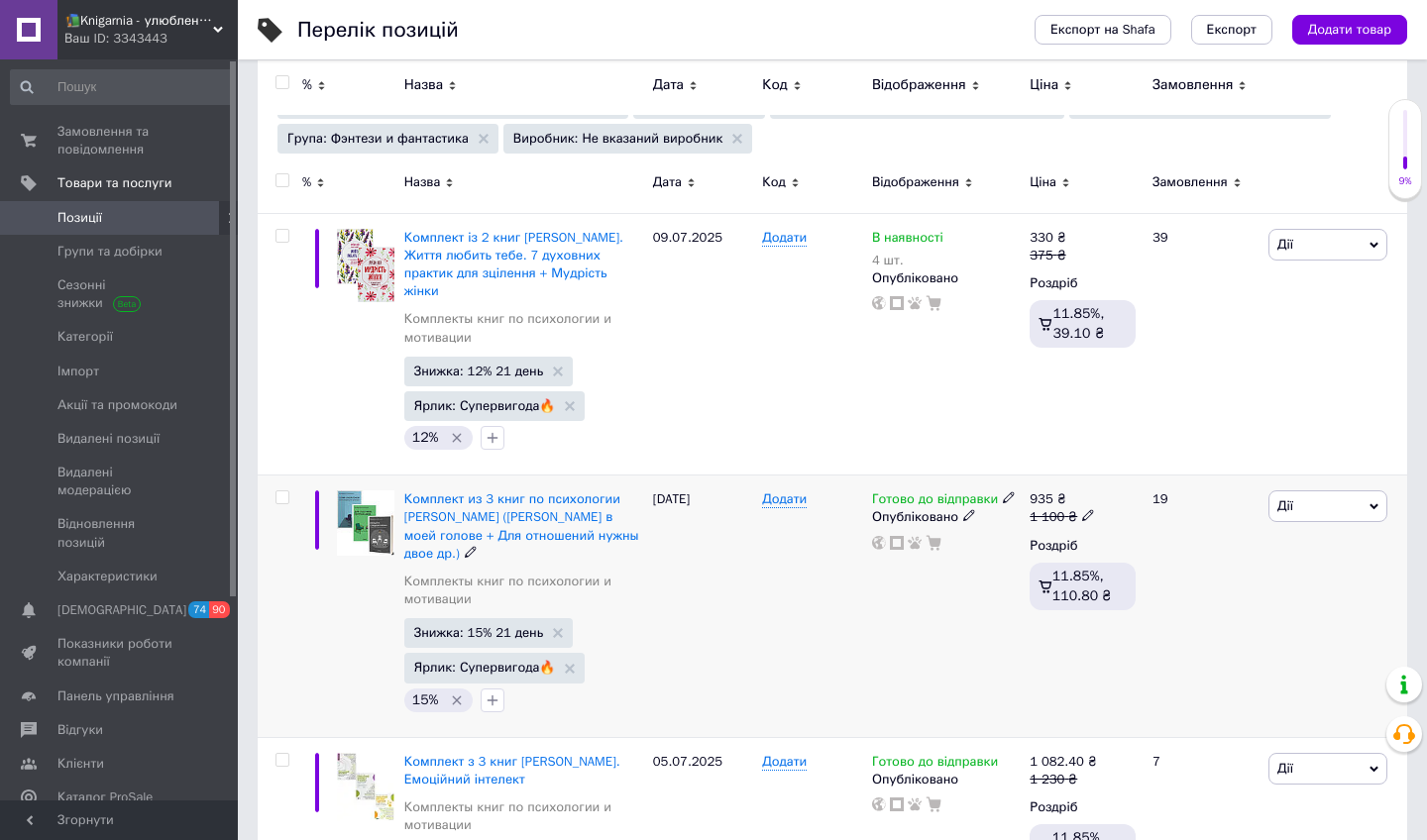 scroll, scrollTop: 283, scrollLeft: 0, axis: vertical 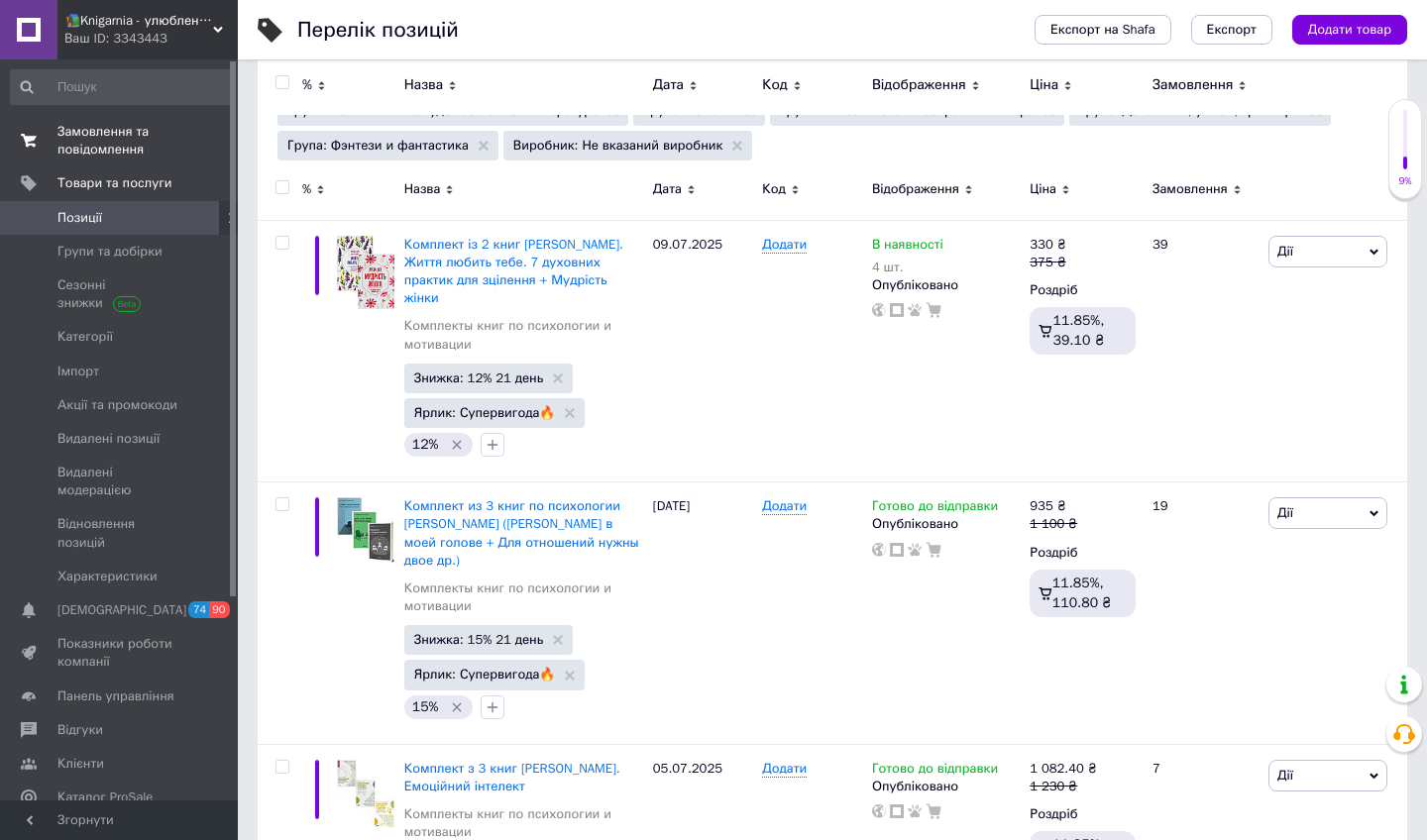 click on "Замовлення та повідомлення" at bounding box center (120, 141) 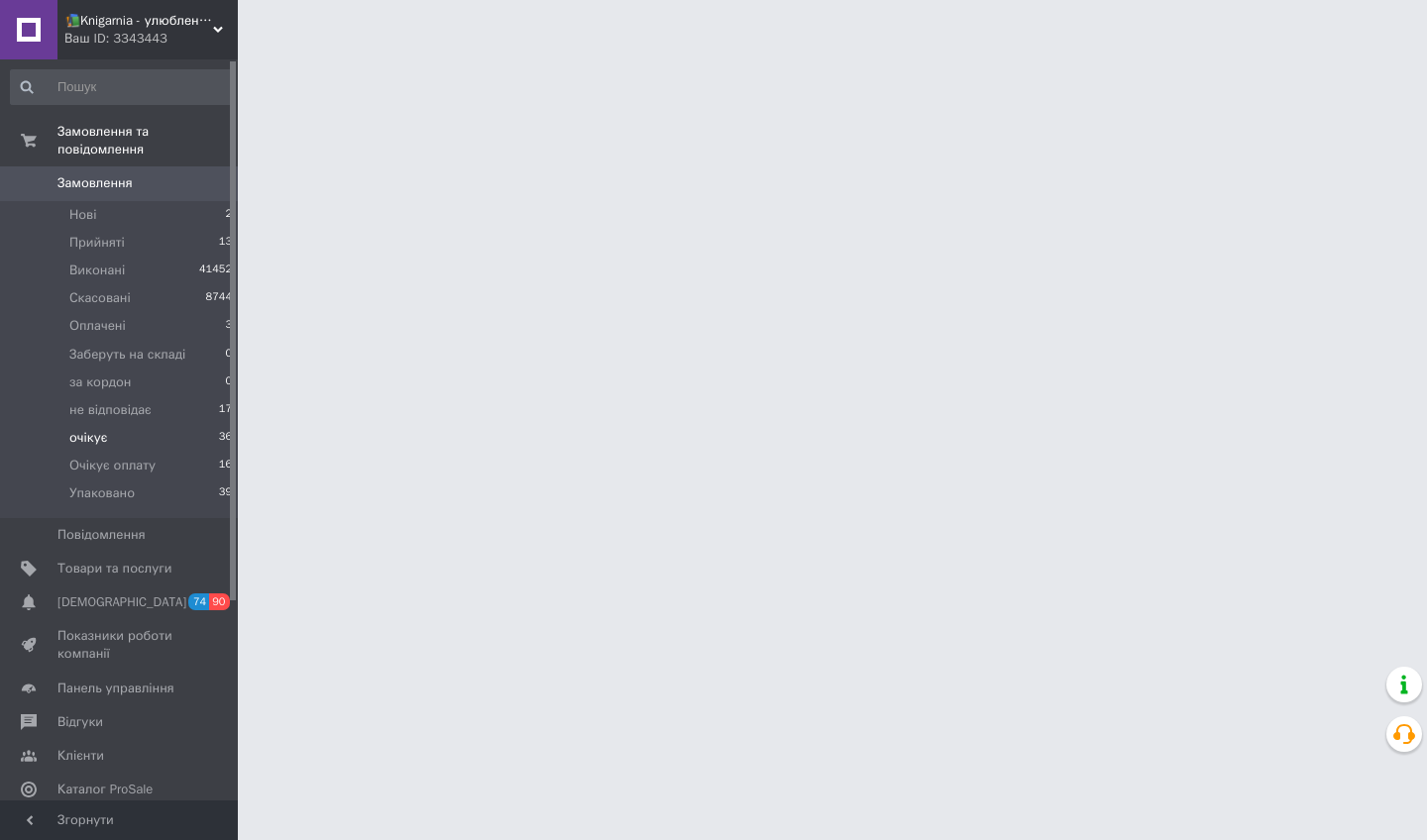 click on "очікує 36" at bounding box center (122, 438) 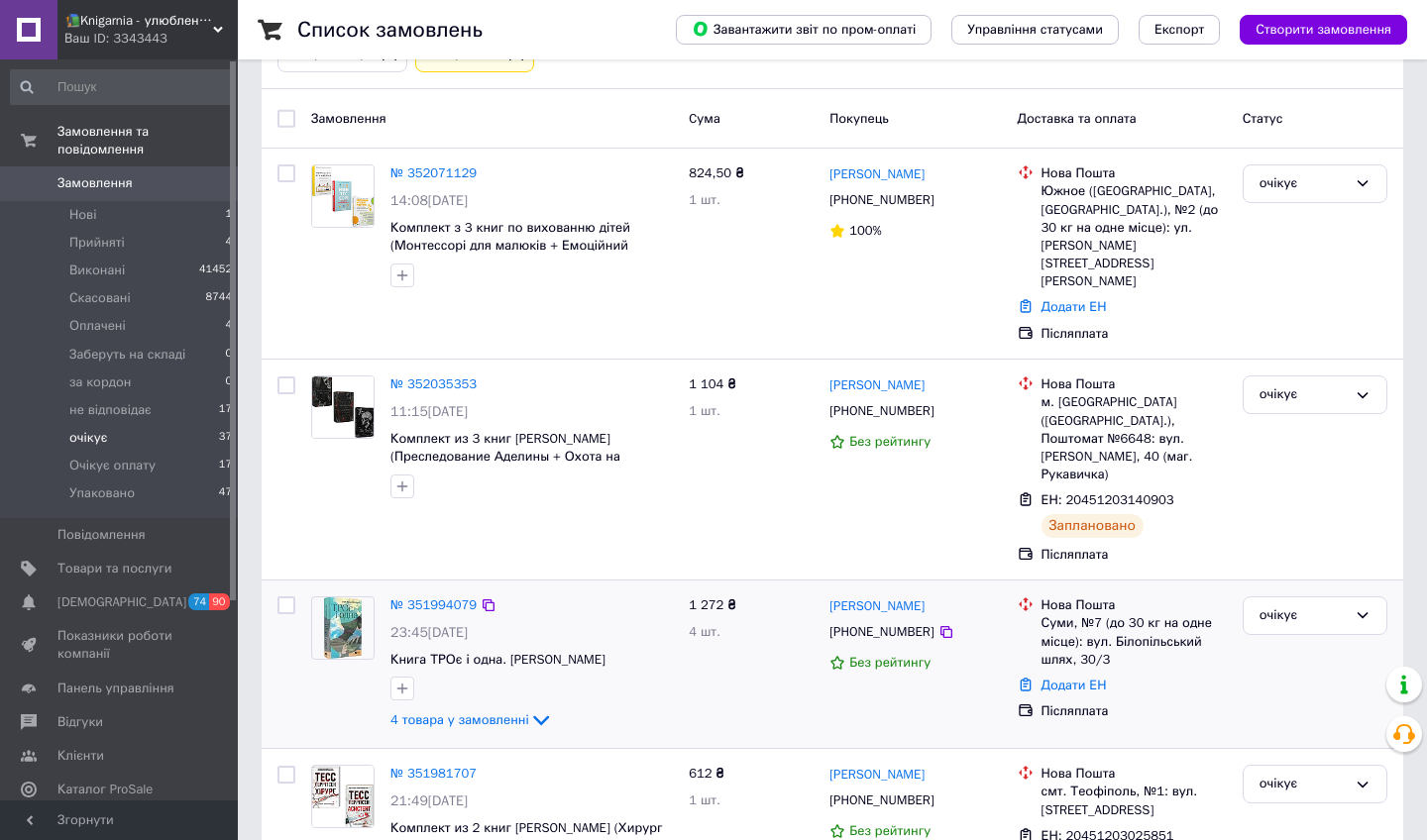 scroll, scrollTop: 160, scrollLeft: 0, axis: vertical 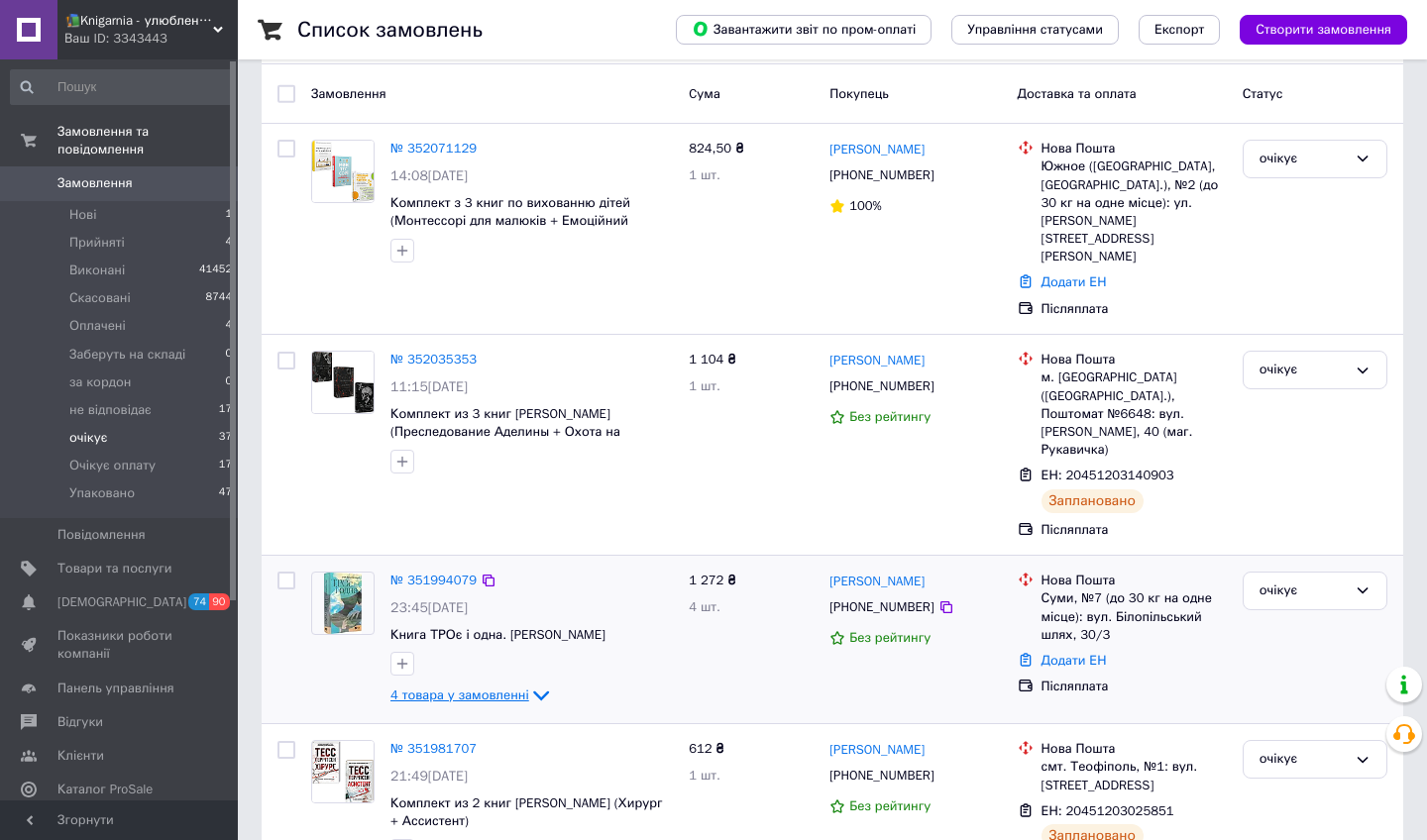 click on "4 товара у замовленні" at bounding box center (460, 694) 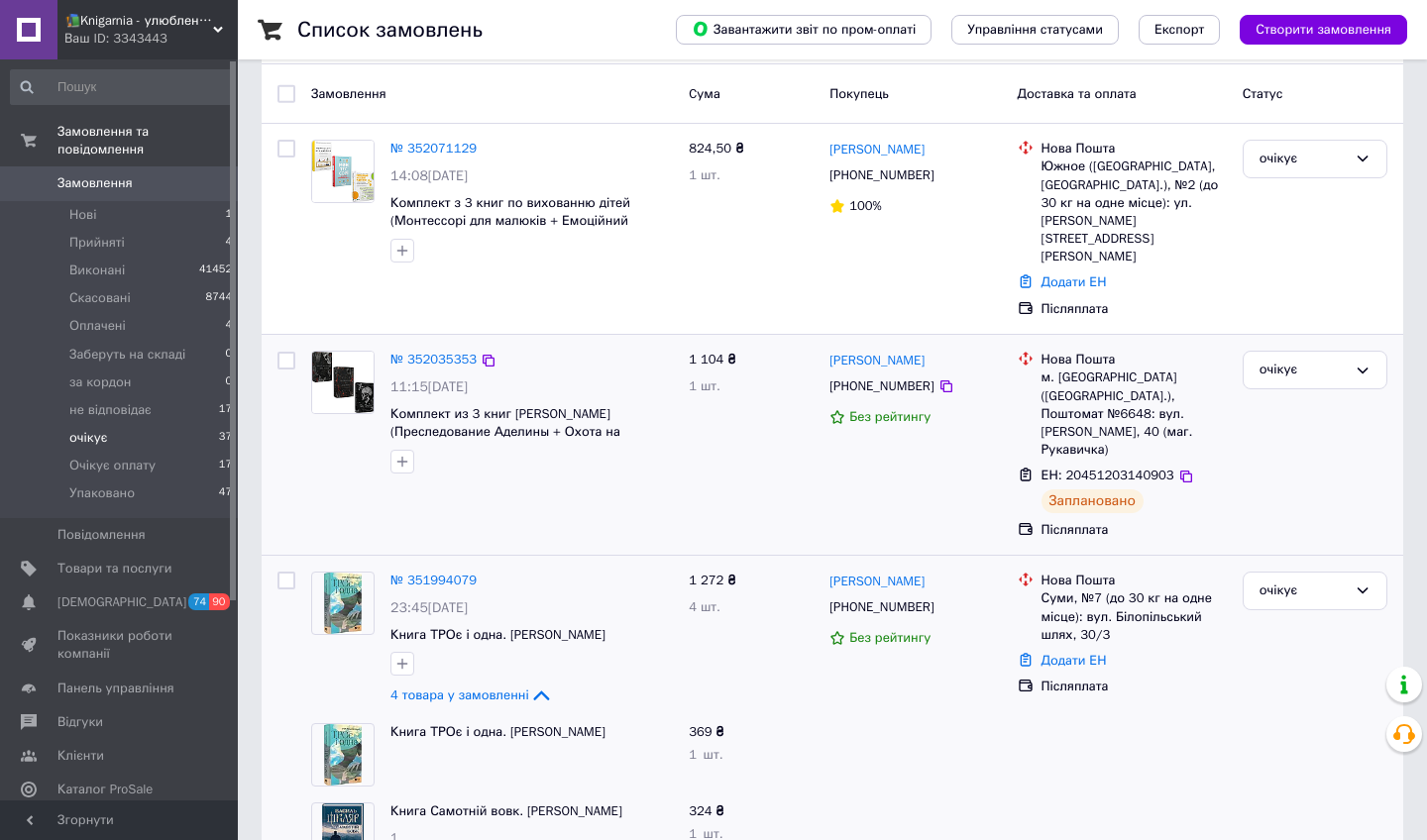scroll, scrollTop: 371, scrollLeft: 0, axis: vertical 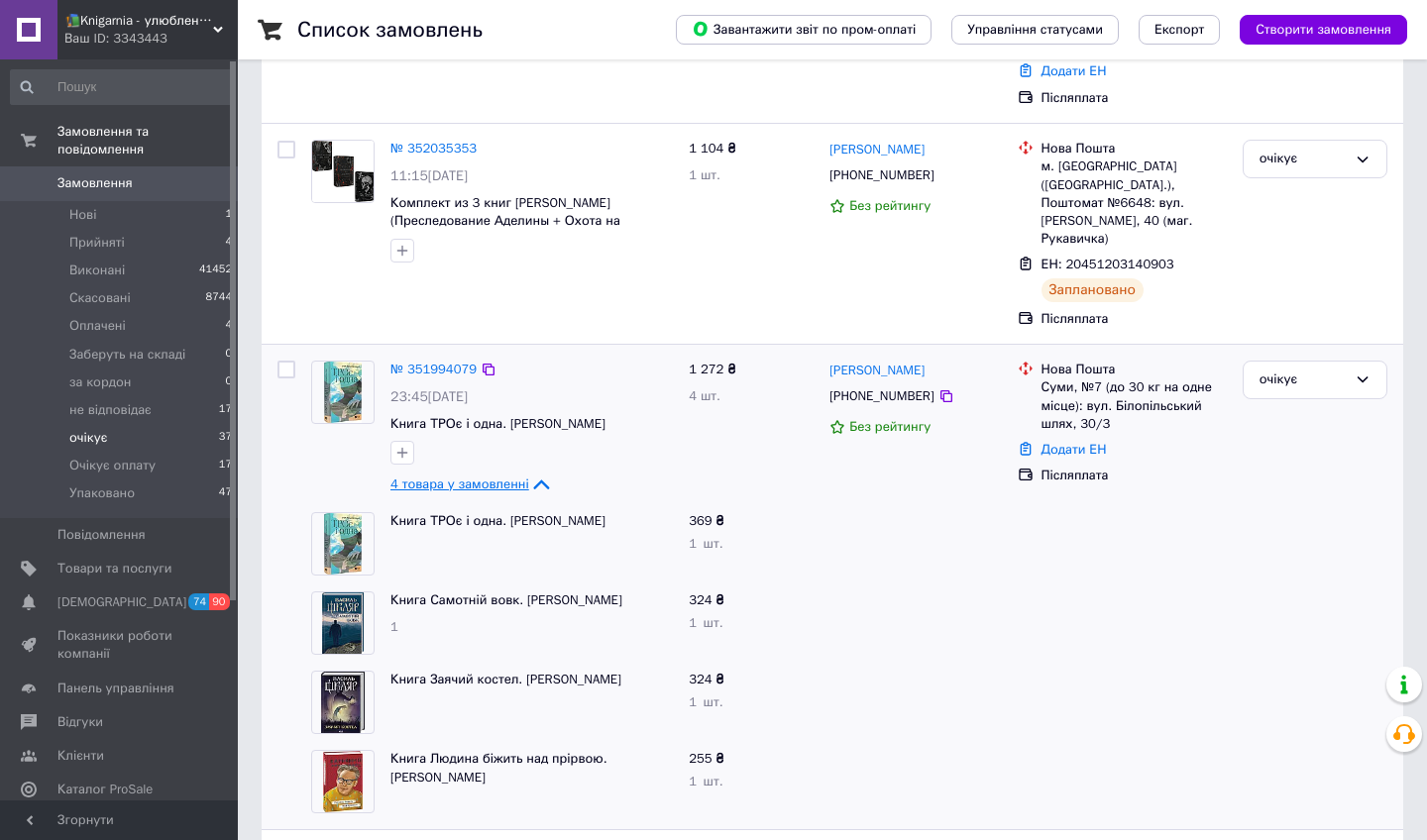 click on "4 товара у замовленні" at bounding box center [460, 483] 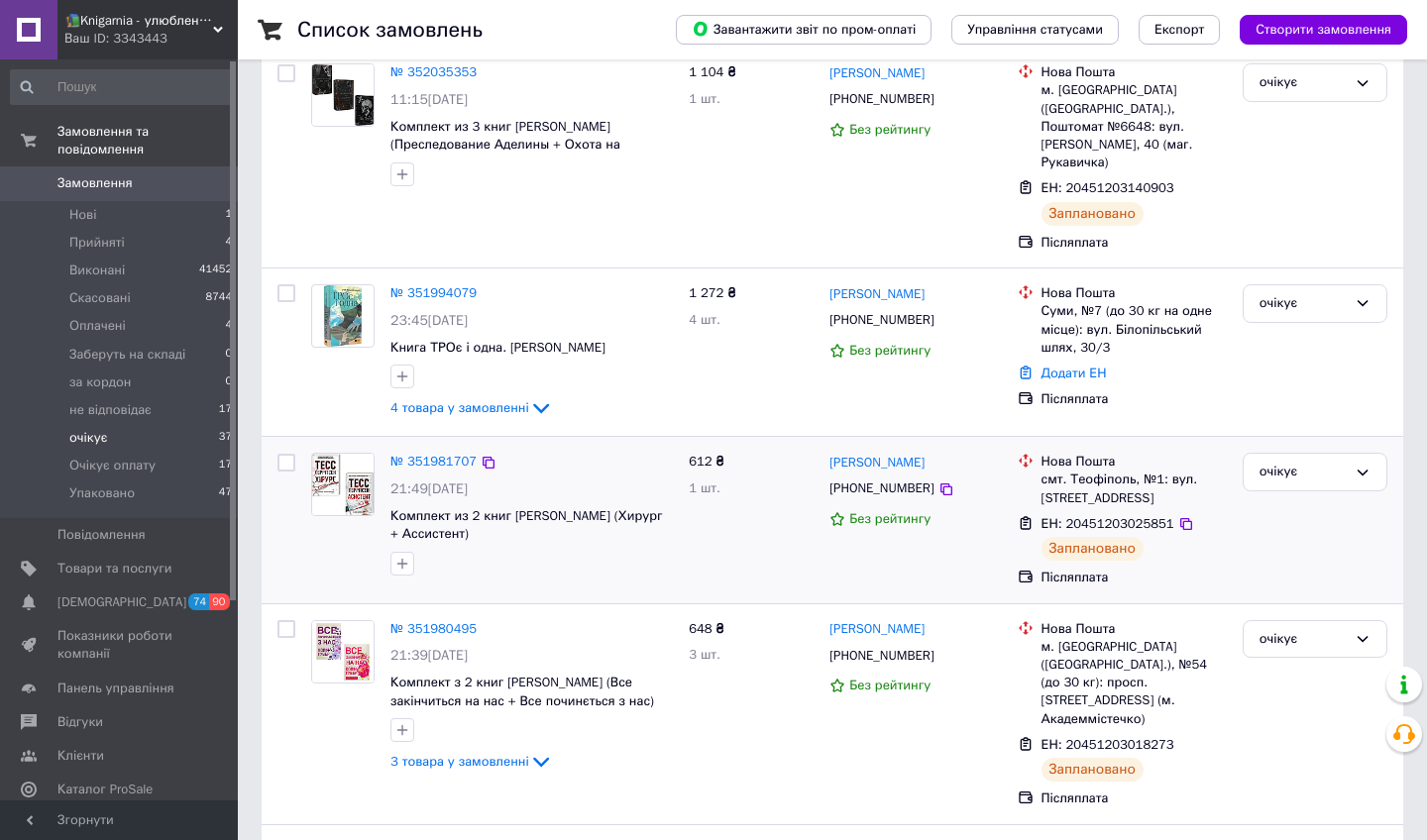 scroll, scrollTop: 625, scrollLeft: 0, axis: vertical 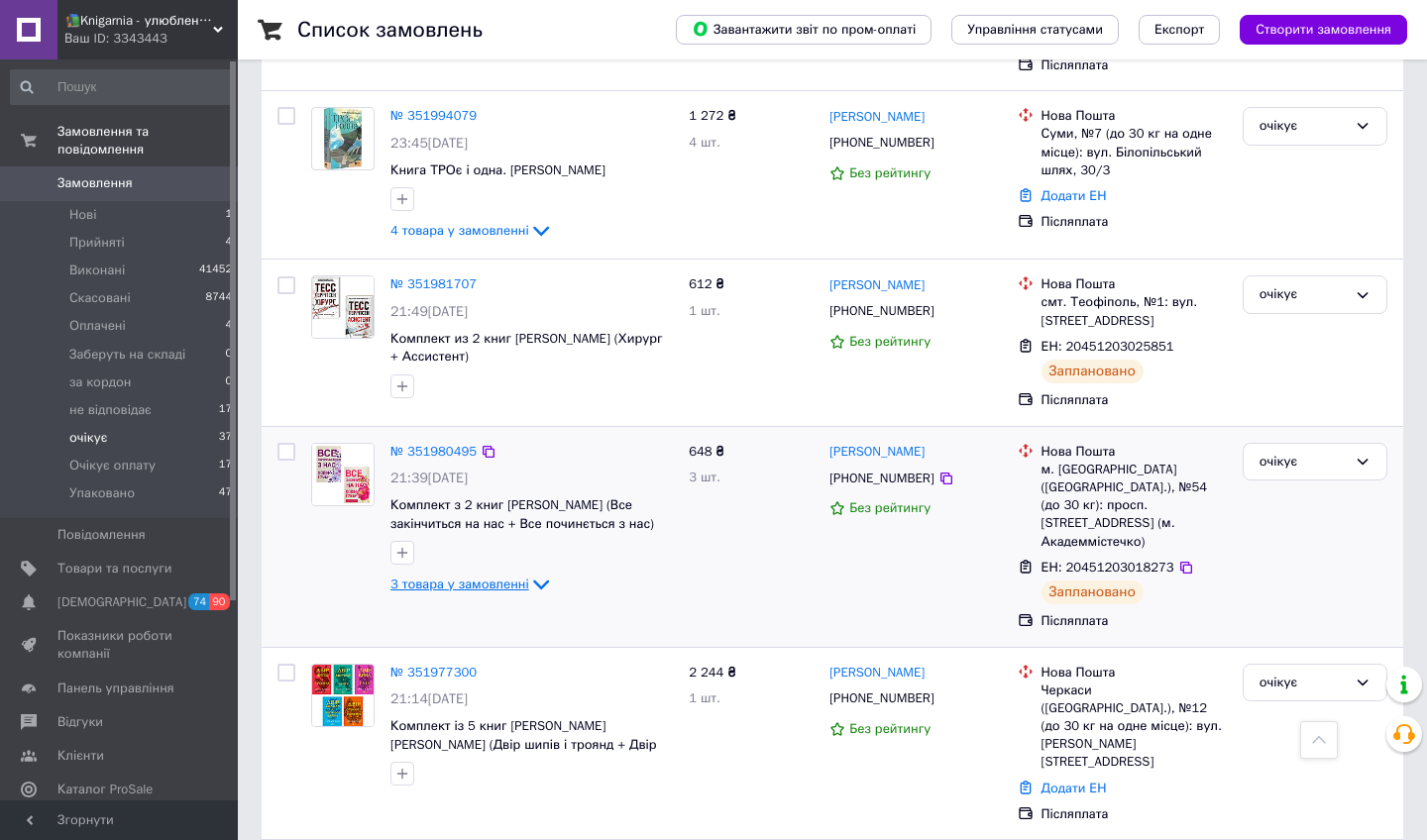 click on "3 товара у замовленні" at bounding box center (460, 583) 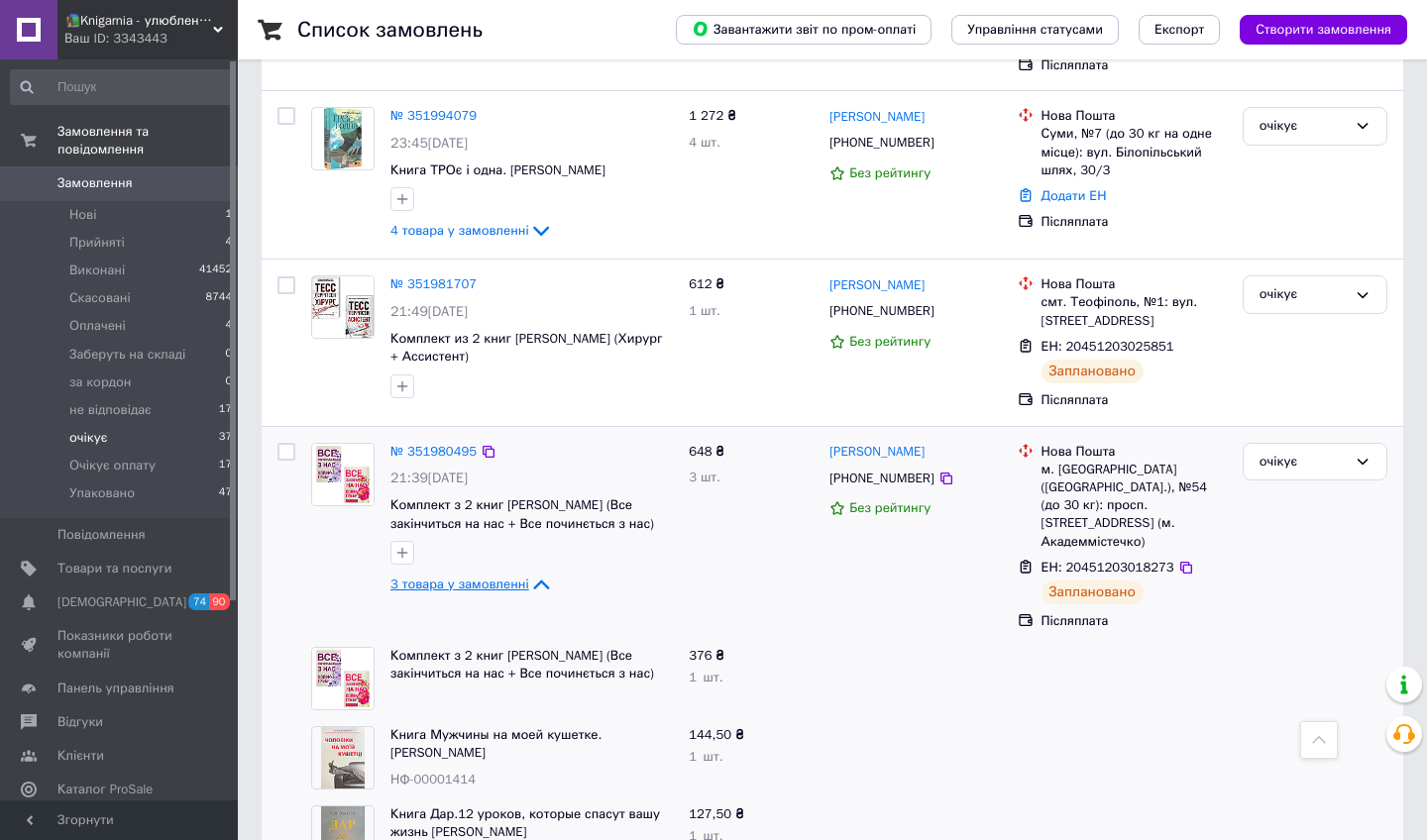 click on "3 товара у замовленні" at bounding box center (460, 583) 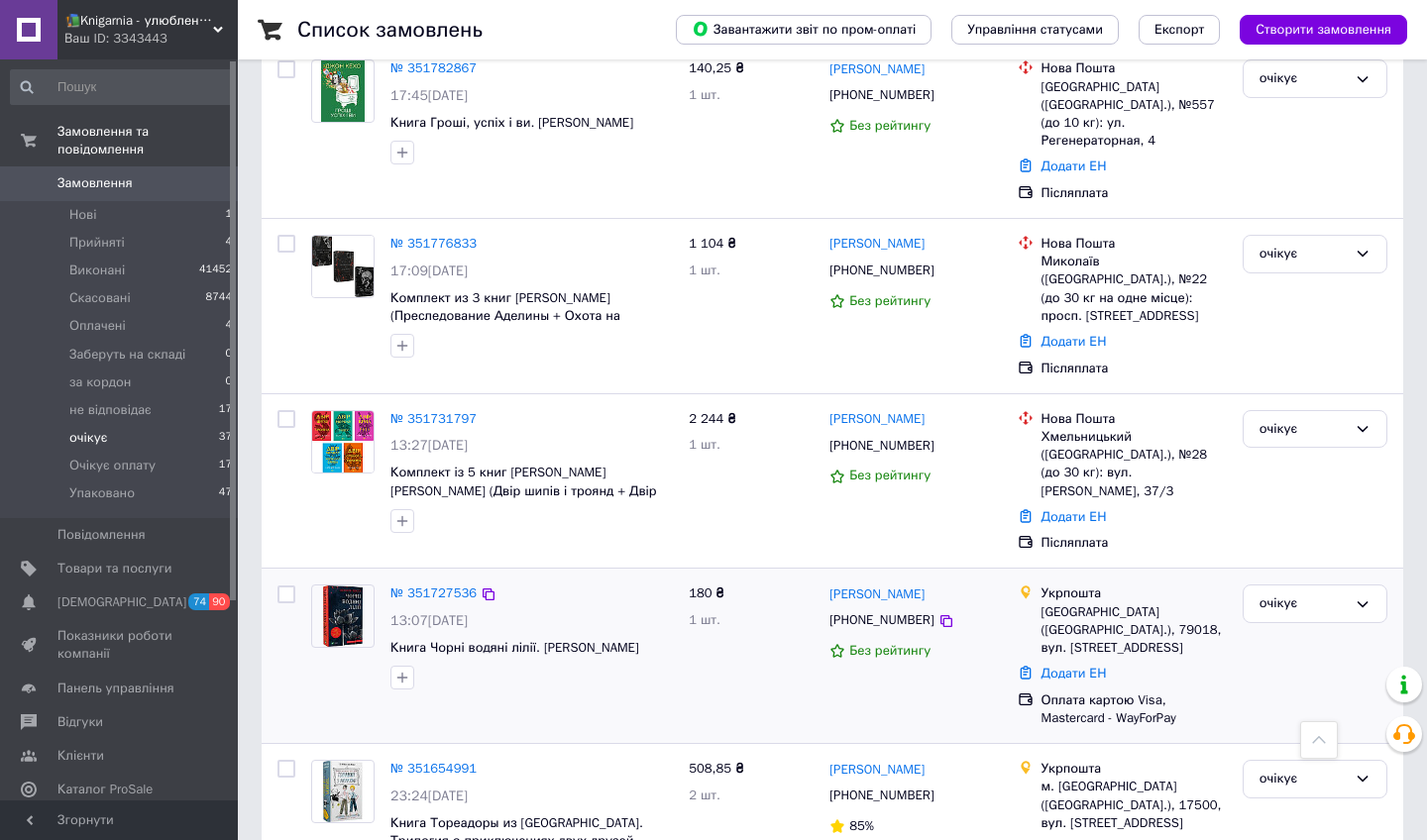 scroll, scrollTop: 2712, scrollLeft: 0, axis: vertical 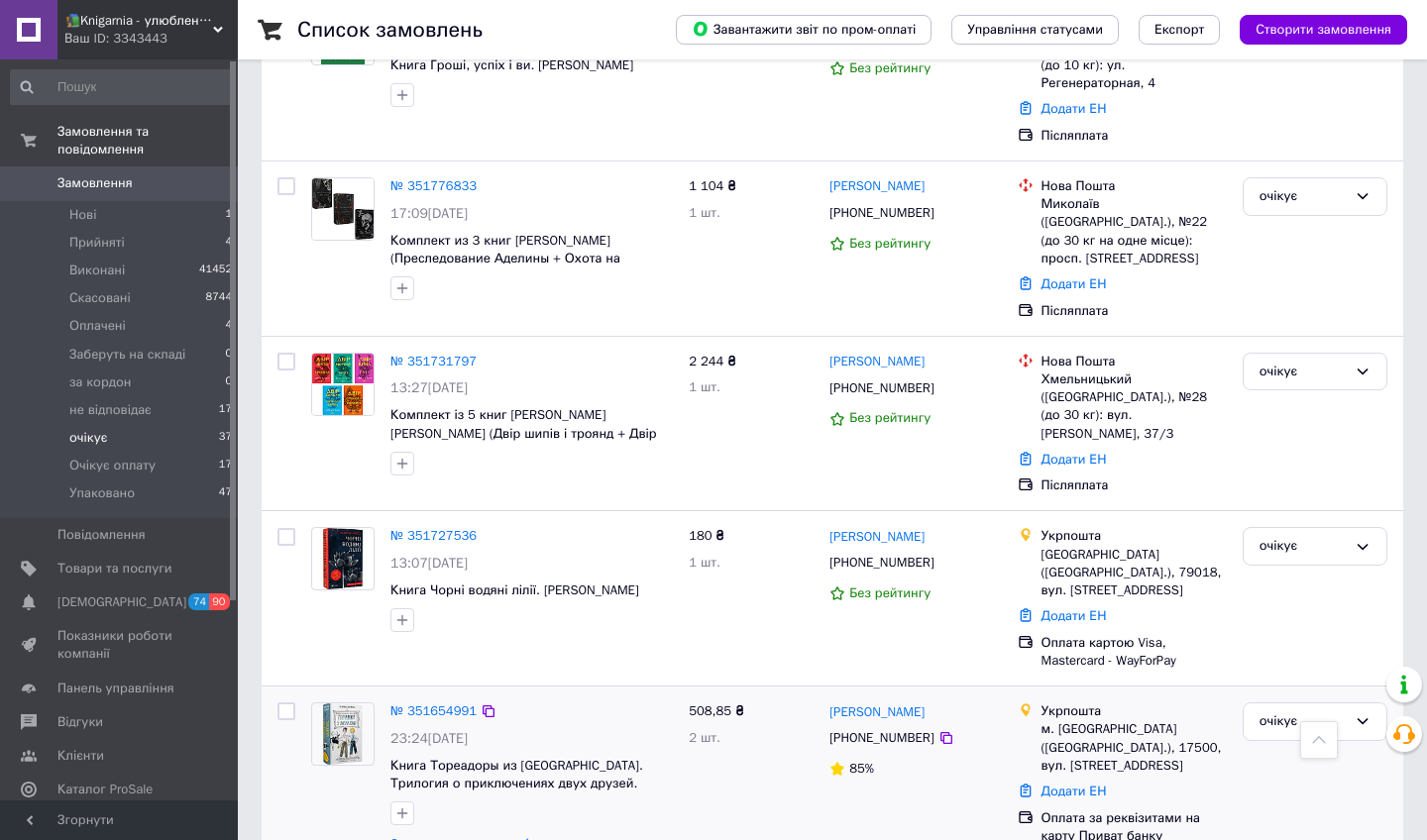 click on "2 товара у замовленні" at bounding box center (460, 844) 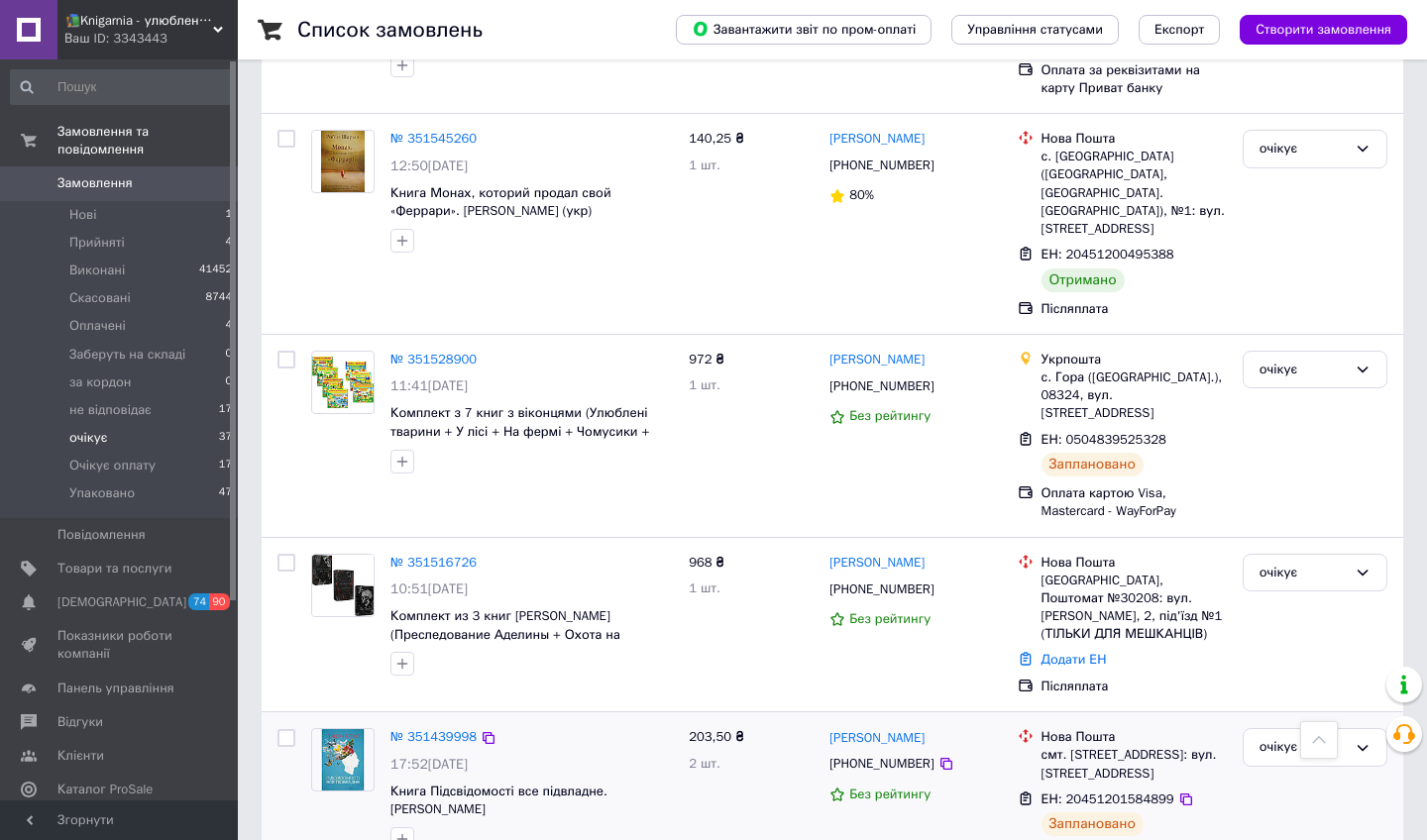 scroll, scrollTop: 3812, scrollLeft: 0, axis: vertical 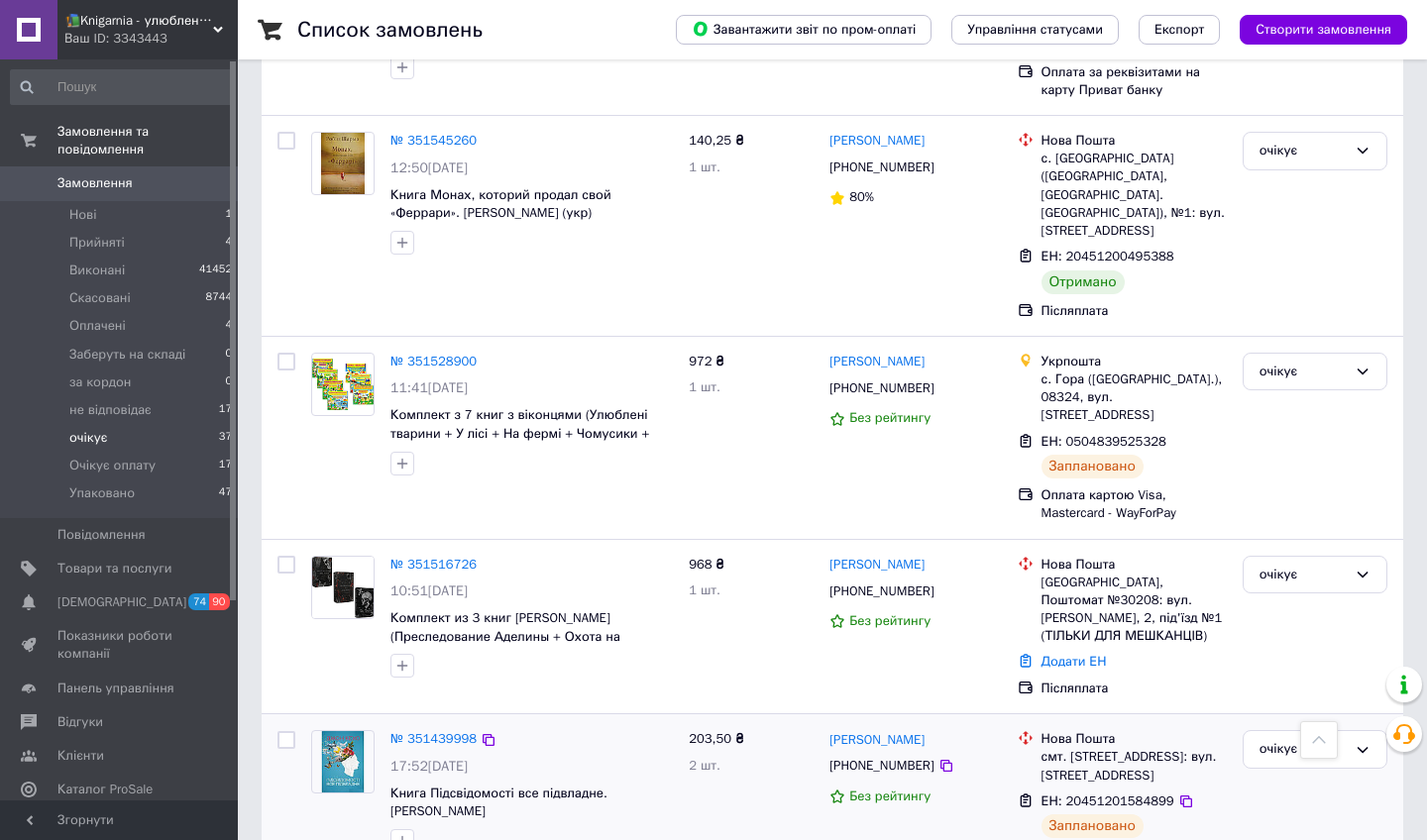 click on "2 товара у замовленні" at bounding box center [460, 872] 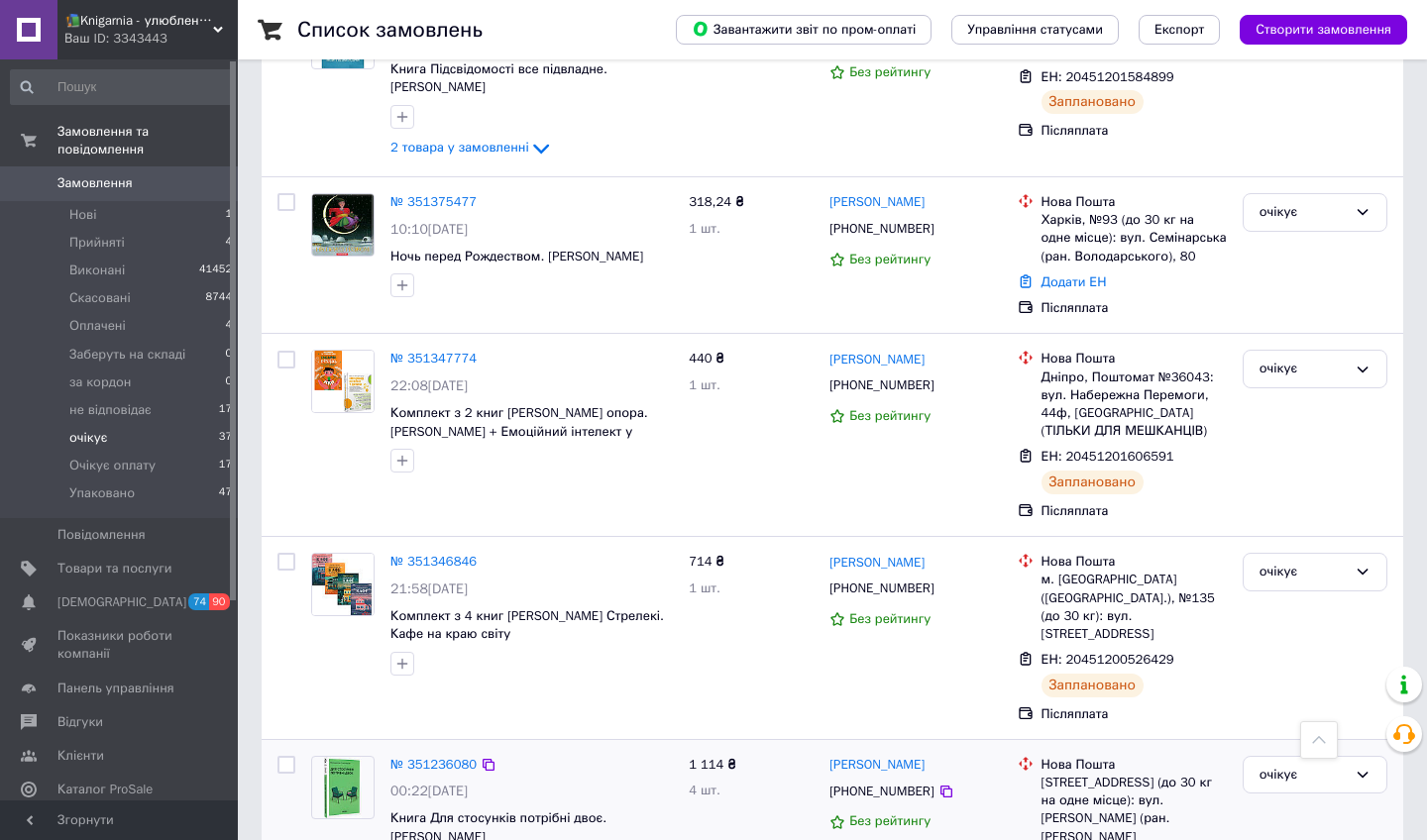scroll, scrollTop: 4545, scrollLeft: 0, axis: vertical 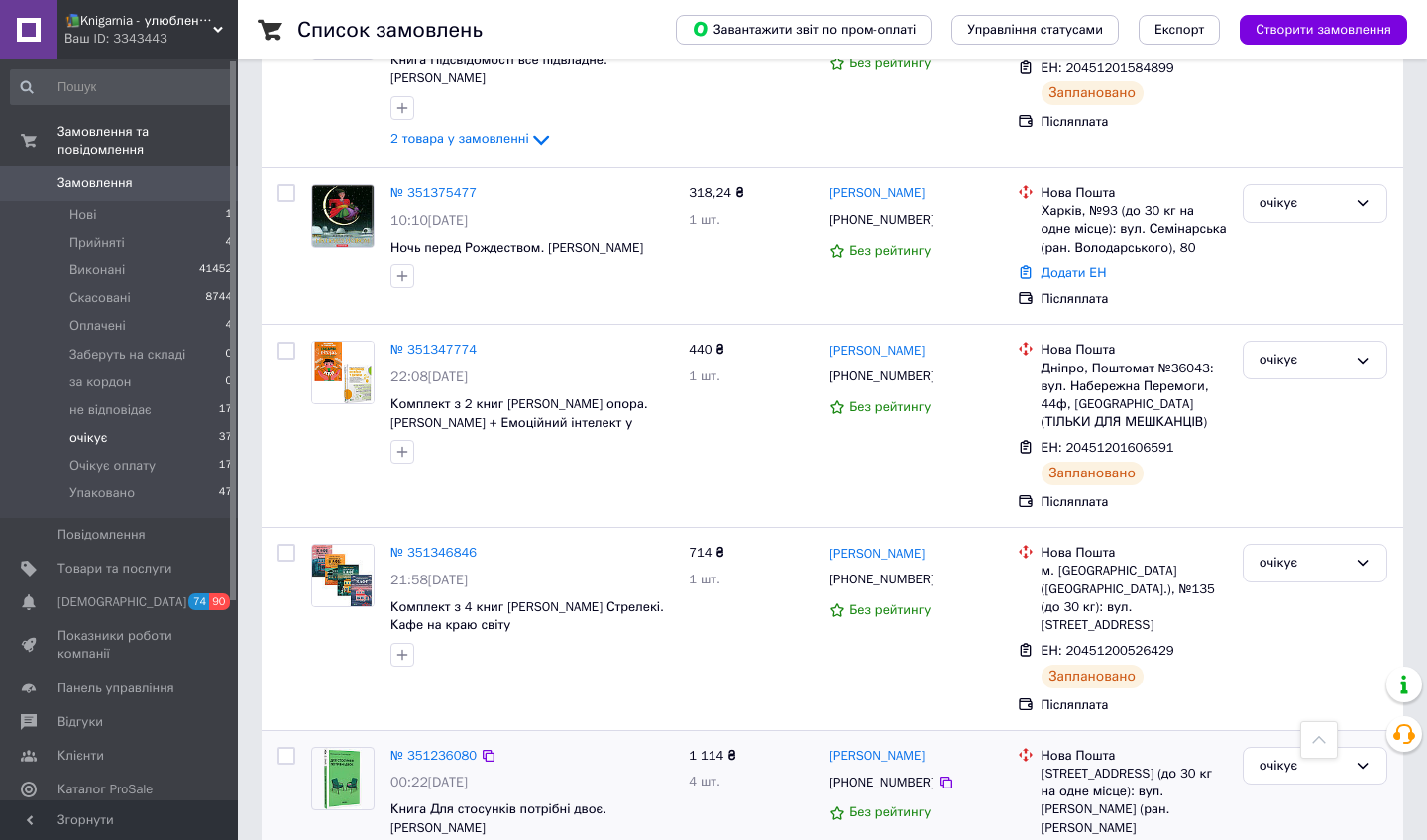 click on "№ 351236080 00:22[DATE] Книга Для стосунків потрібні двоє. [PERSON_NAME] 4 товара у замовленні" at bounding box center (531, 824) 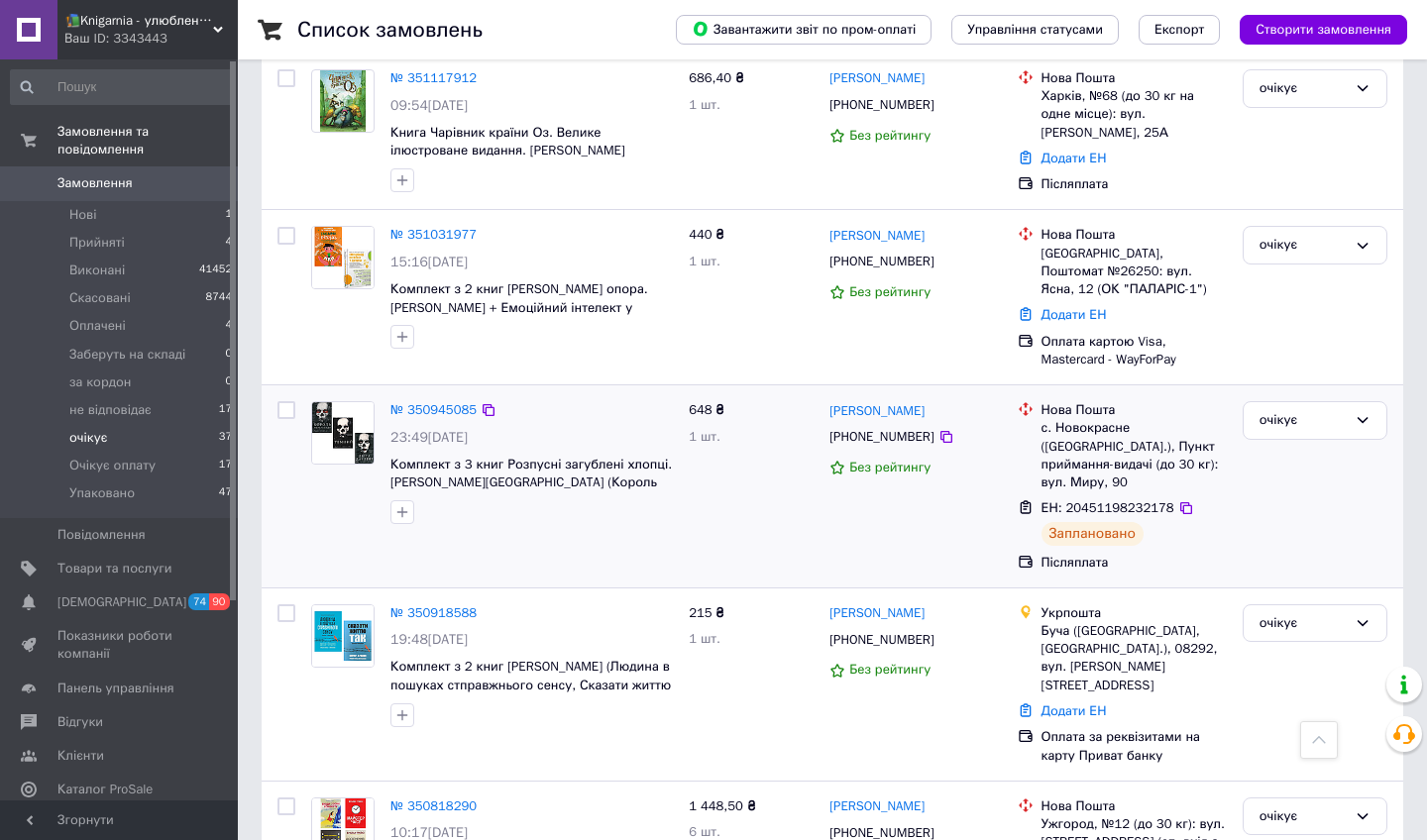 scroll, scrollTop: 5526, scrollLeft: 0, axis: vertical 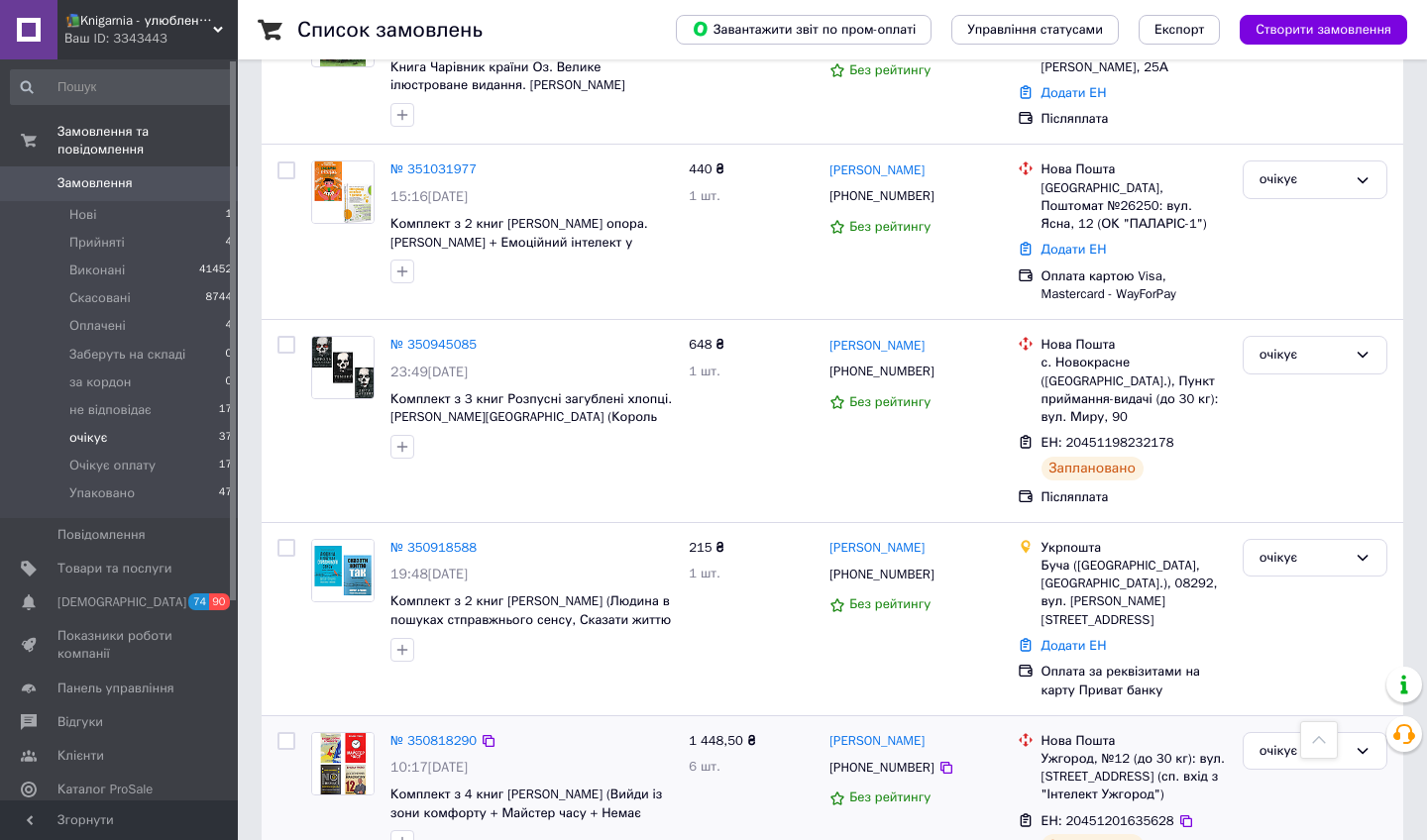 click on "№ 350818290 10:17[DATE] Комплект з 4 книг [PERSON_NAME] (Вийди із зони комфорту +  Майстер часу + Немає виправдань + та ін) 6 товарів у замовленні" at bounding box center (531, 809) 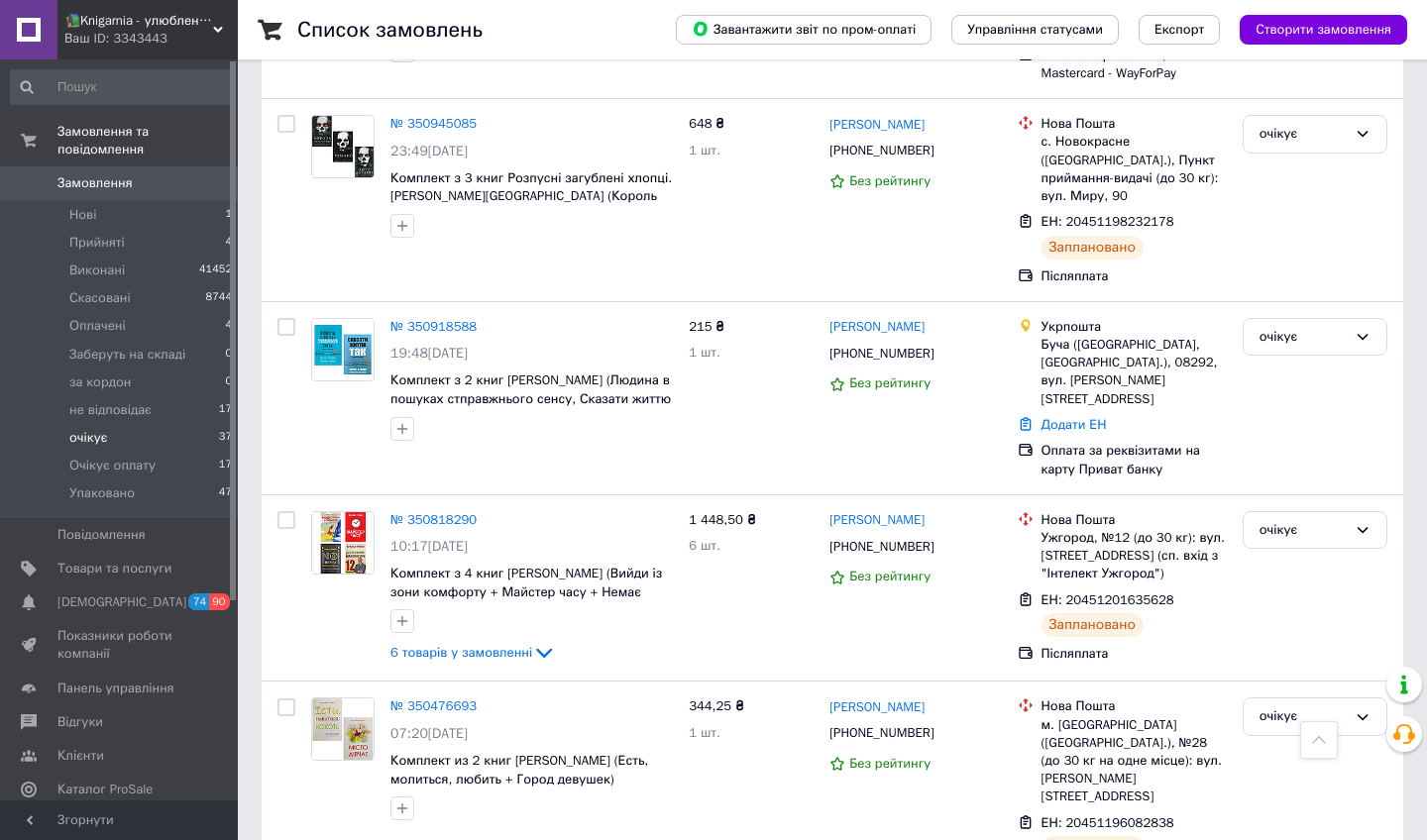 click on "6 товарів у замовленні" at bounding box center (461, 1060) 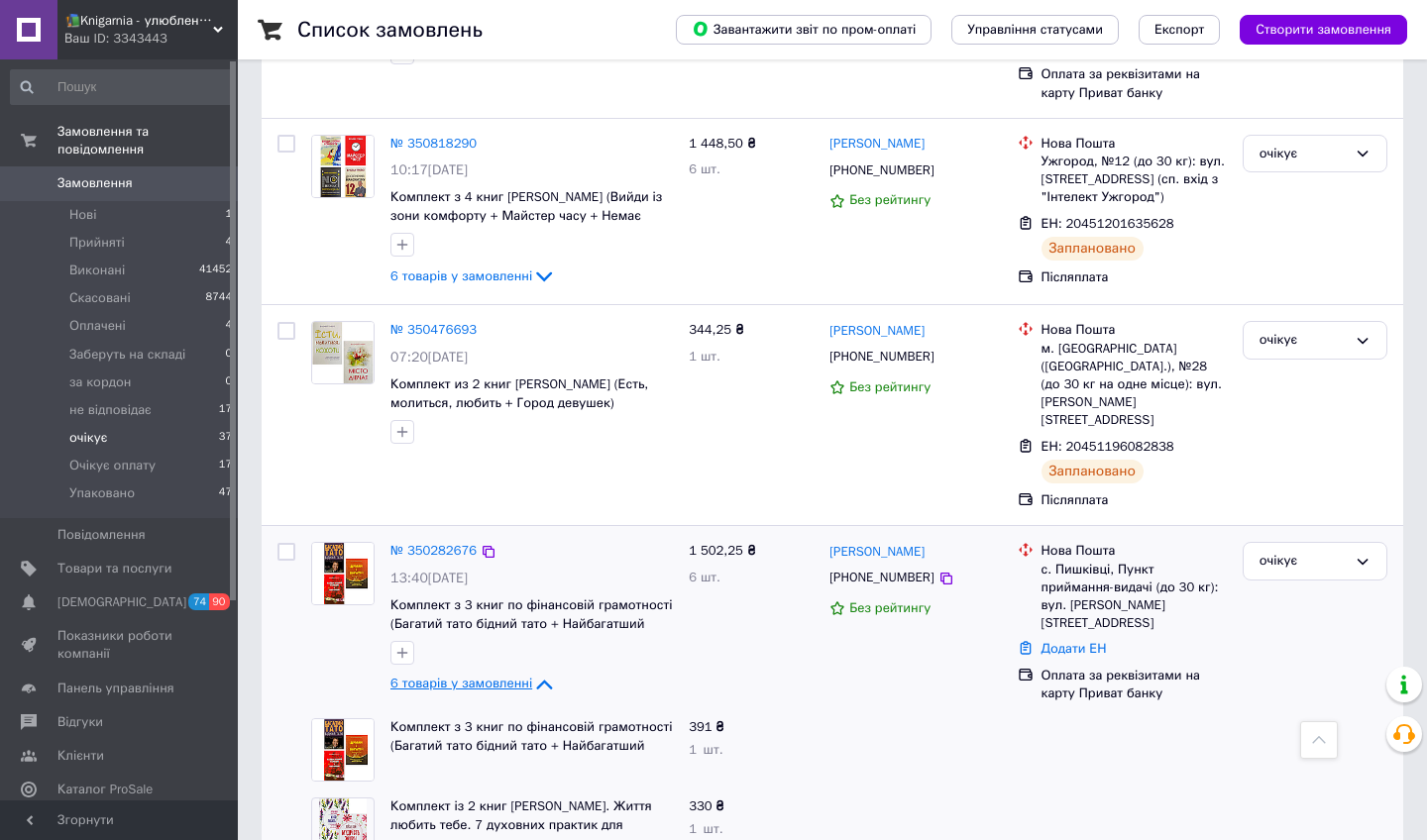scroll, scrollTop: 6152, scrollLeft: 0, axis: vertical 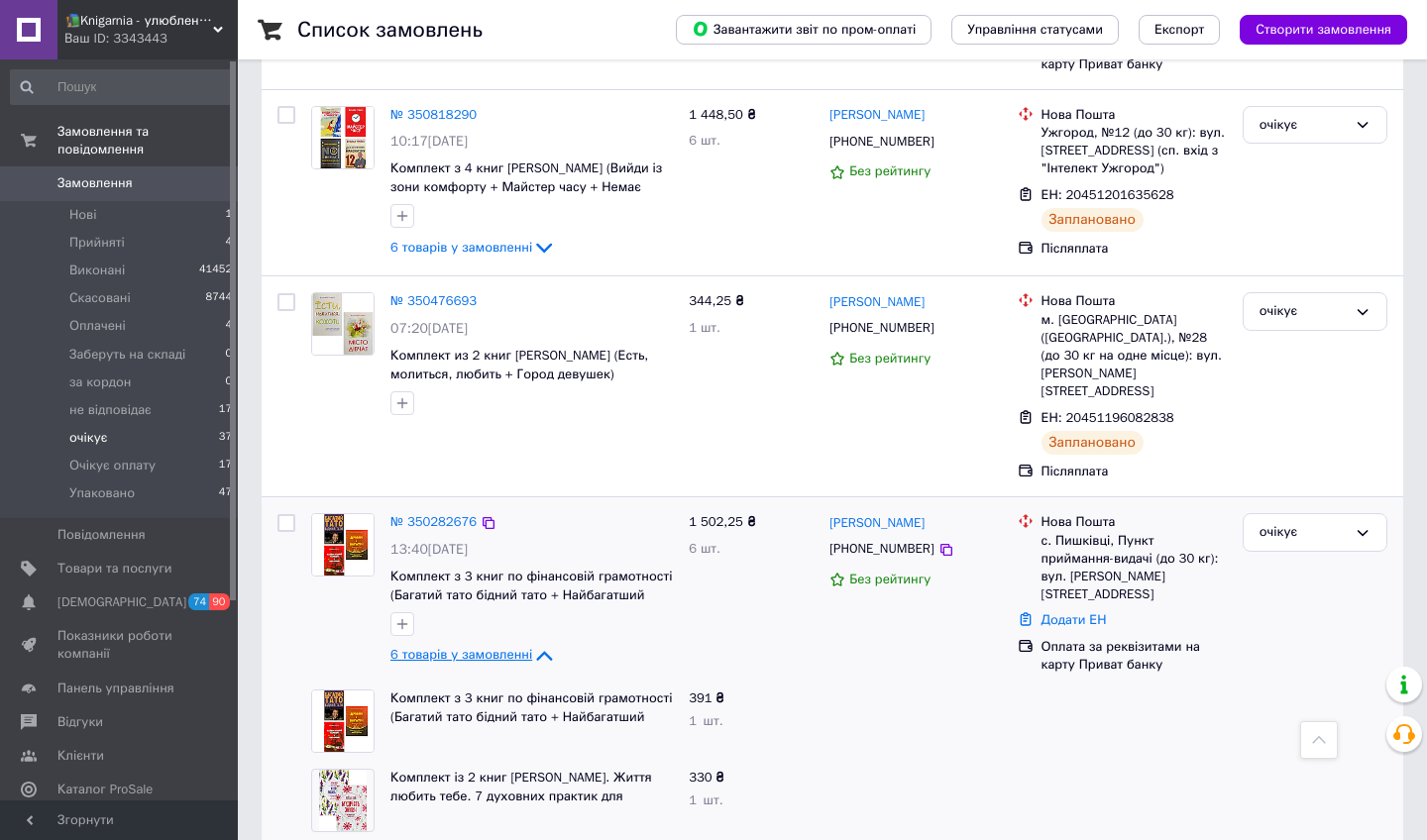 click on "6 товарів у замовленні" at bounding box center (461, 655) 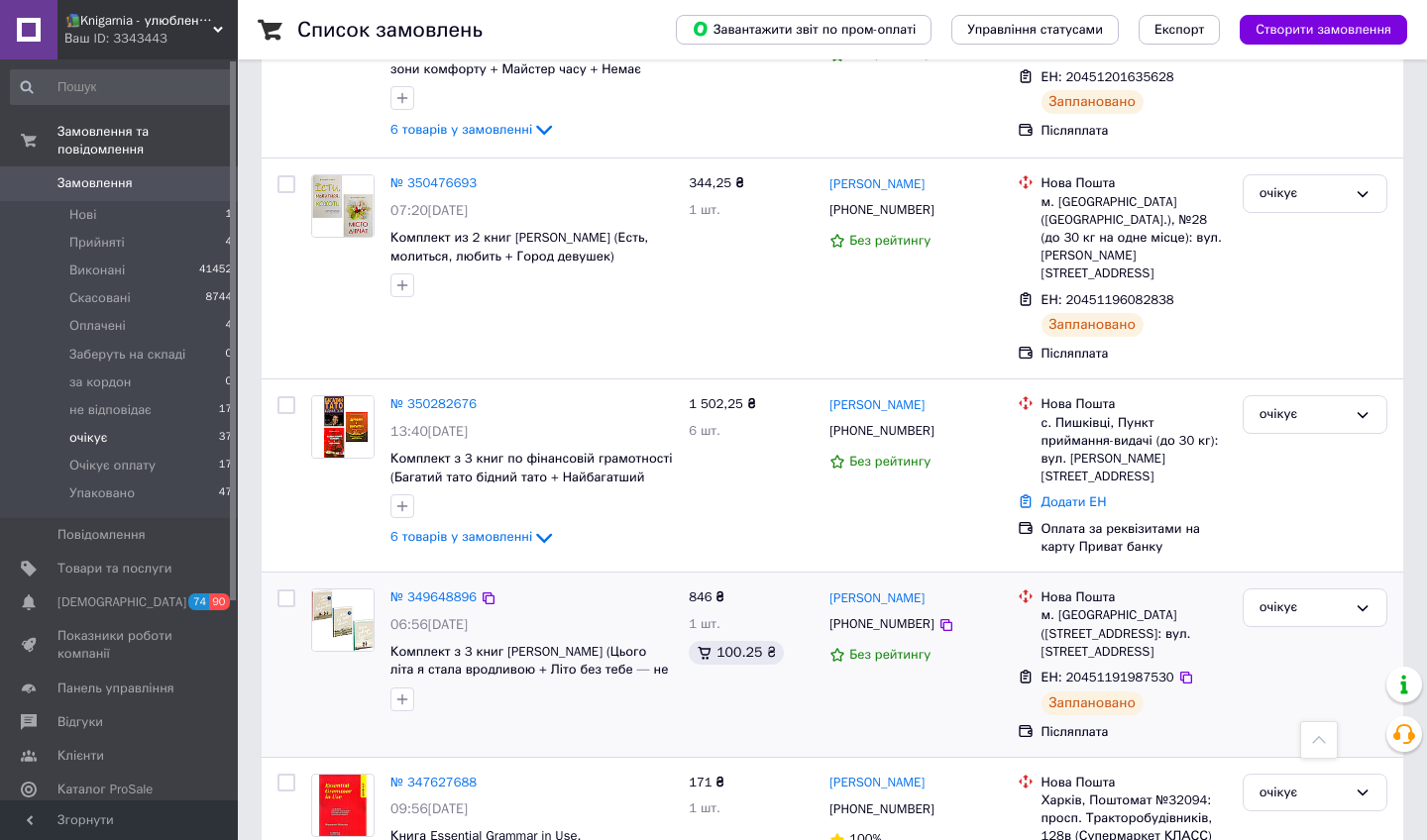 scroll, scrollTop: 6268, scrollLeft: 0, axis: vertical 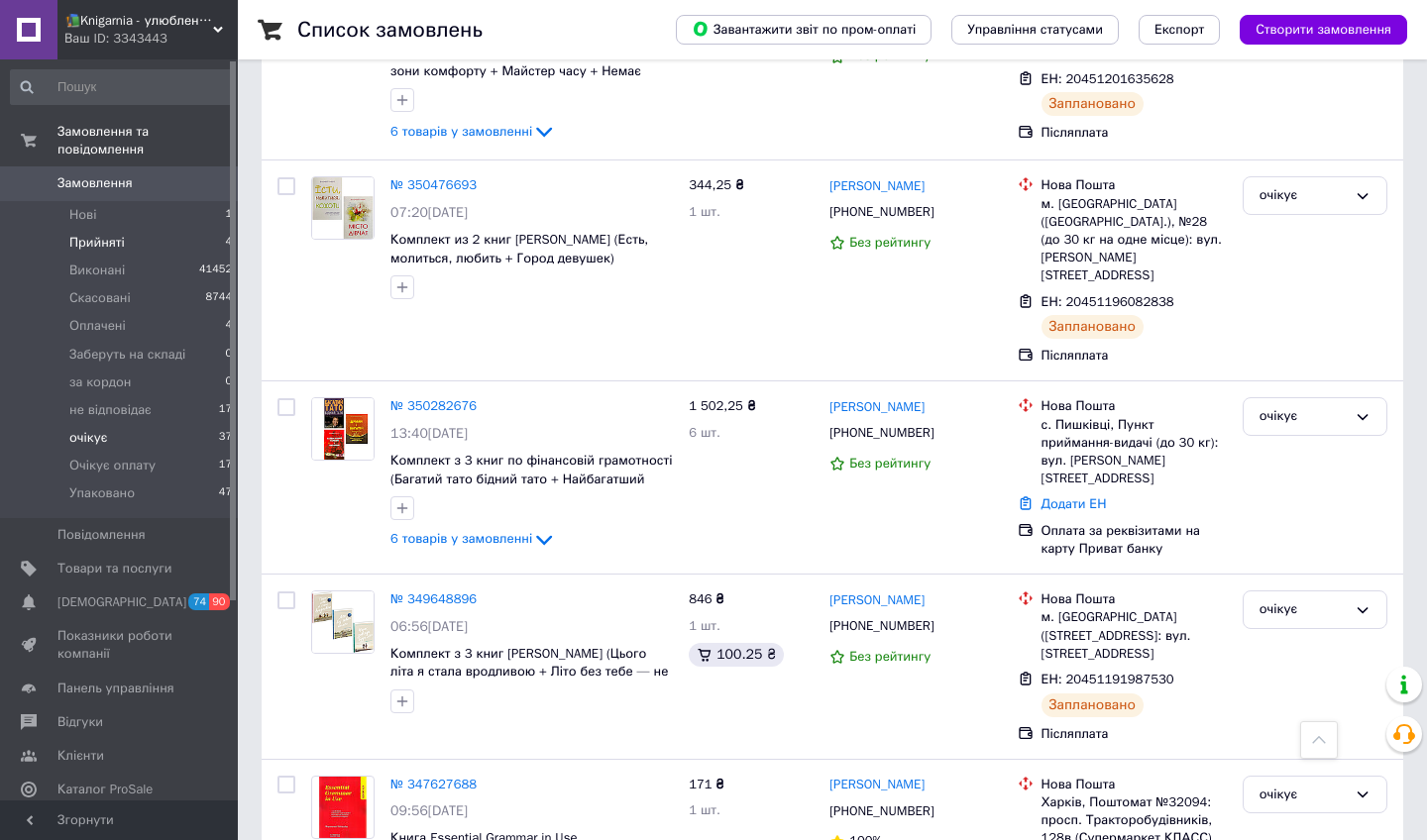 click on "Прийняті 4" at bounding box center [122, 243] 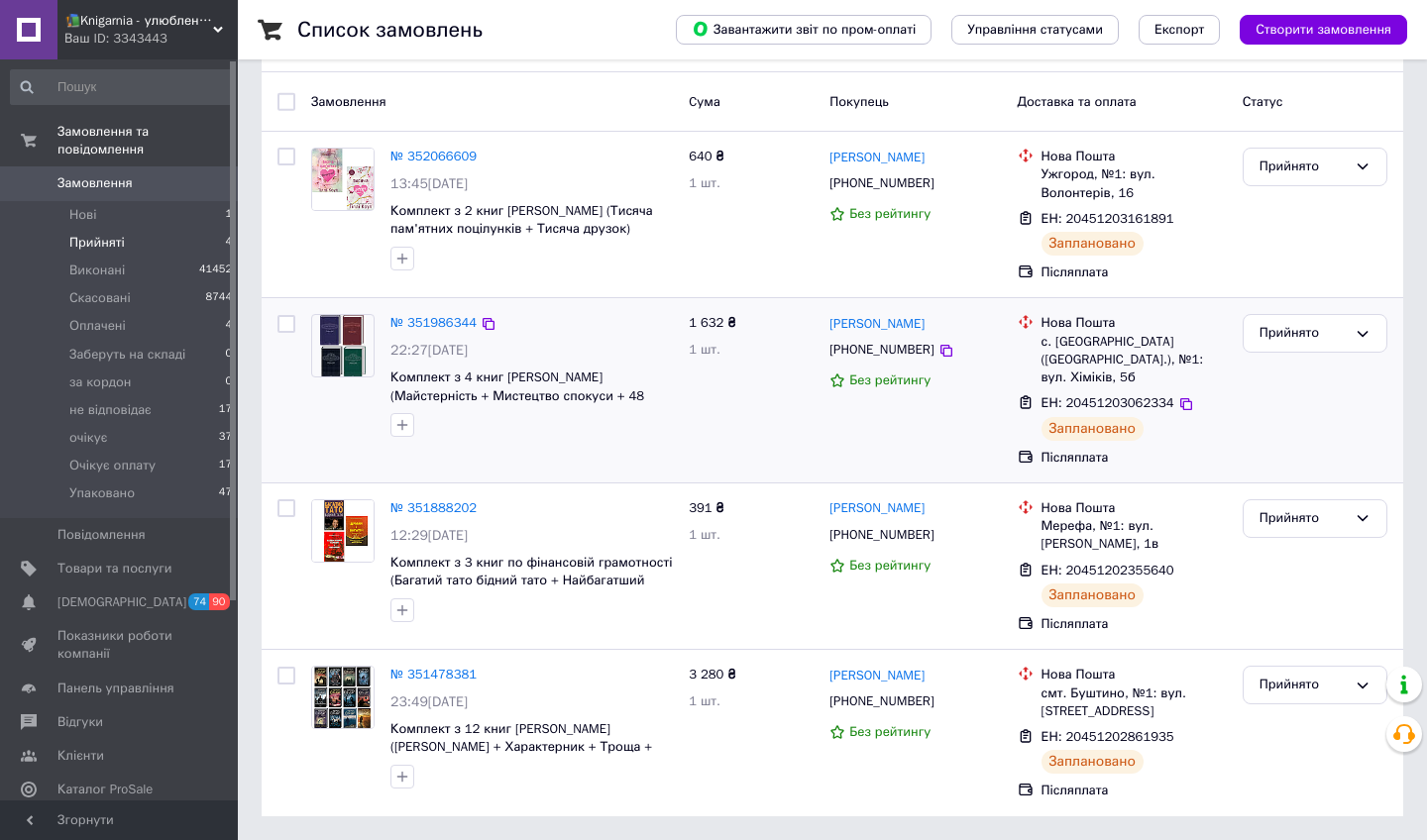 scroll, scrollTop: 162, scrollLeft: 0, axis: vertical 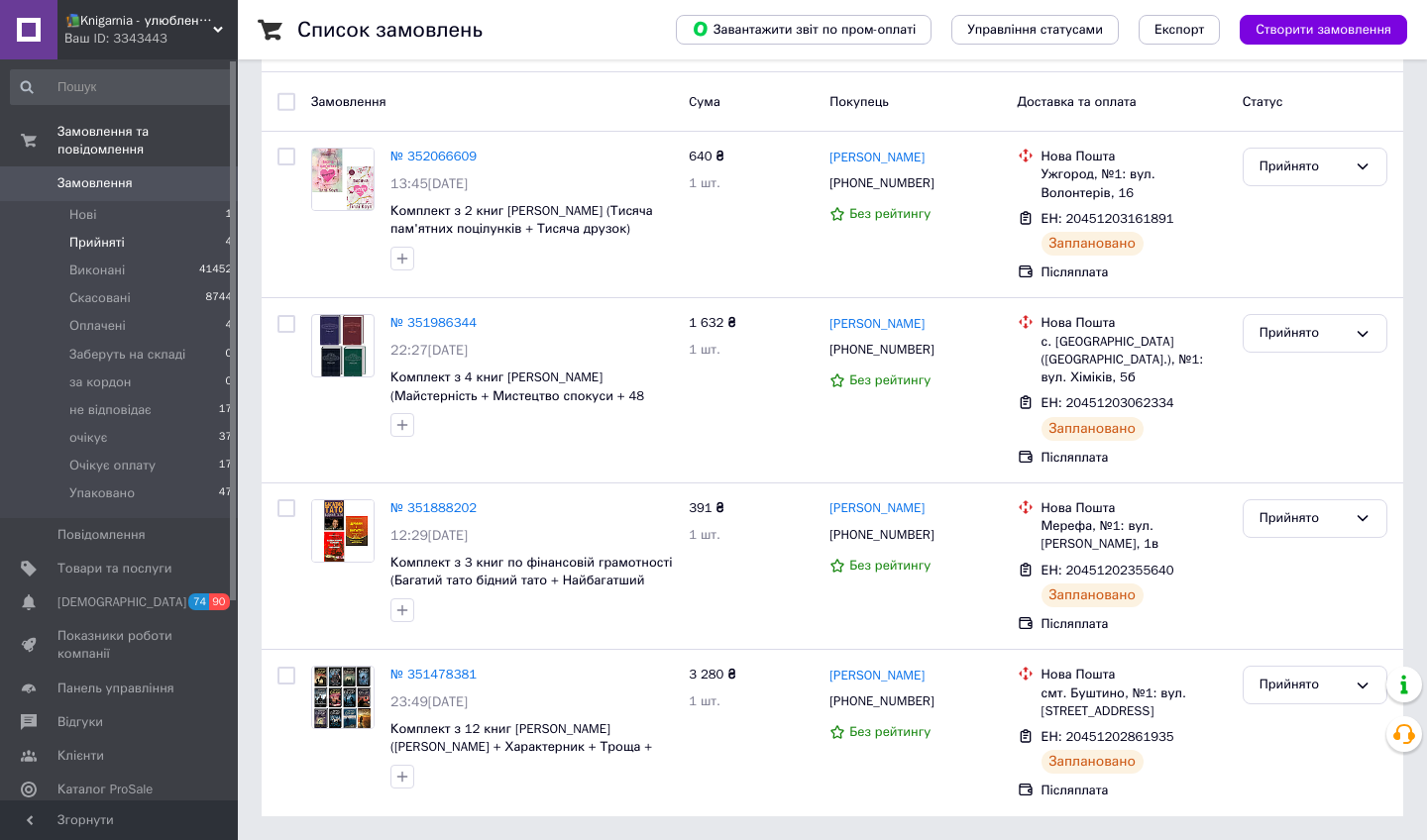 click on "Замовлення 0" at bounding box center [122, 183] 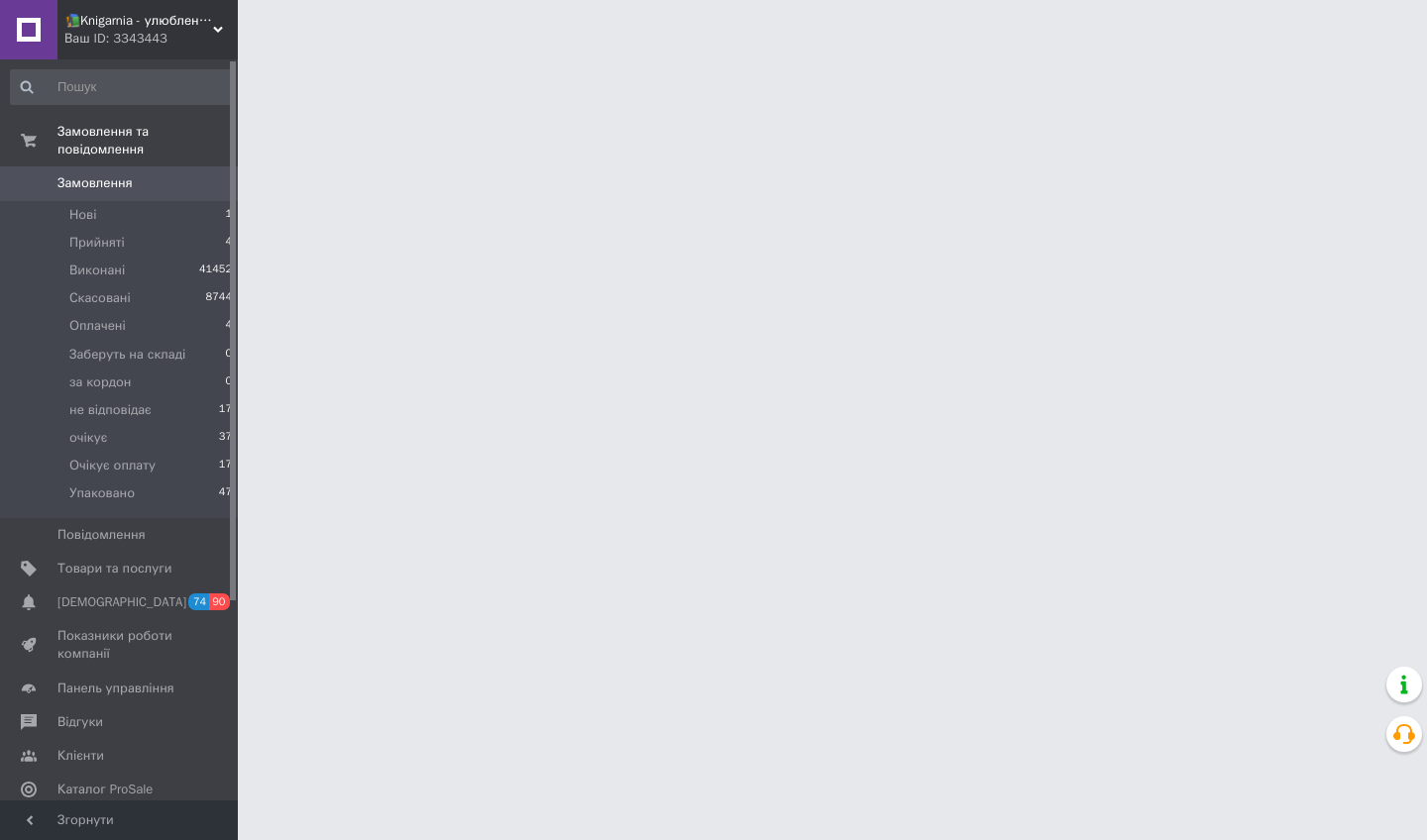 scroll, scrollTop: 0, scrollLeft: 0, axis: both 